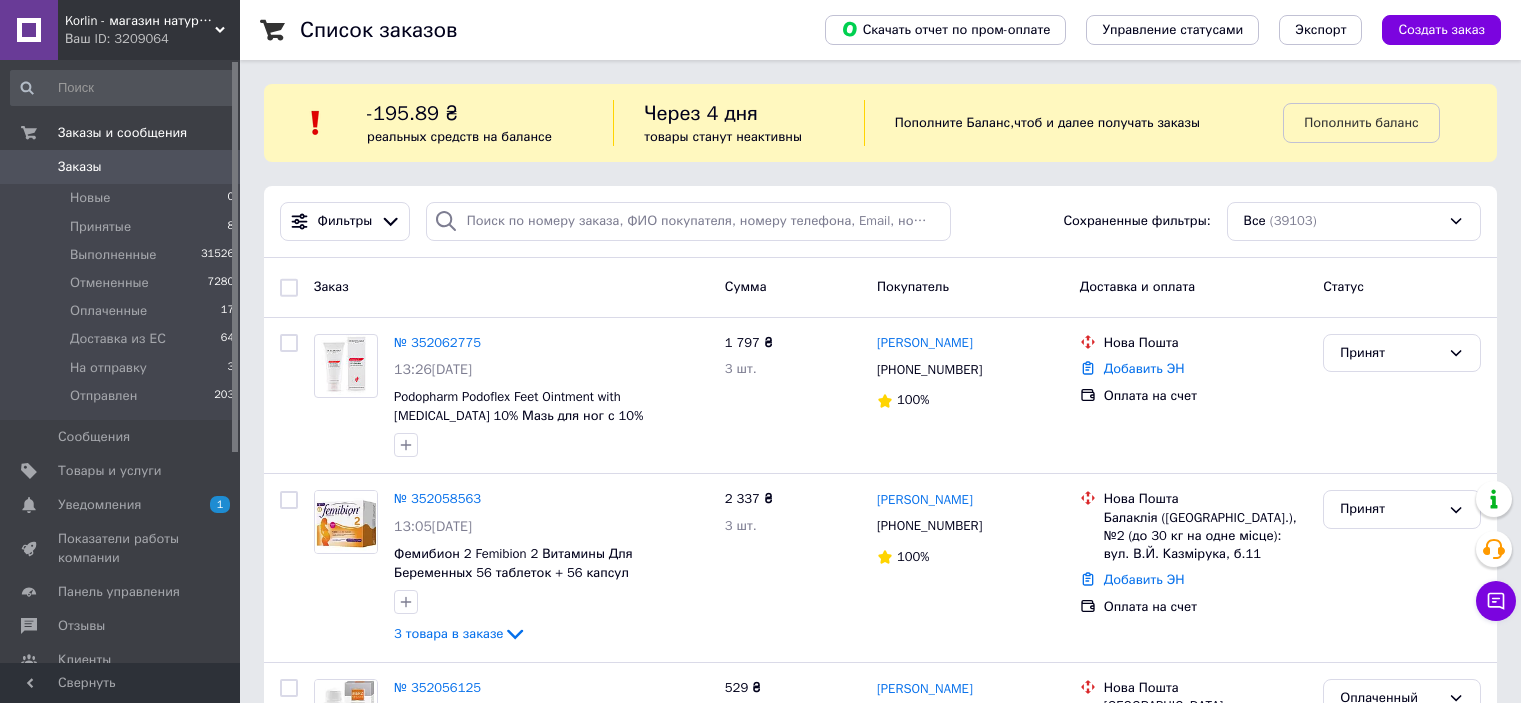 scroll, scrollTop: 0, scrollLeft: 0, axis: both 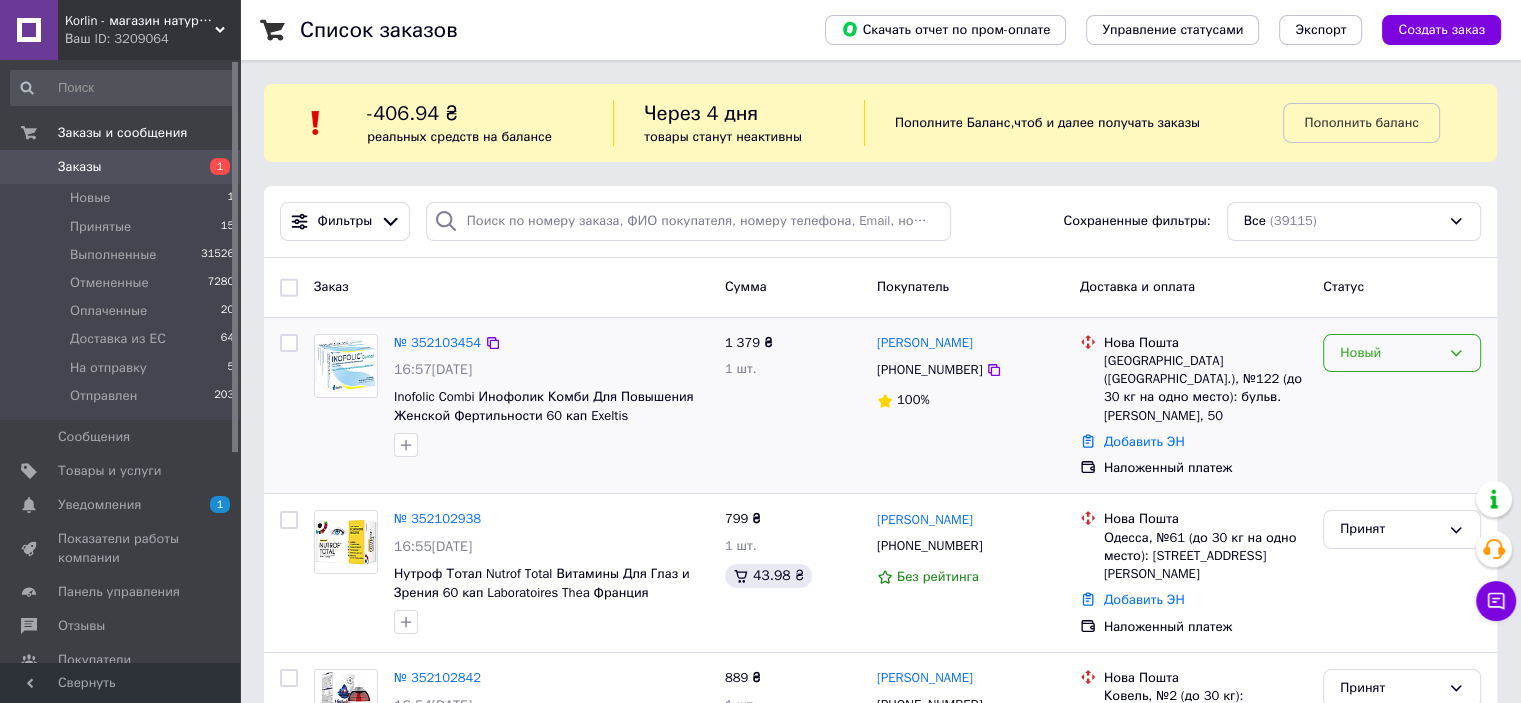 click on "Новый" at bounding box center [1402, 353] 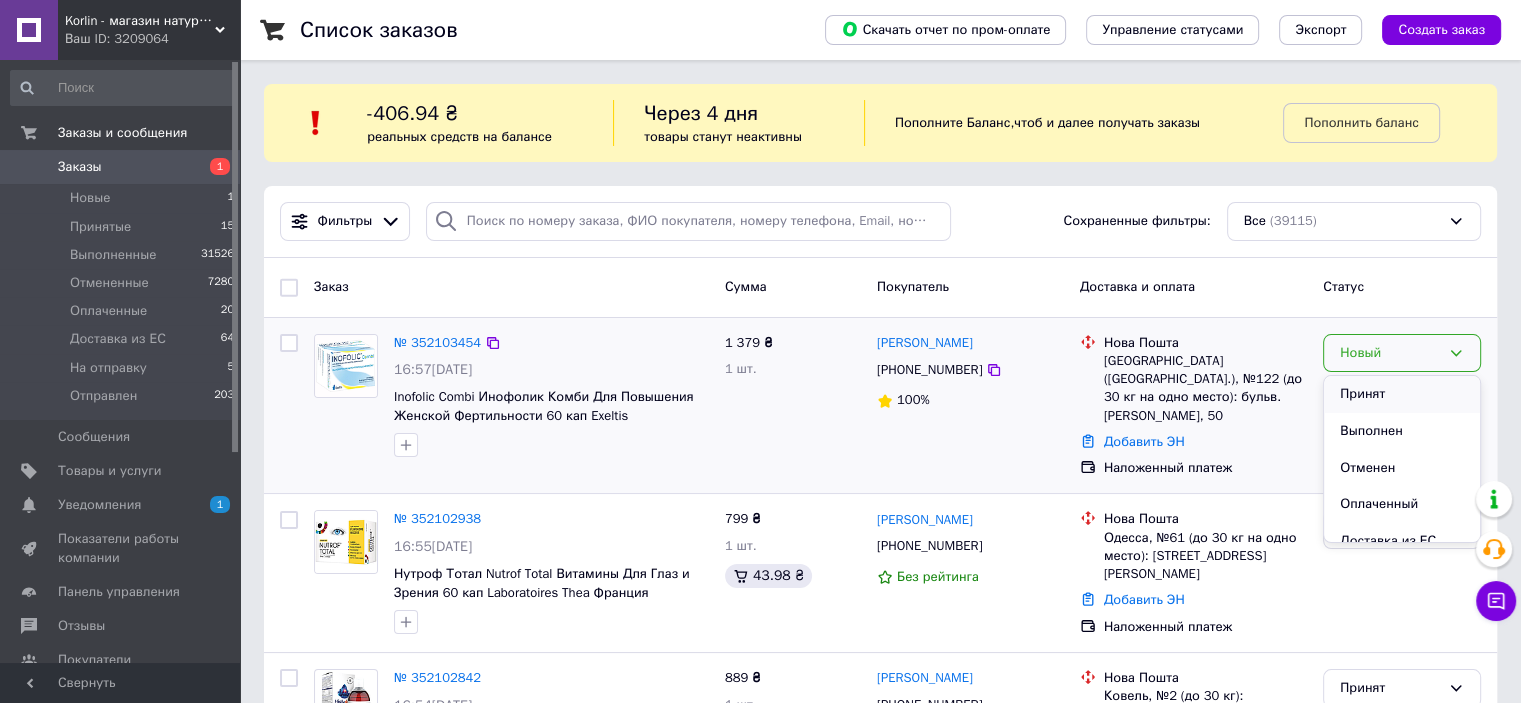 click on "Принят" at bounding box center (1402, 394) 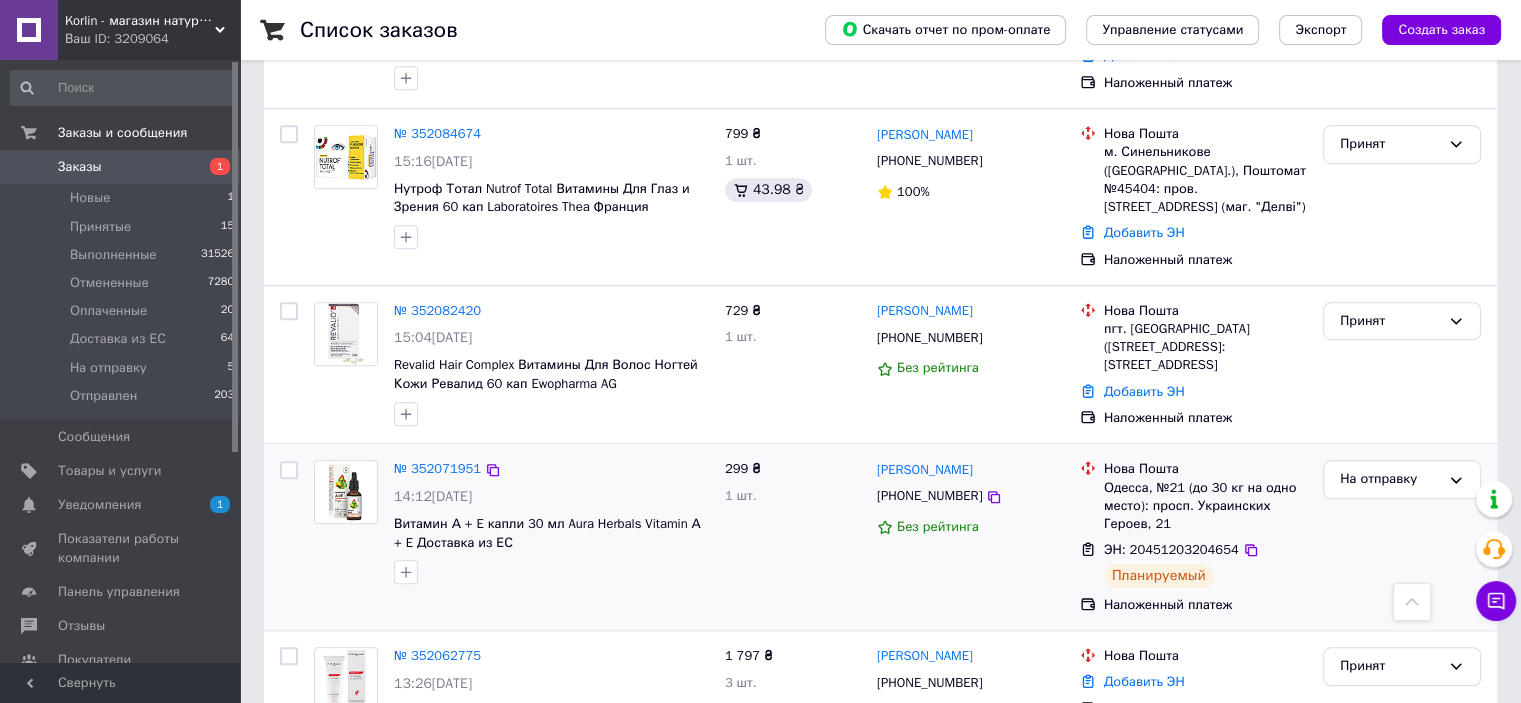 scroll, scrollTop: 2000, scrollLeft: 0, axis: vertical 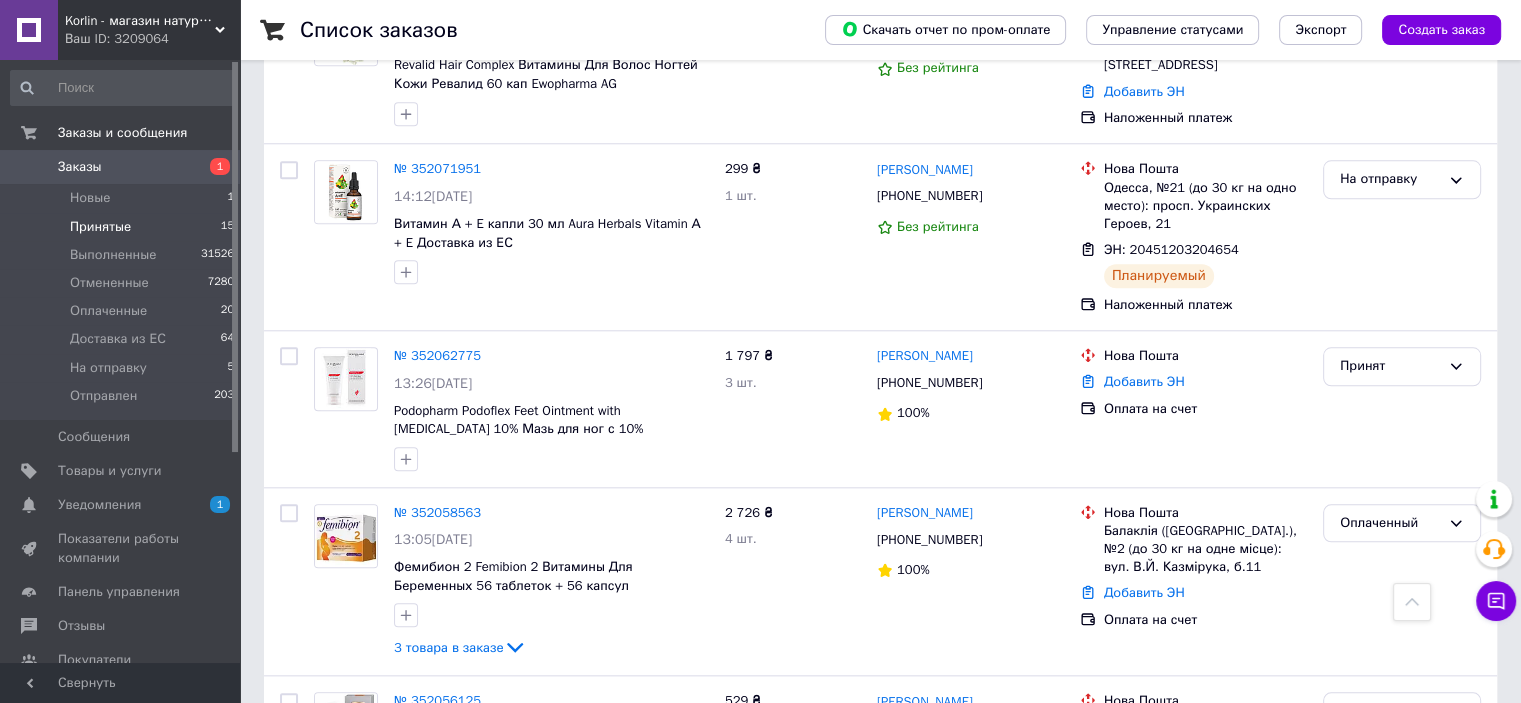 click on "Принятые" at bounding box center (100, 227) 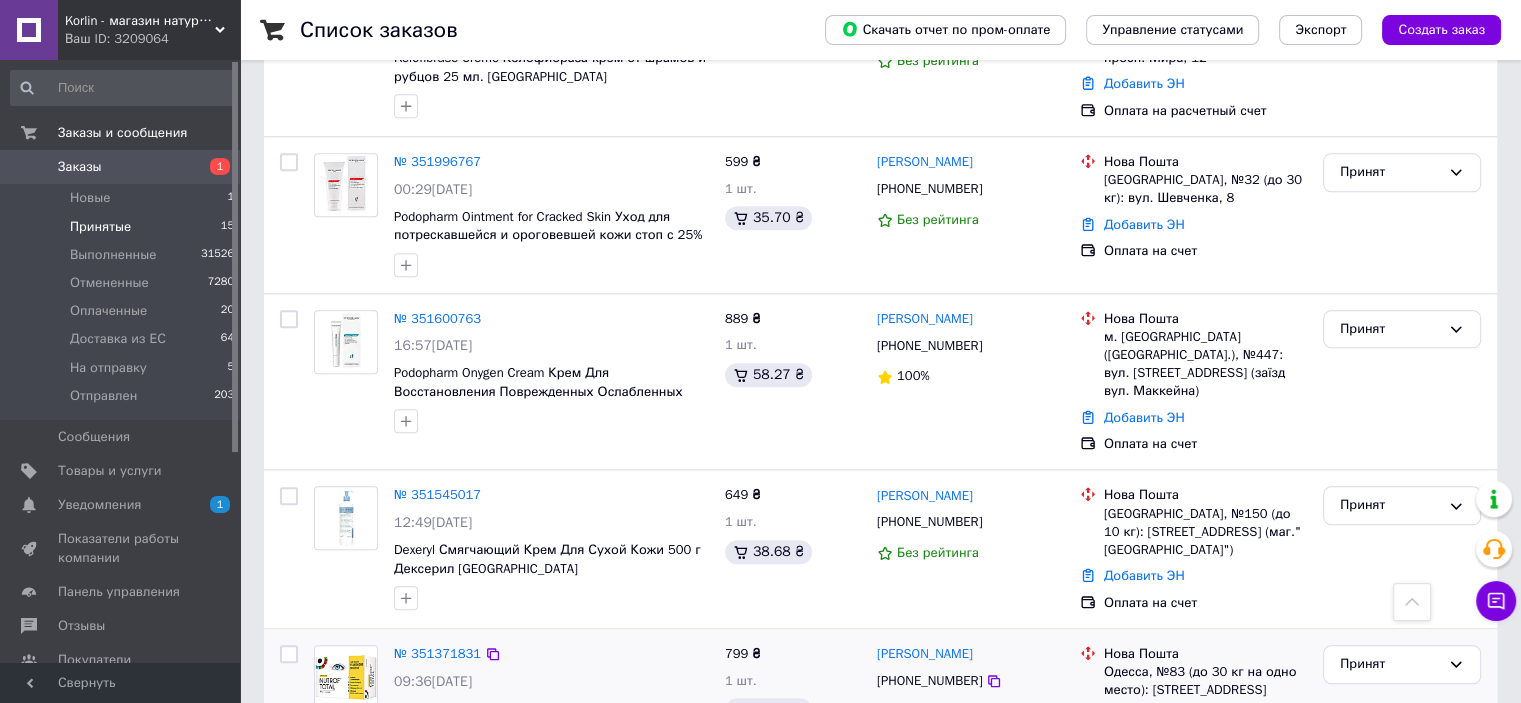 scroll, scrollTop: 1979, scrollLeft: 0, axis: vertical 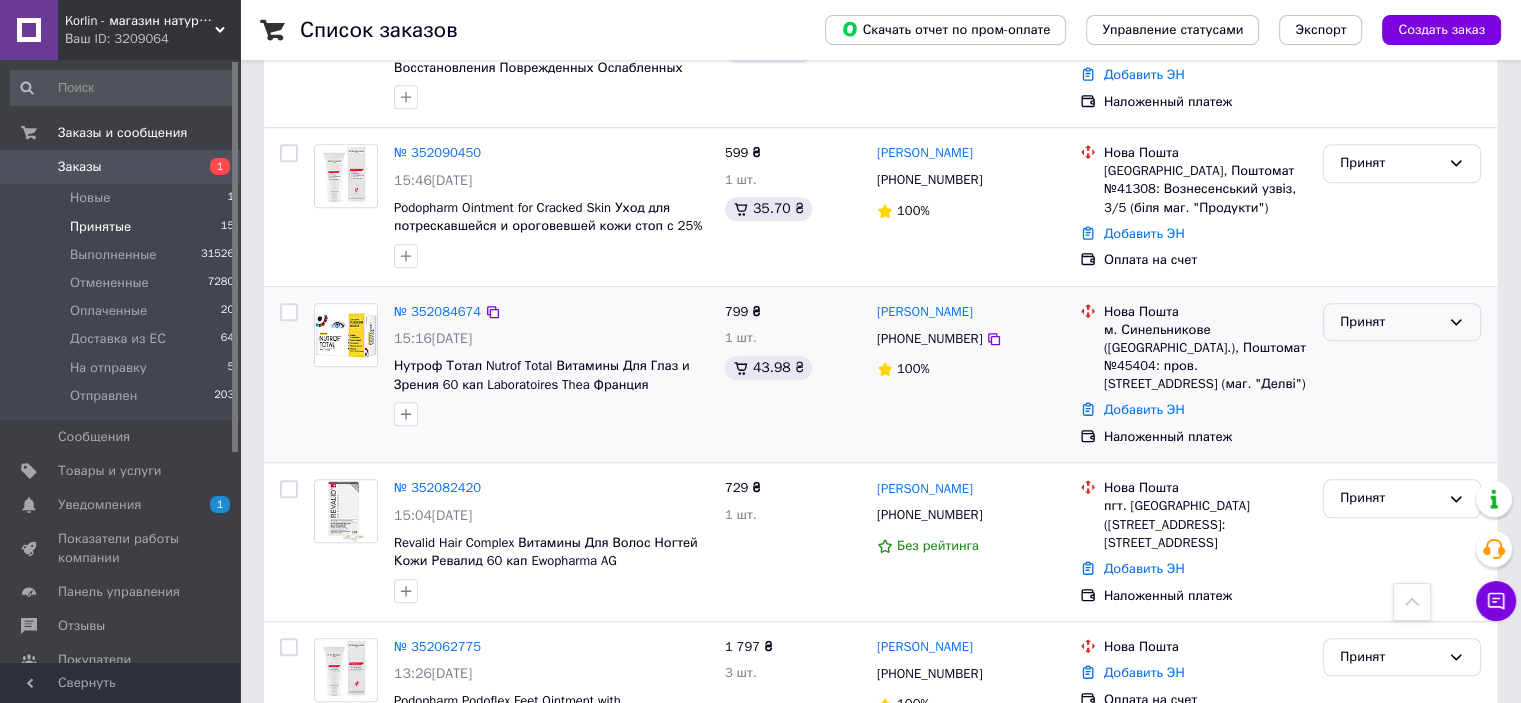 click on "Принят" at bounding box center [1390, 322] 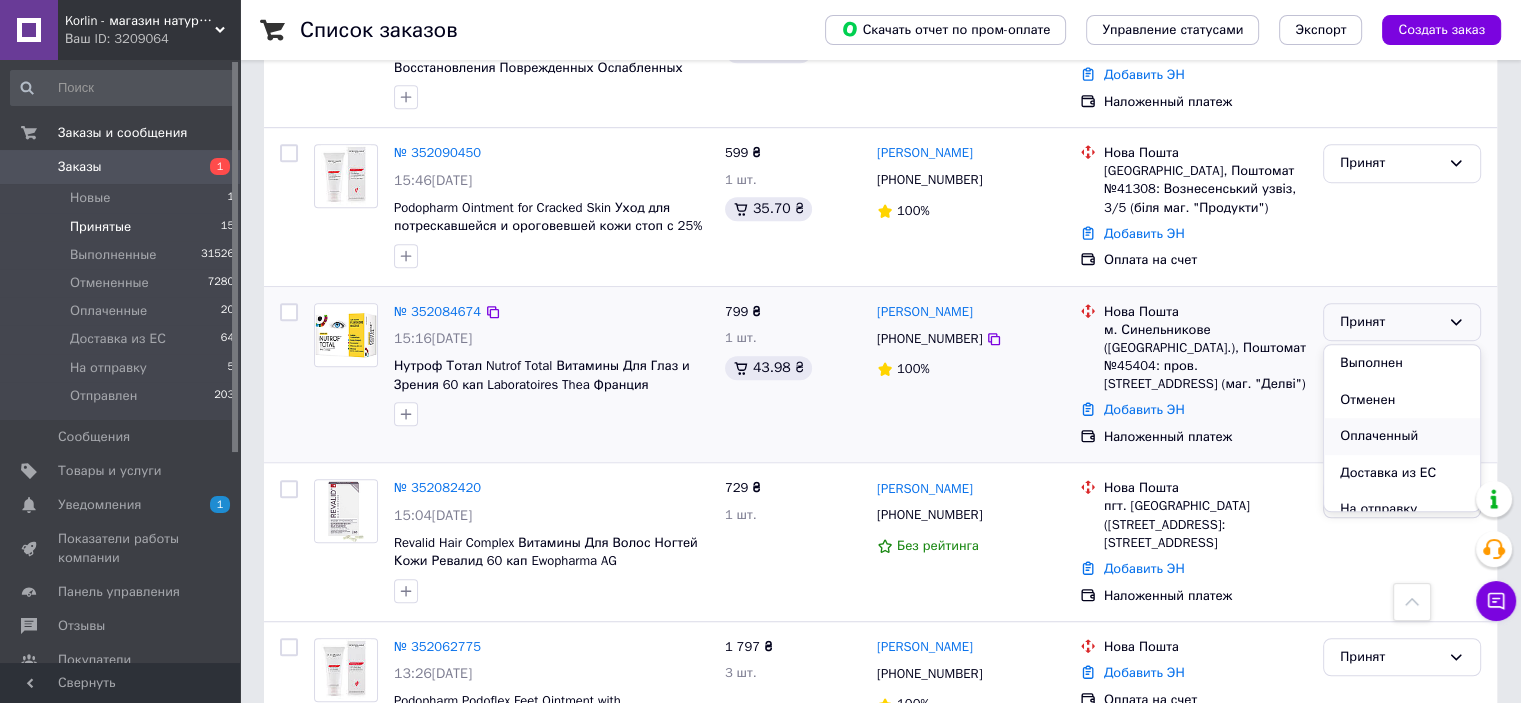 click on "Оплаченный" at bounding box center (1402, 436) 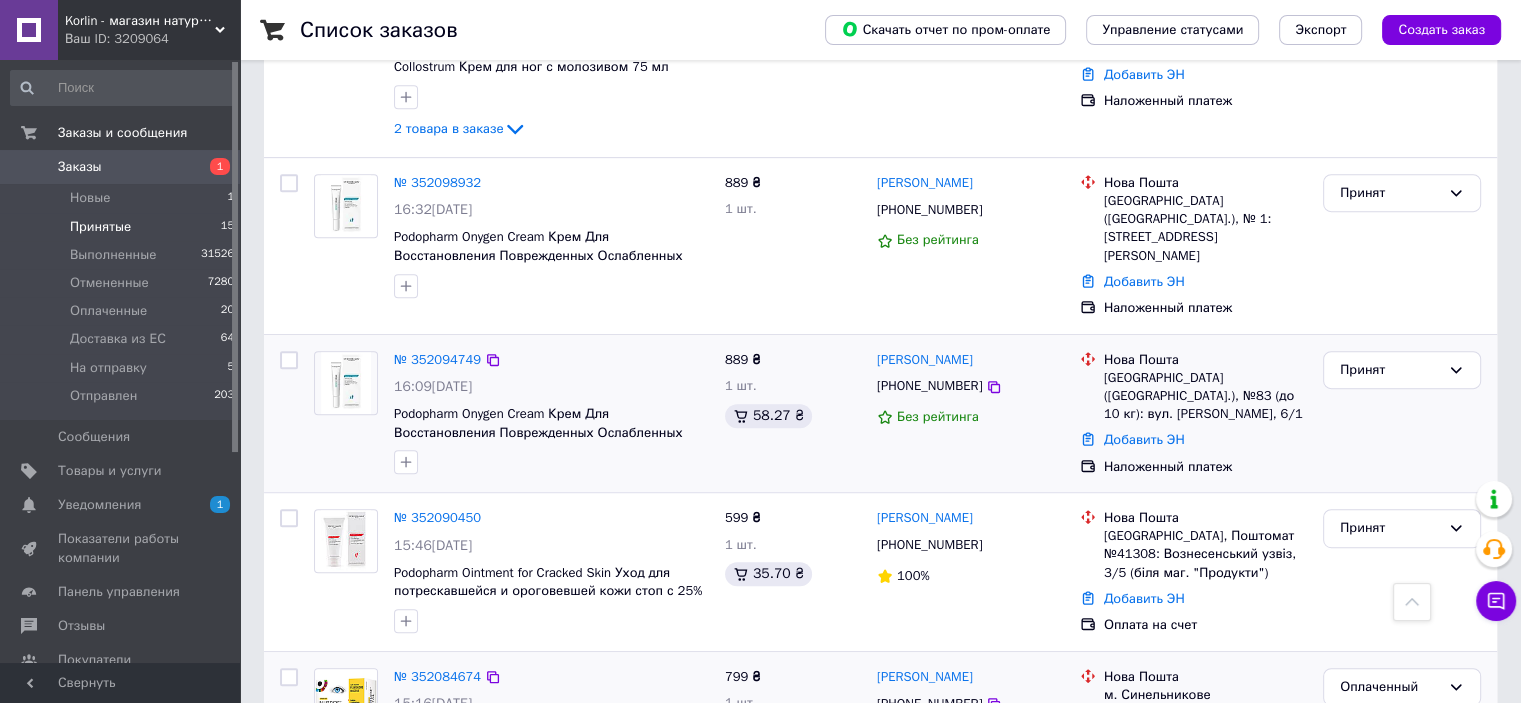 scroll, scrollTop: 879, scrollLeft: 0, axis: vertical 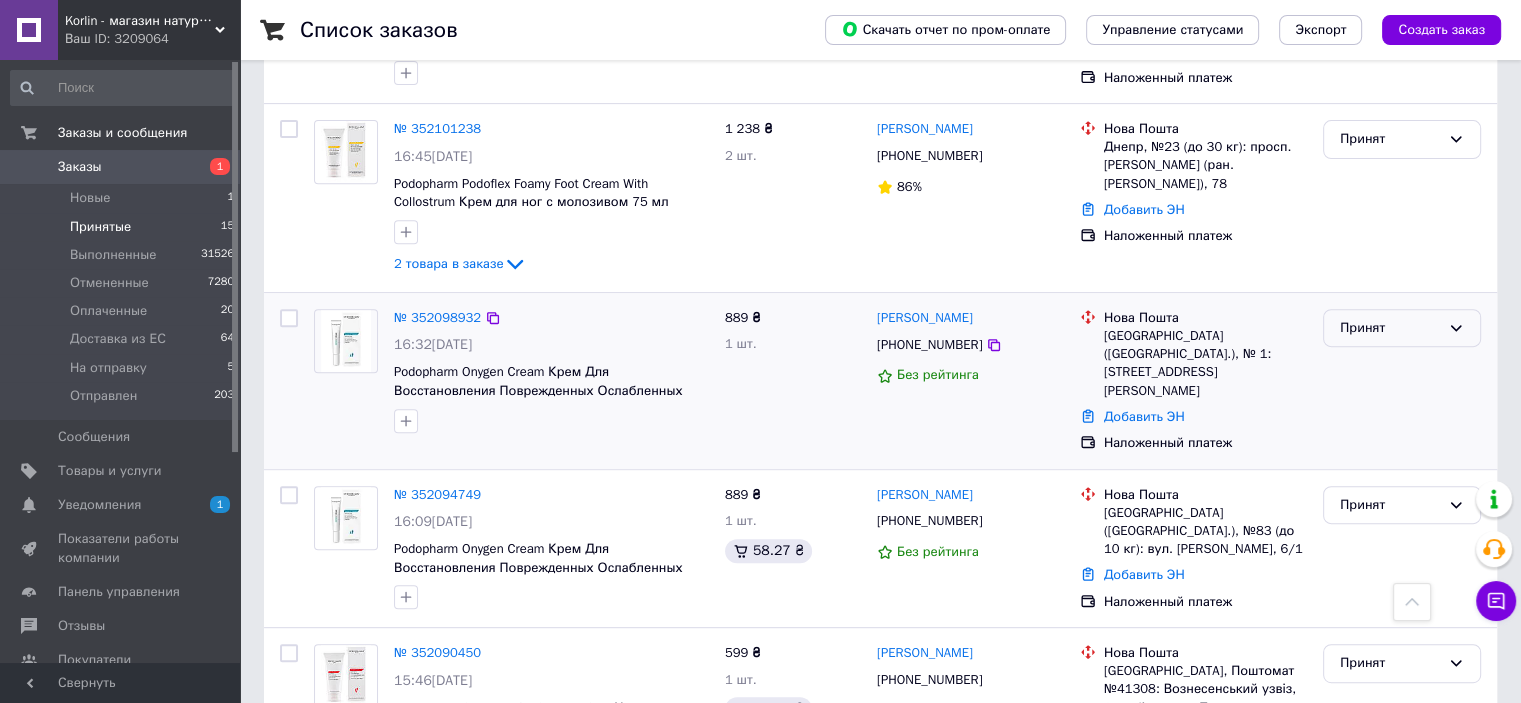 click on "Принят" at bounding box center (1390, 328) 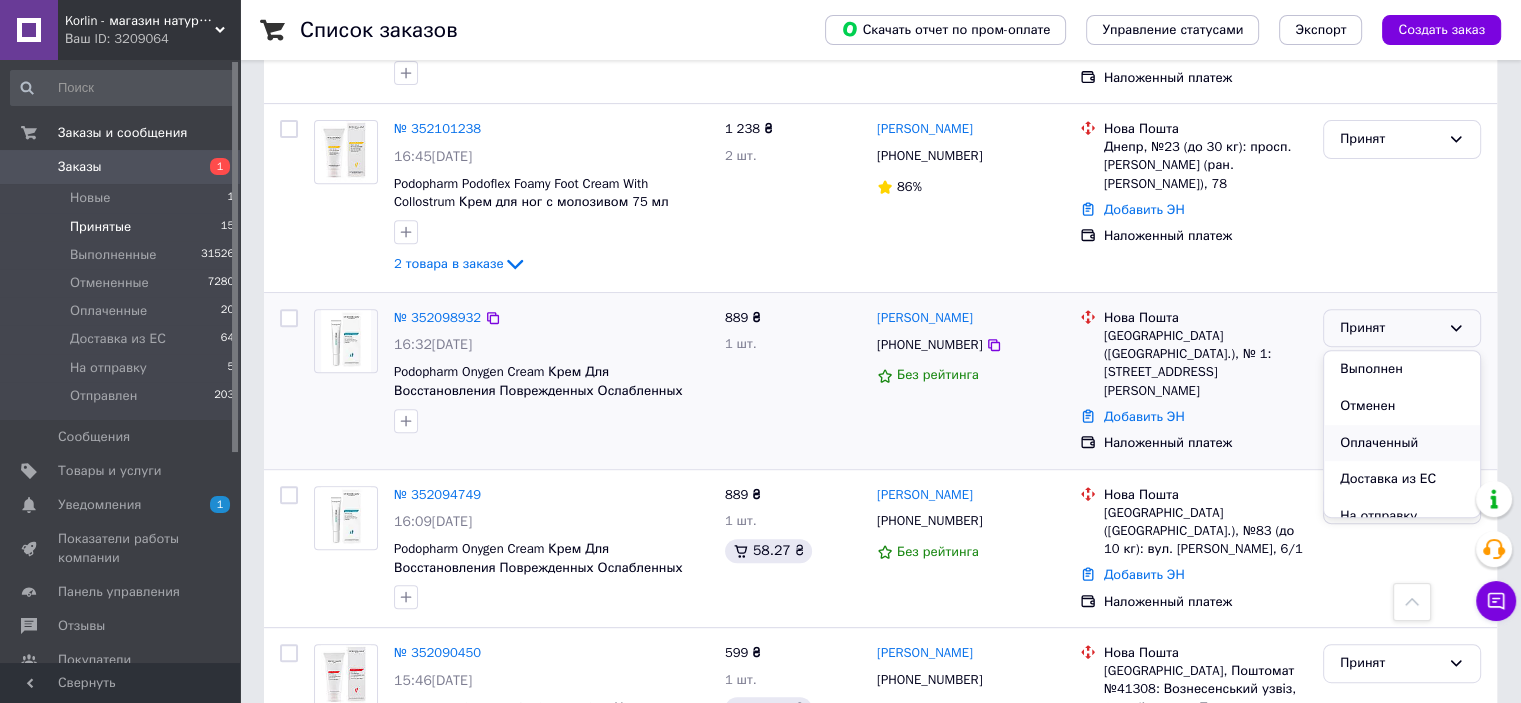 click on "Оплаченный" at bounding box center [1402, 443] 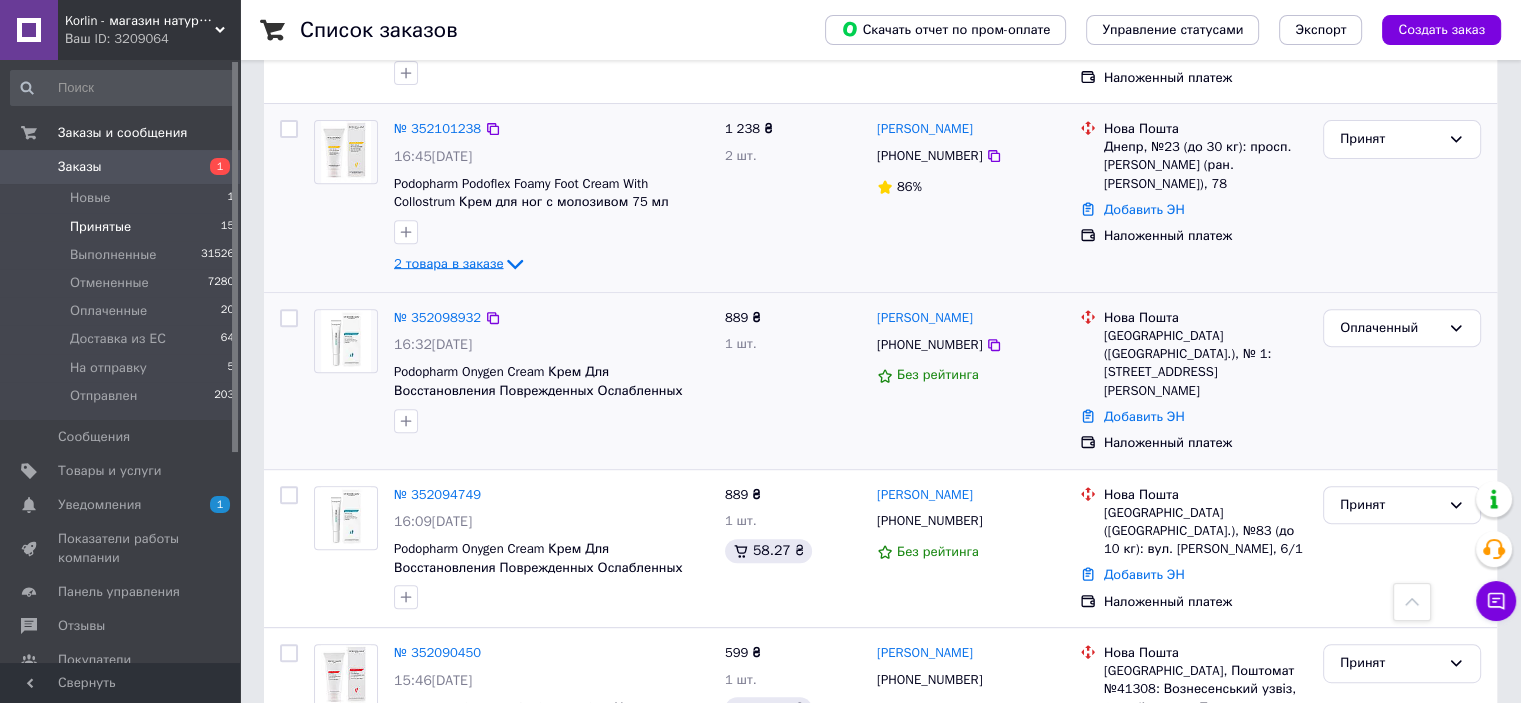 click on "2 товара в заказе" at bounding box center (448, 263) 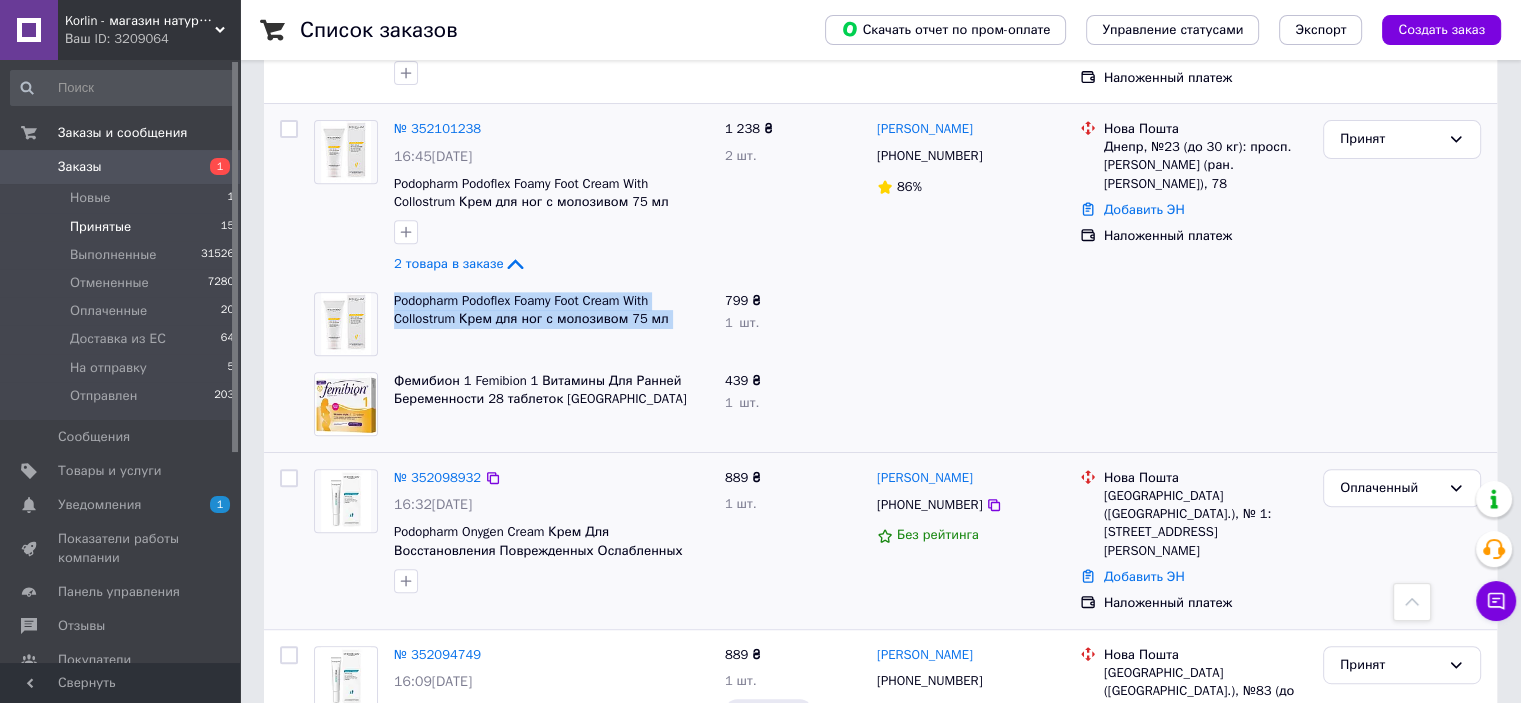 drag, startPoint x: 386, startPoint y: 279, endPoint x: 702, endPoint y: 285, distance: 316.05695 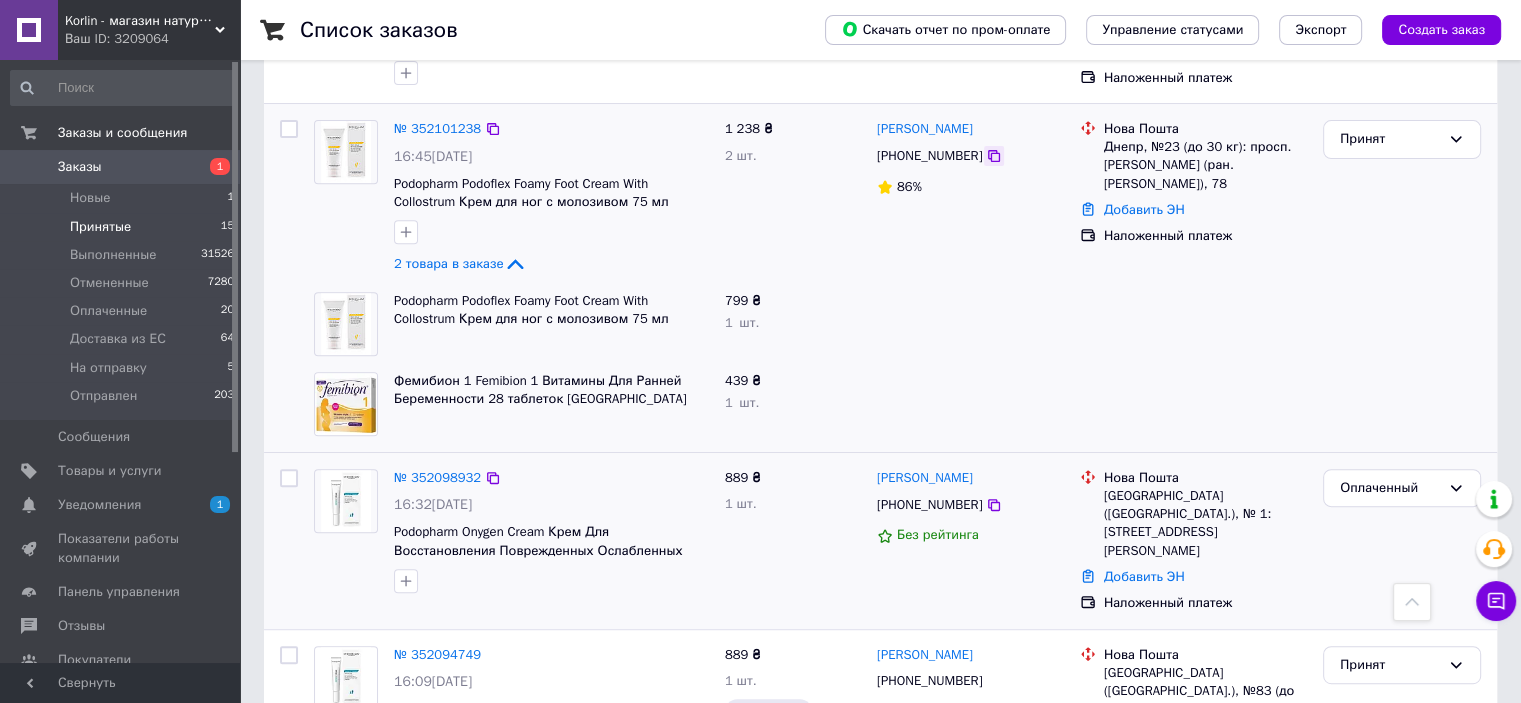 click 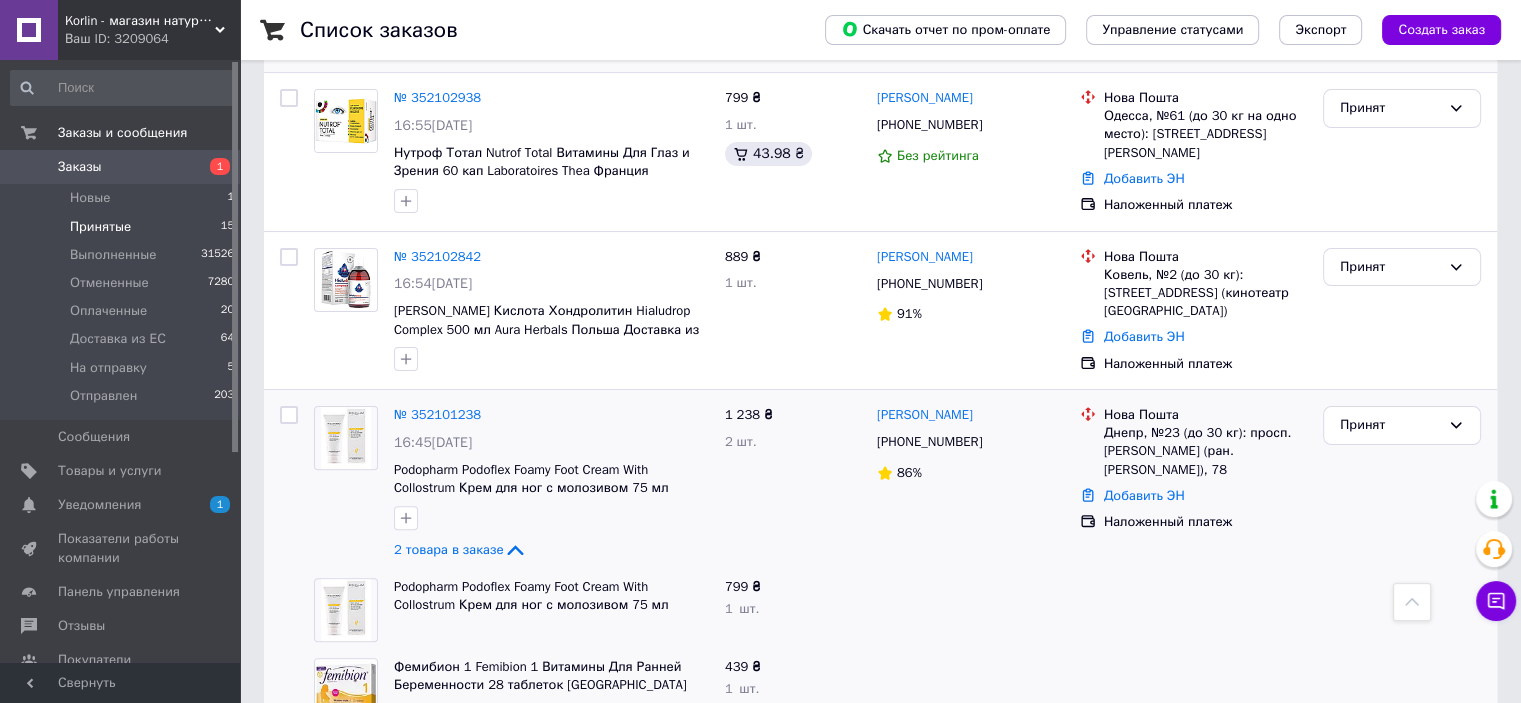 scroll, scrollTop: 479, scrollLeft: 0, axis: vertical 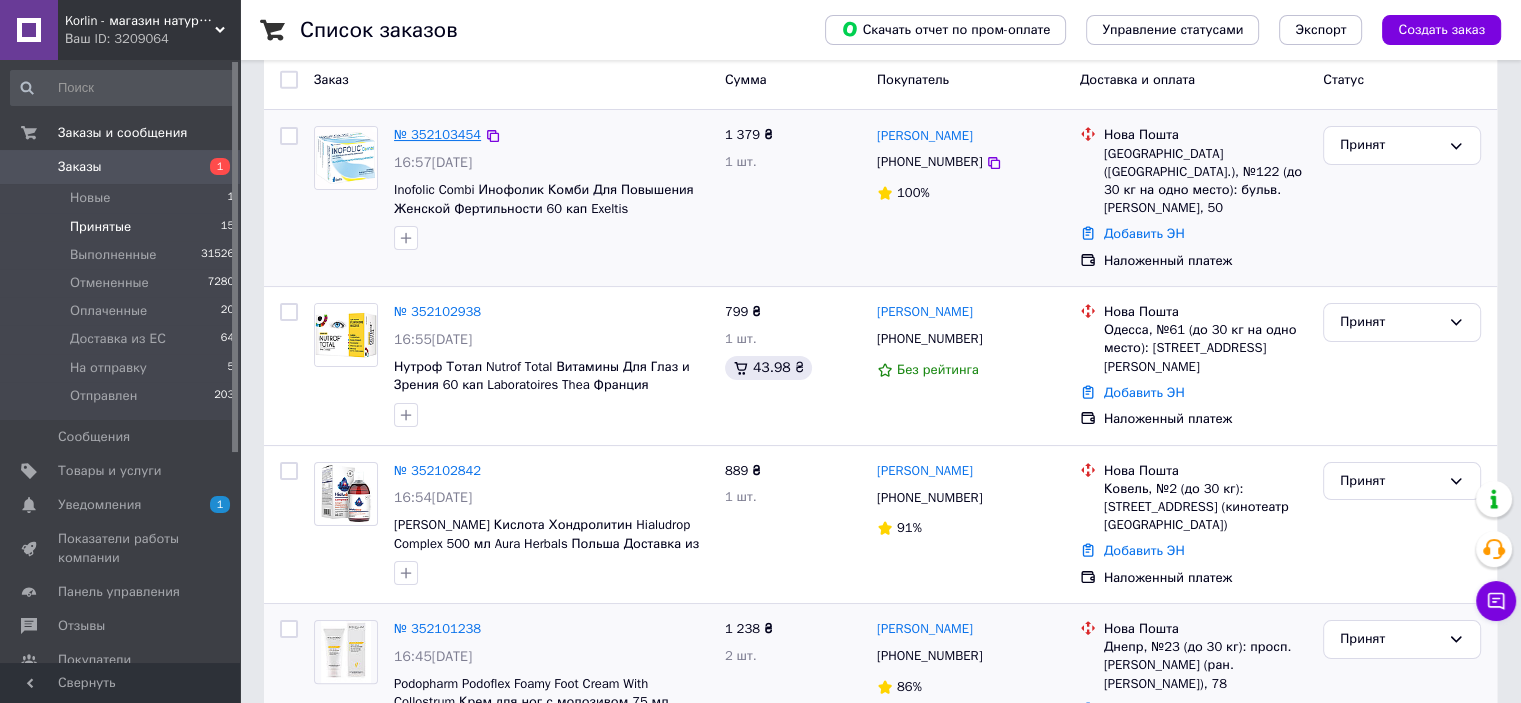click on "№ 352103454" at bounding box center [437, 134] 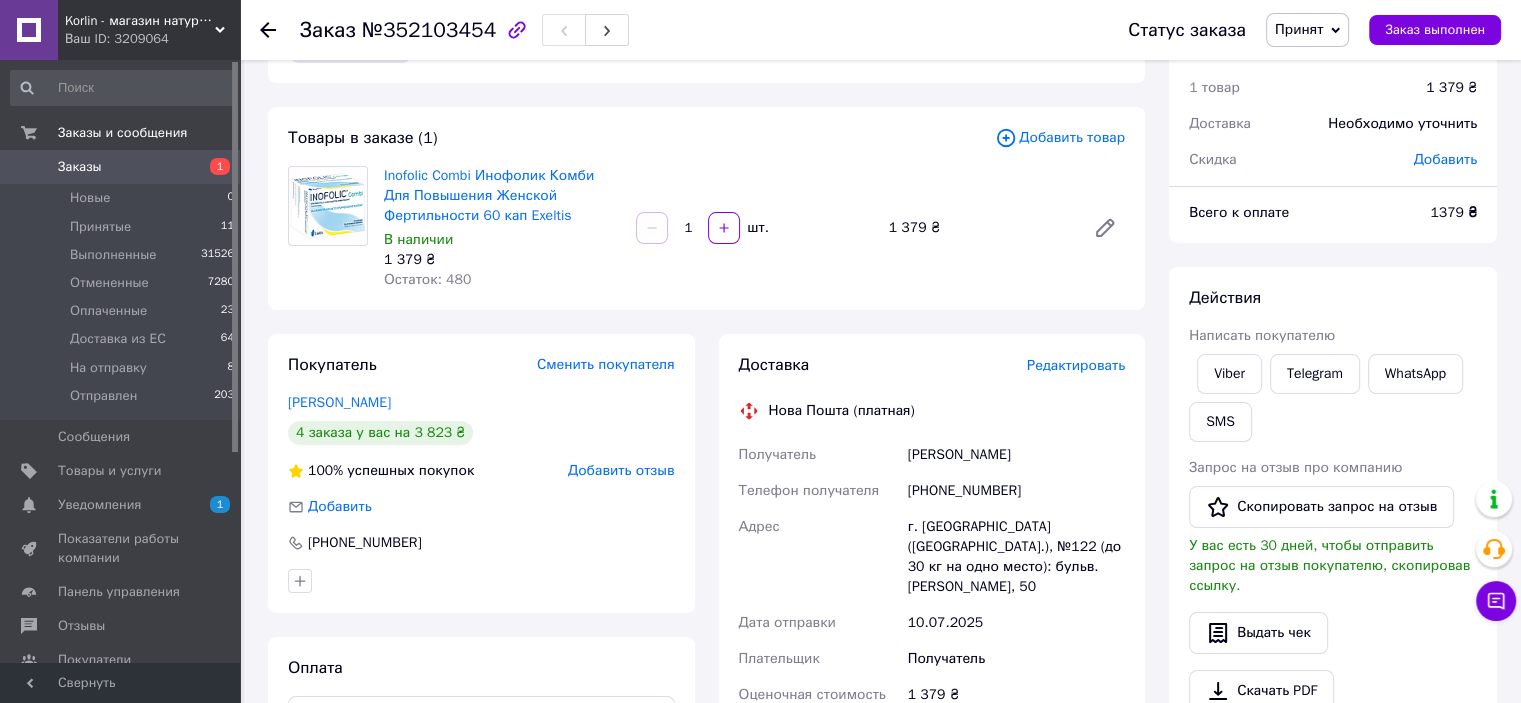 scroll, scrollTop: 100, scrollLeft: 0, axis: vertical 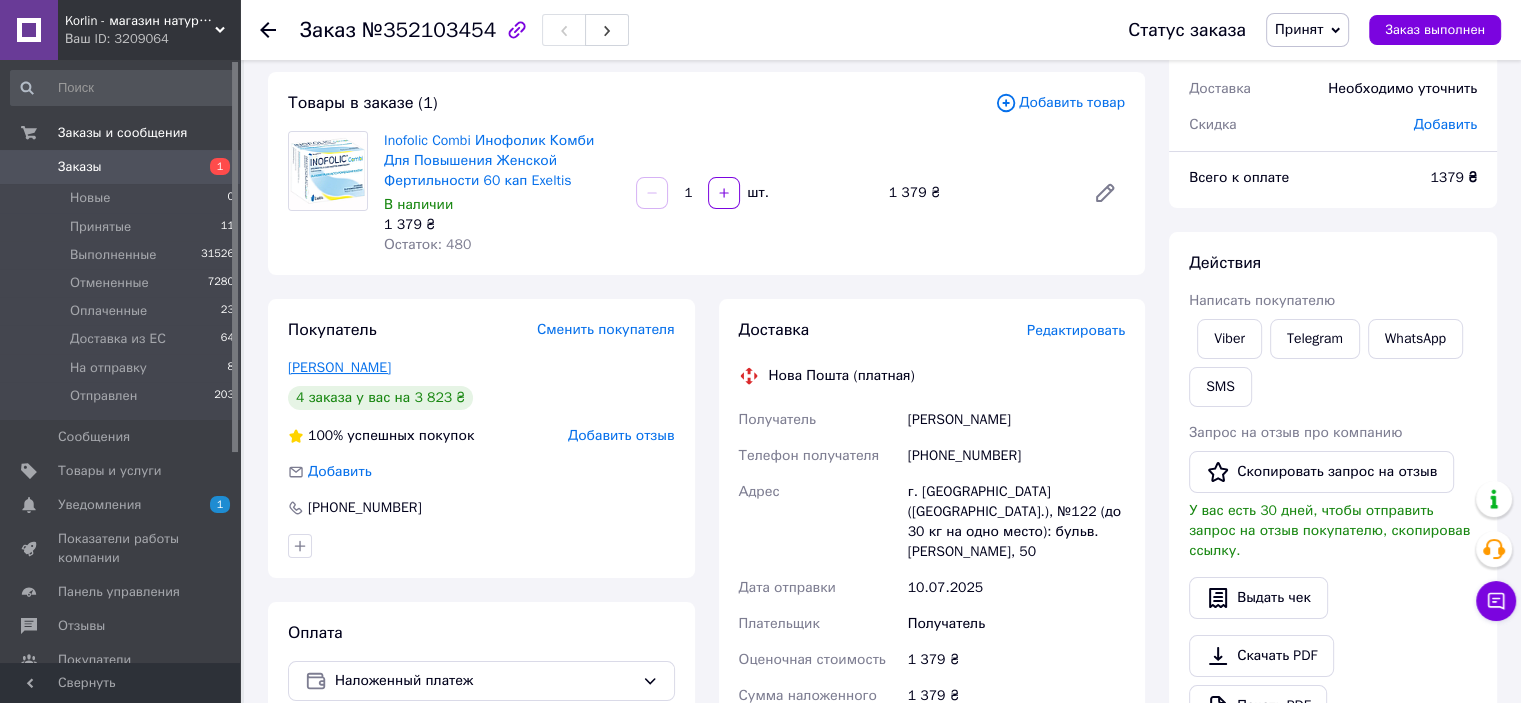 click on "Козловська Вікторія" at bounding box center [339, 367] 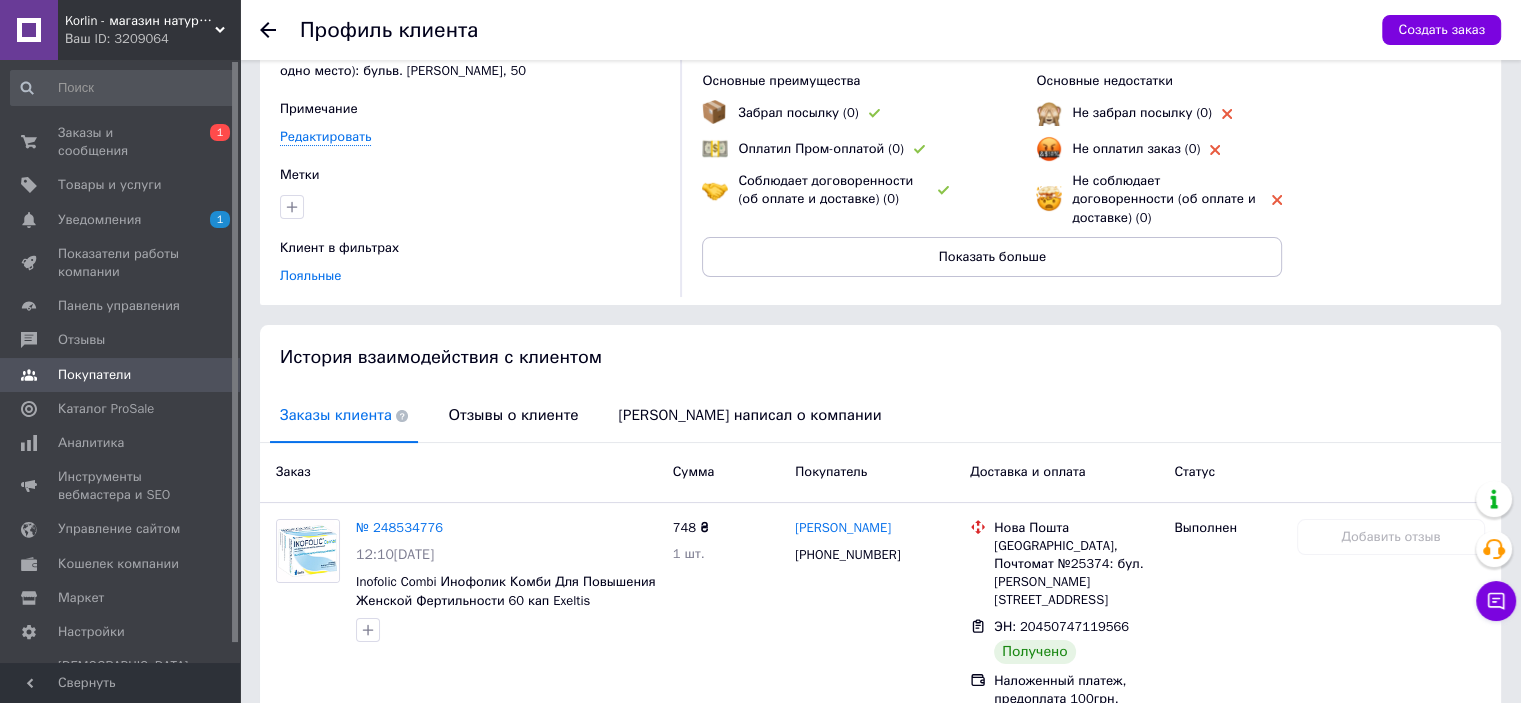 scroll, scrollTop: 63, scrollLeft: 0, axis: vertical 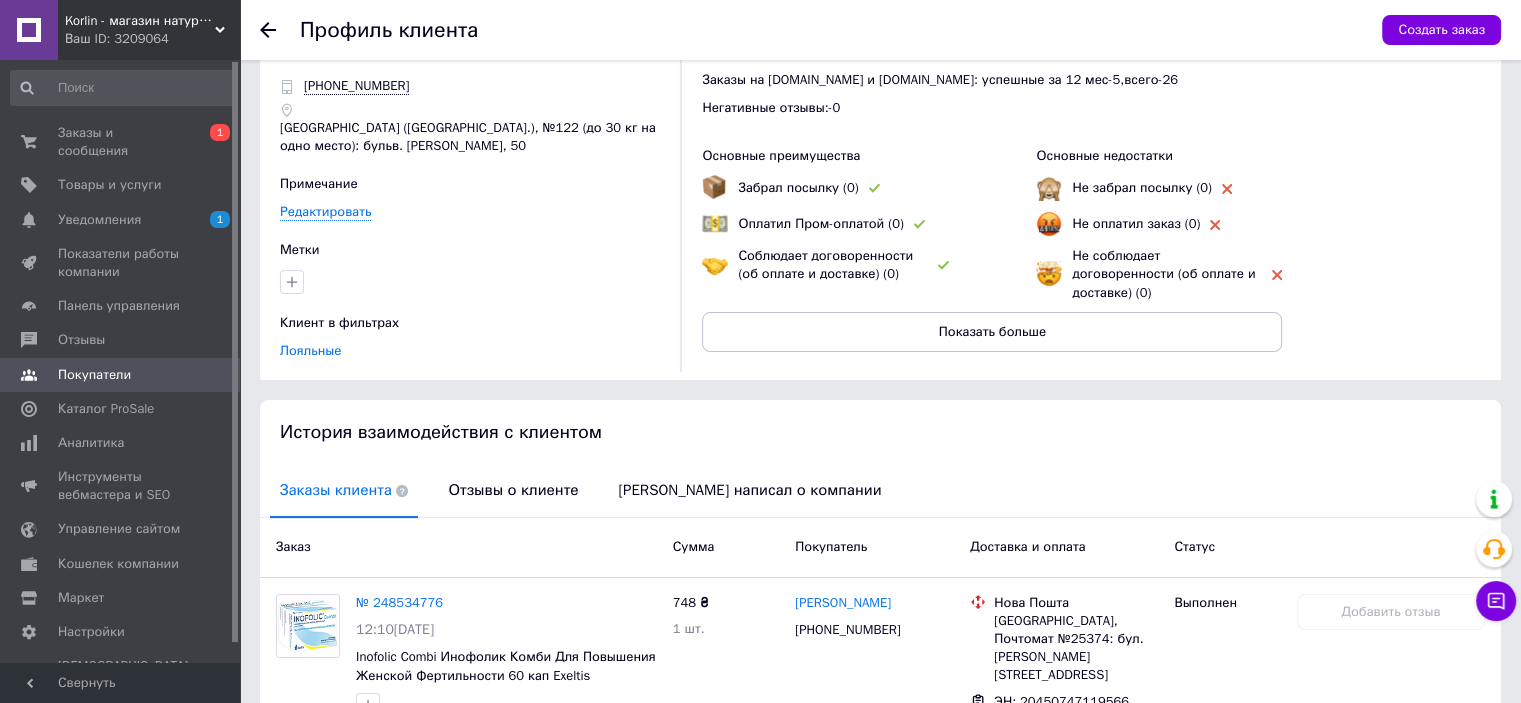 click 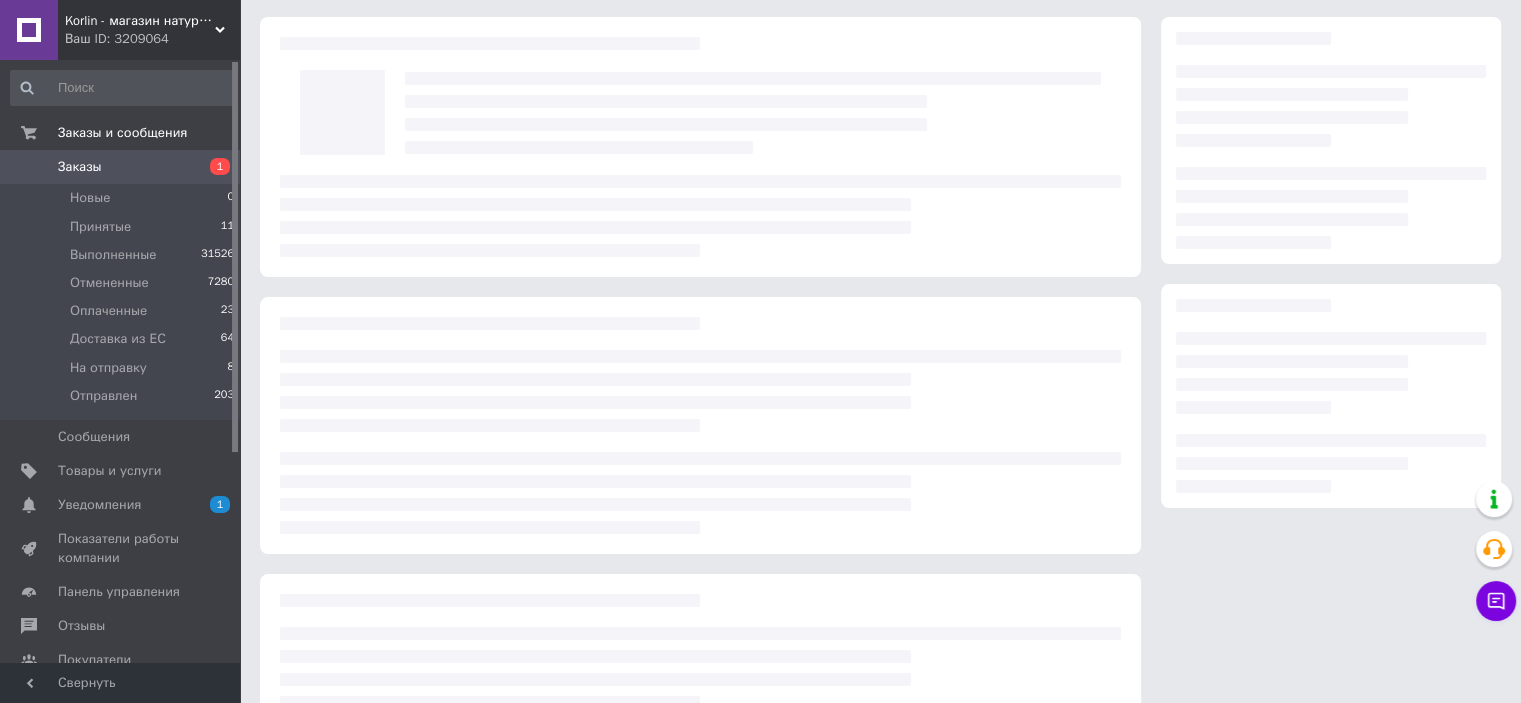 scroll, scrollTop: 100, scrollLeft: 0, axis: vertical 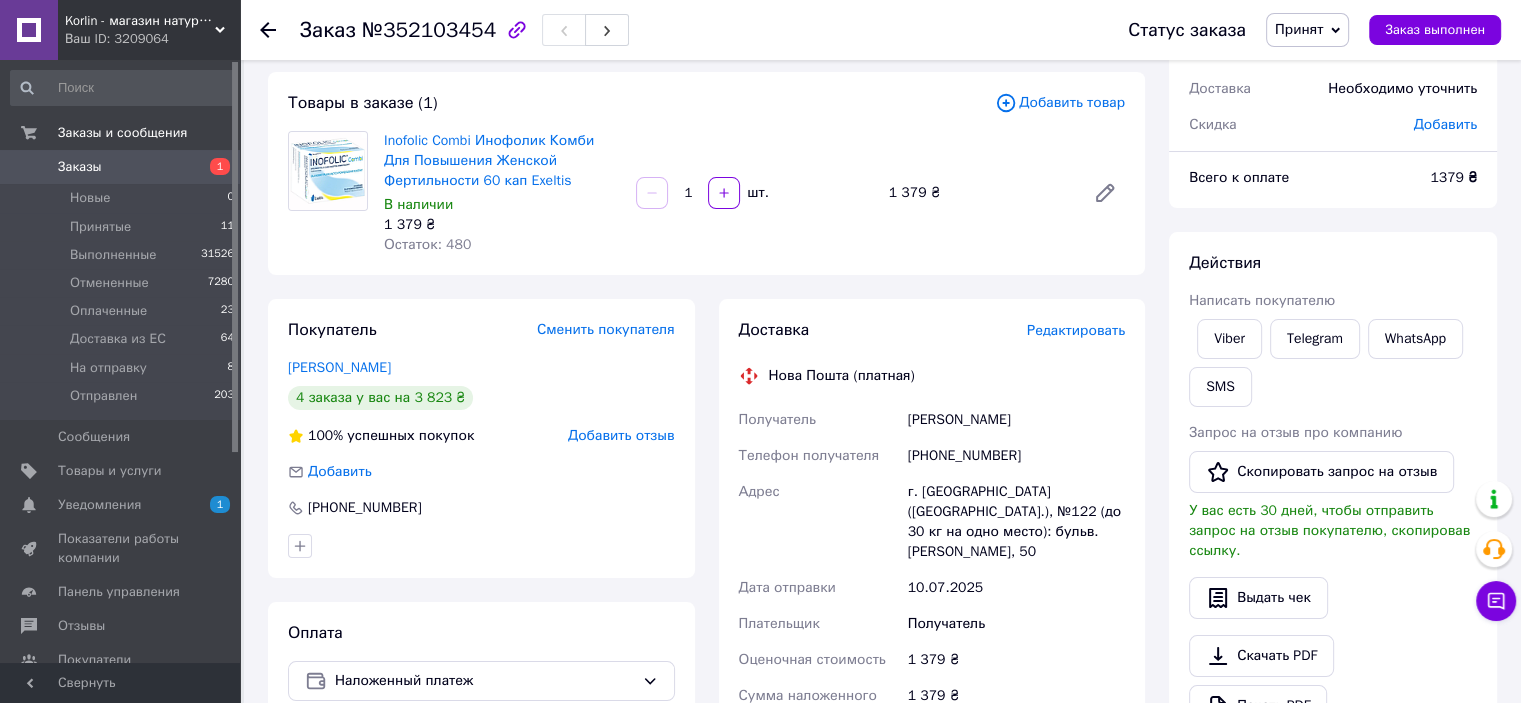 click on "Принят" at bounding box center (1299, 29) 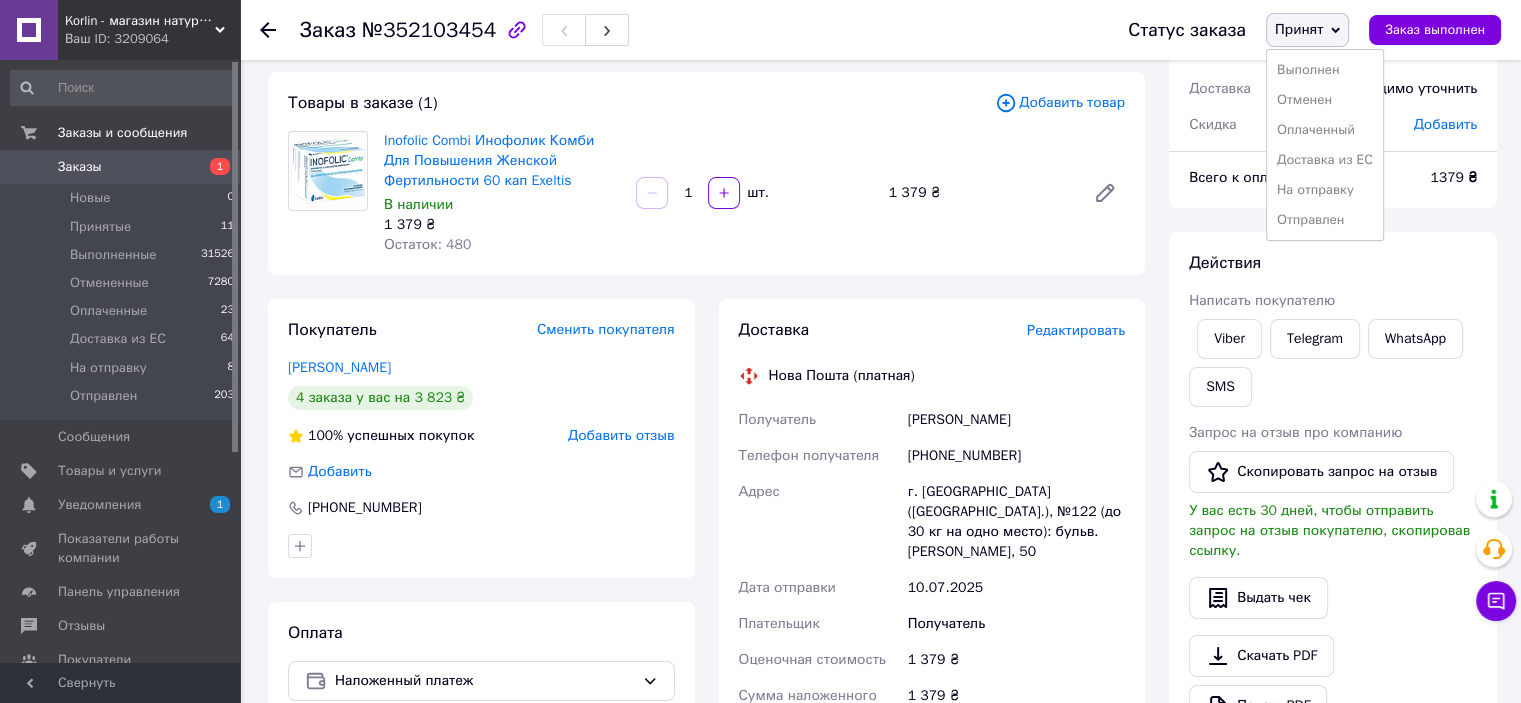 drag, startPoint x: 1332, startPoint y: 97, endPoint x: 1319, endPoint y: 101, distance: 13.601471 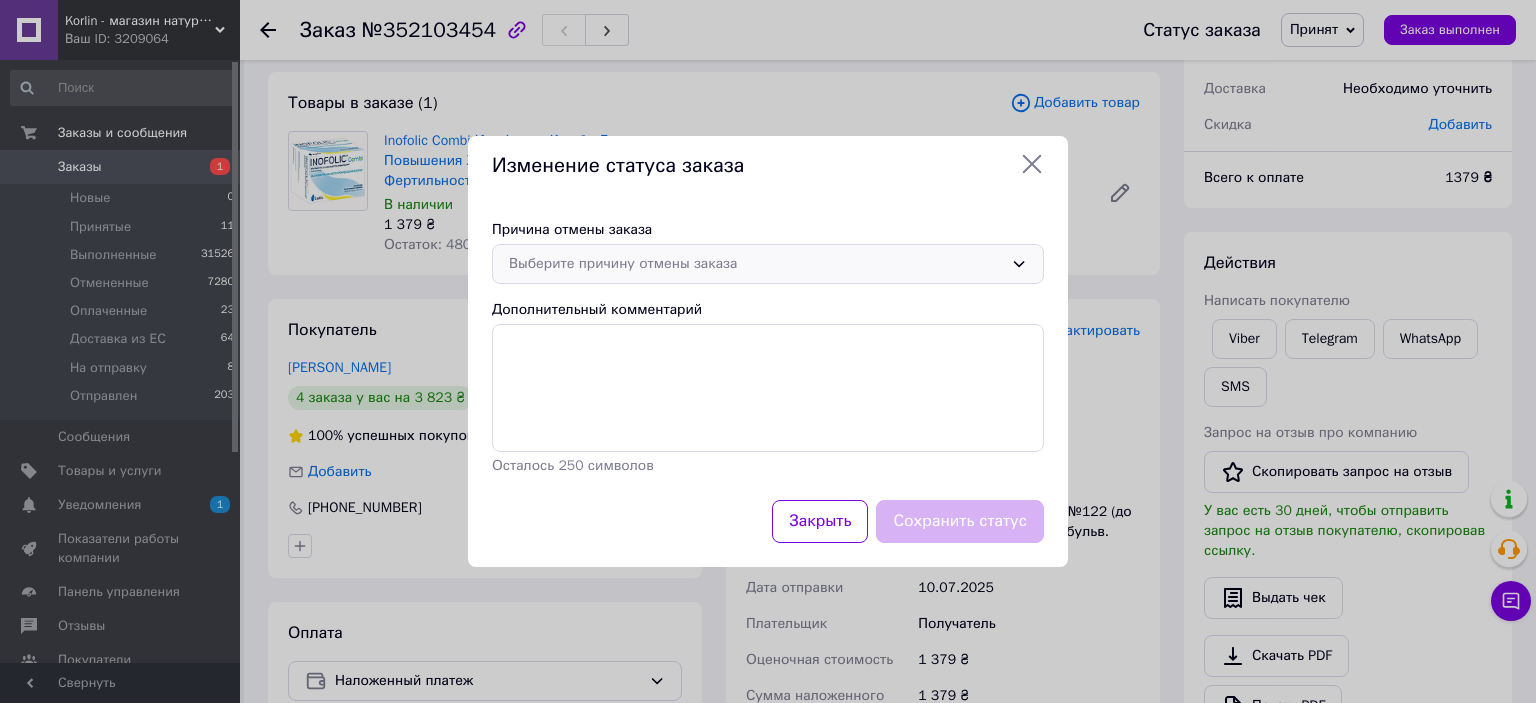 click on "Выберите причину отмены заказа" at bounding box center [756, 264] 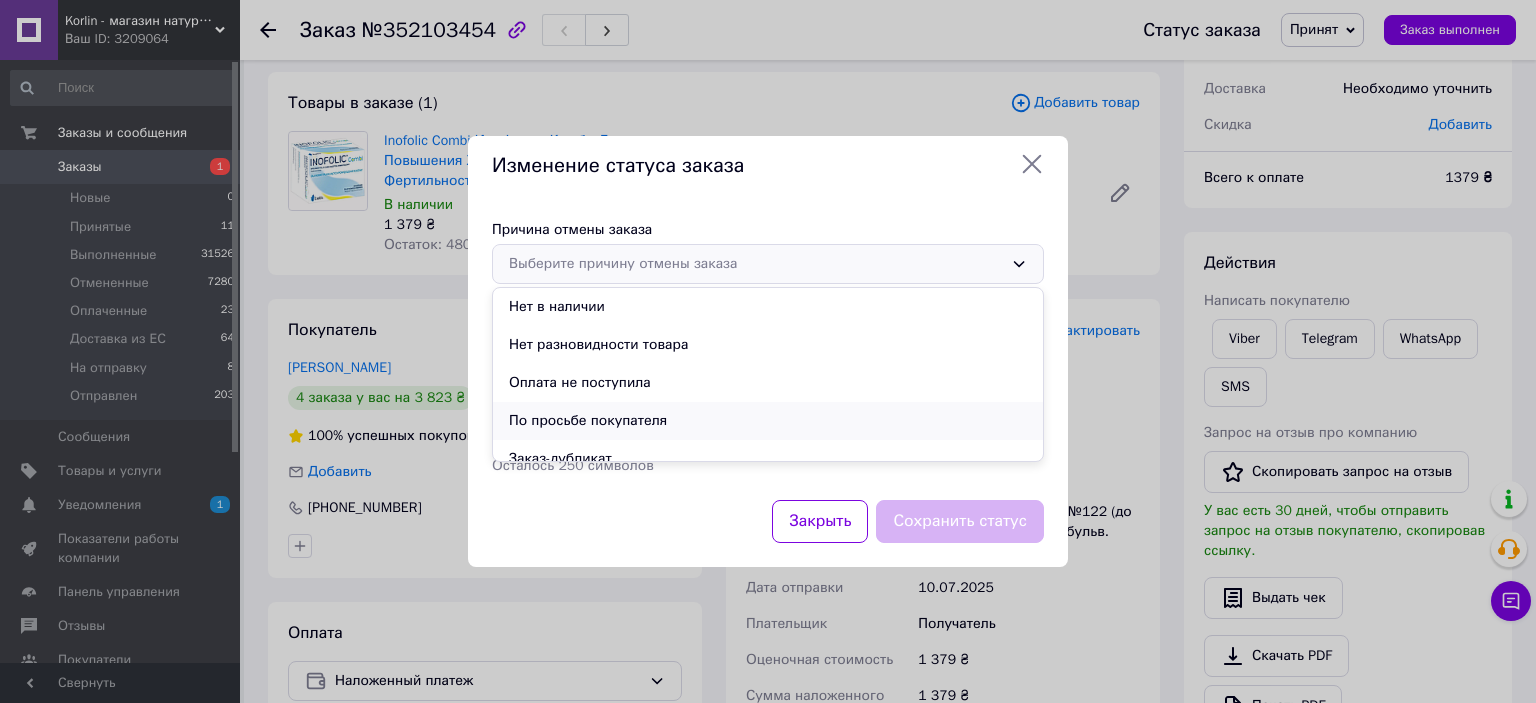 click on "По просьбе покупателя" at bounding box center [768, 421] 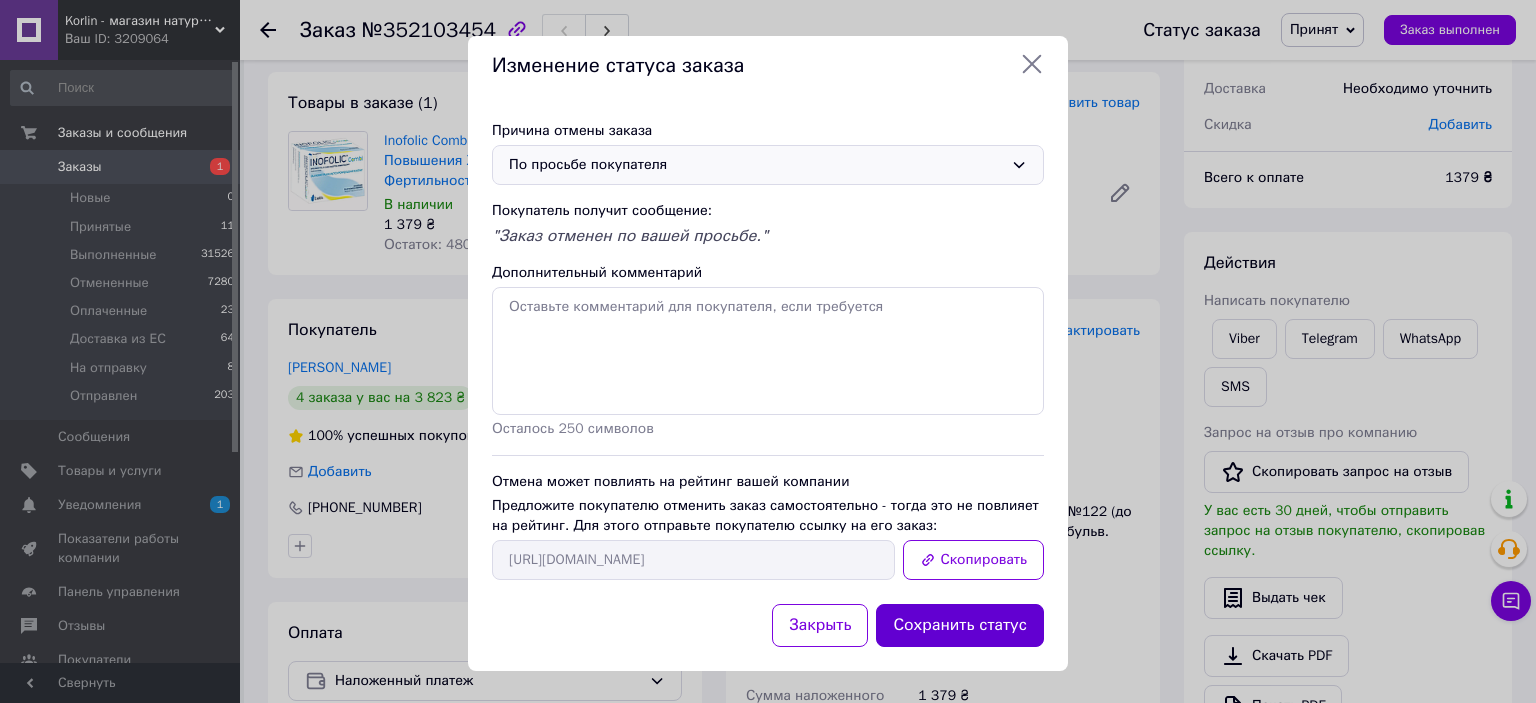 click on "Сохранить статус" at bounding box center [960, 625] 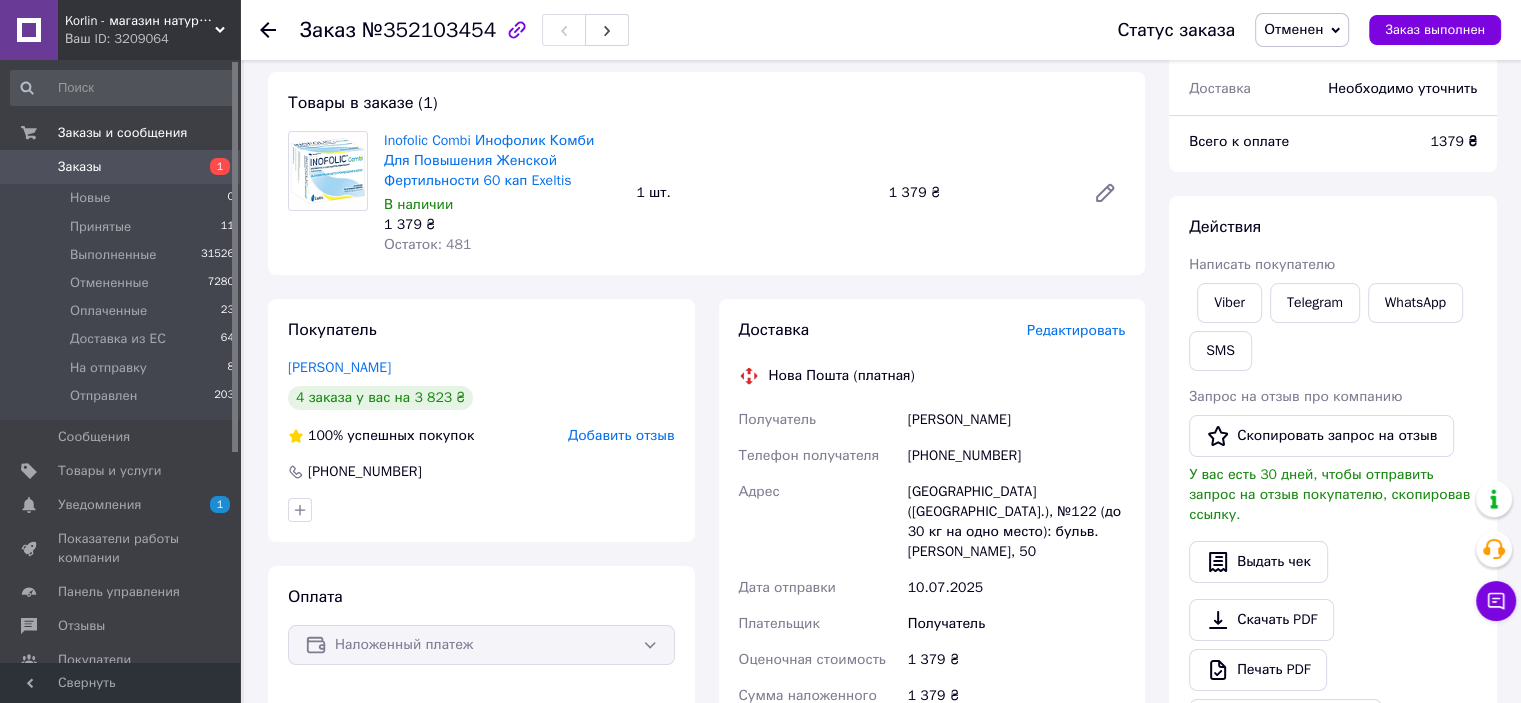 scroll, scrollTop: 0, scrollLeft: 0, axis: both 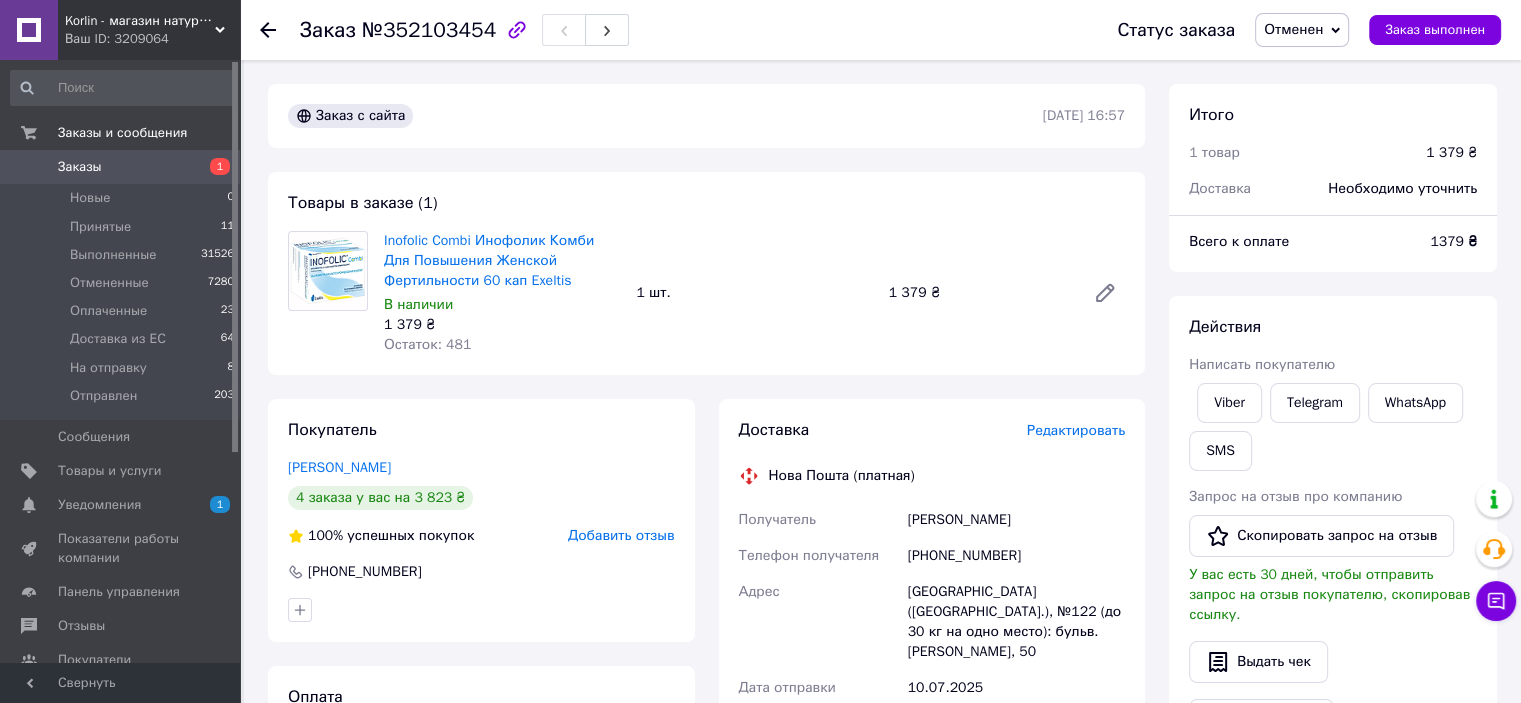 click 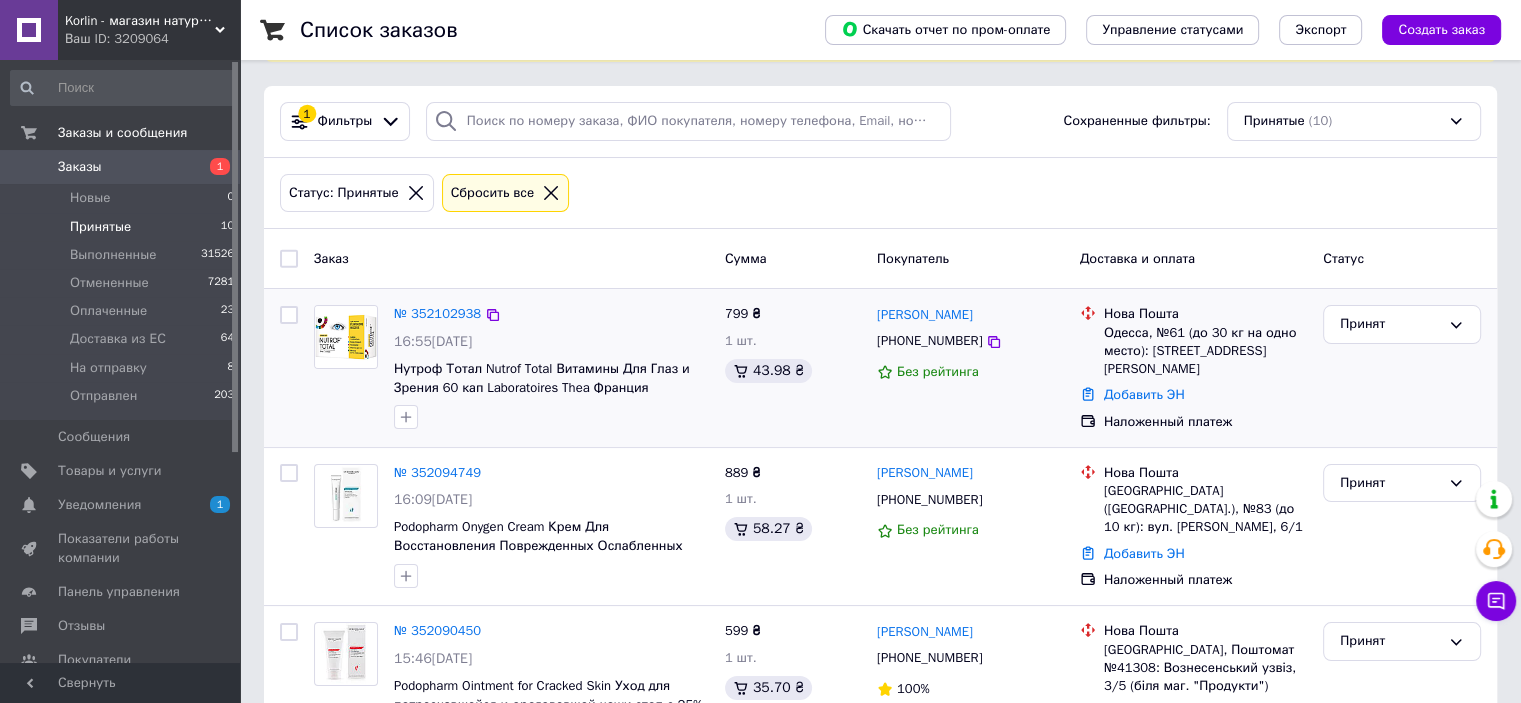 scroll, scrollTop: 400, scrollLeft: 0, axis: vertical 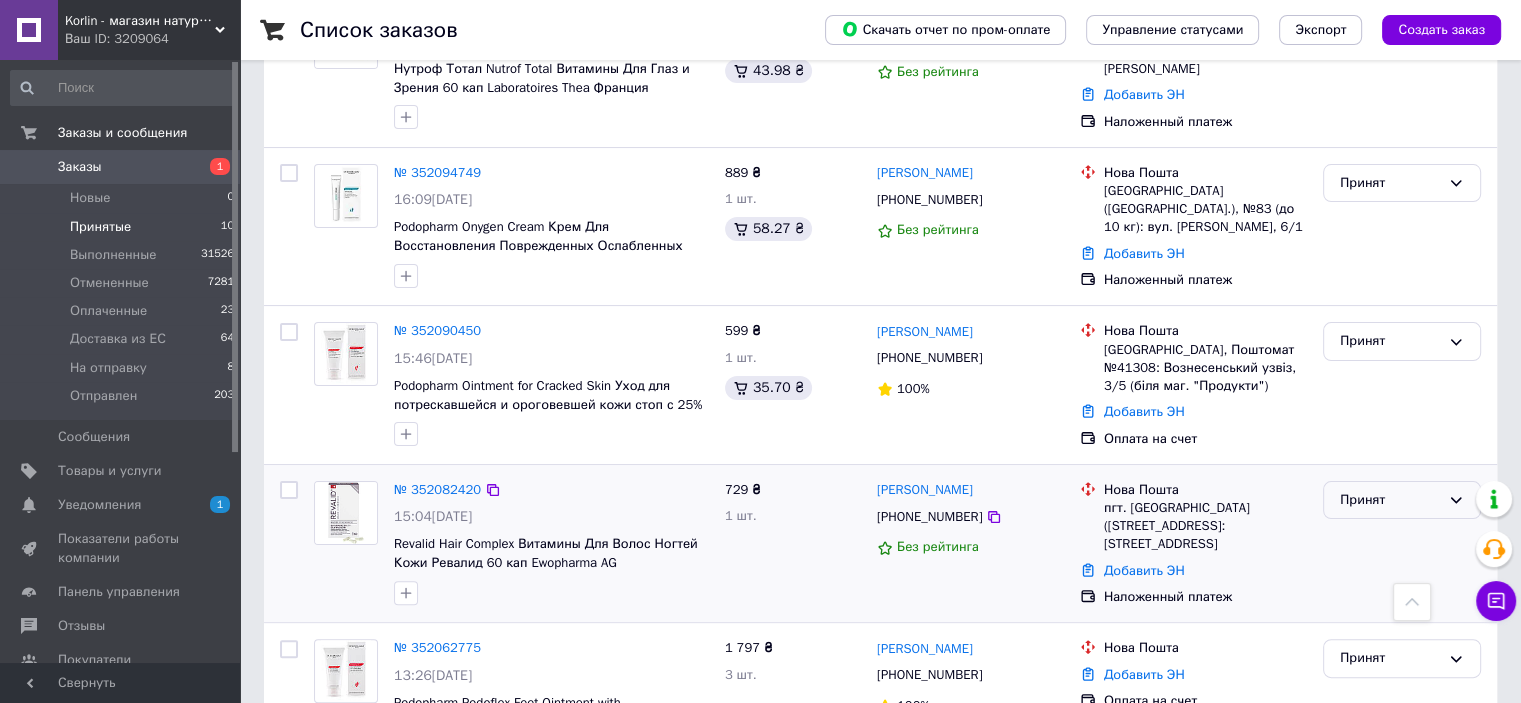 click on "Принят" at bounding box center [1402, 500] 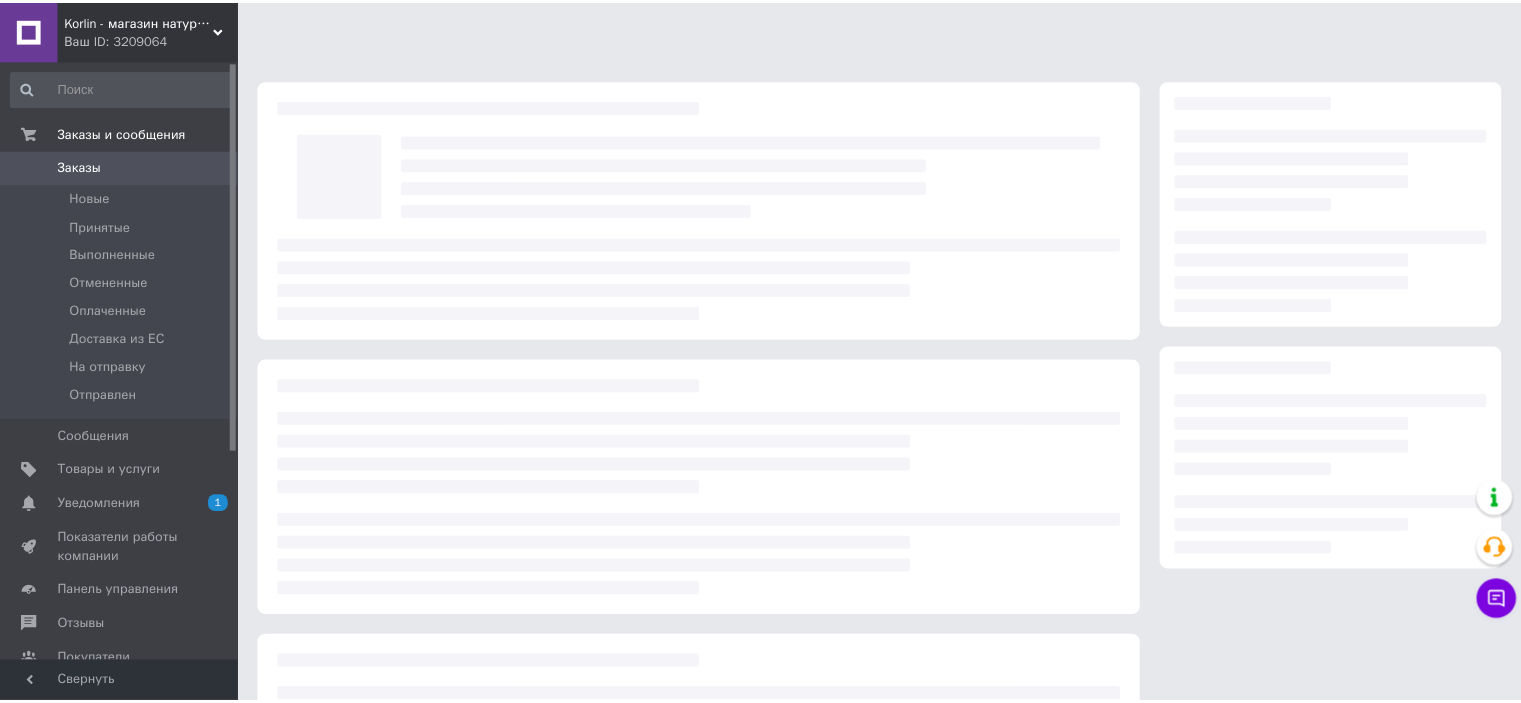scroll, scrollTop: 0, scrollLeft: 0, axis: both 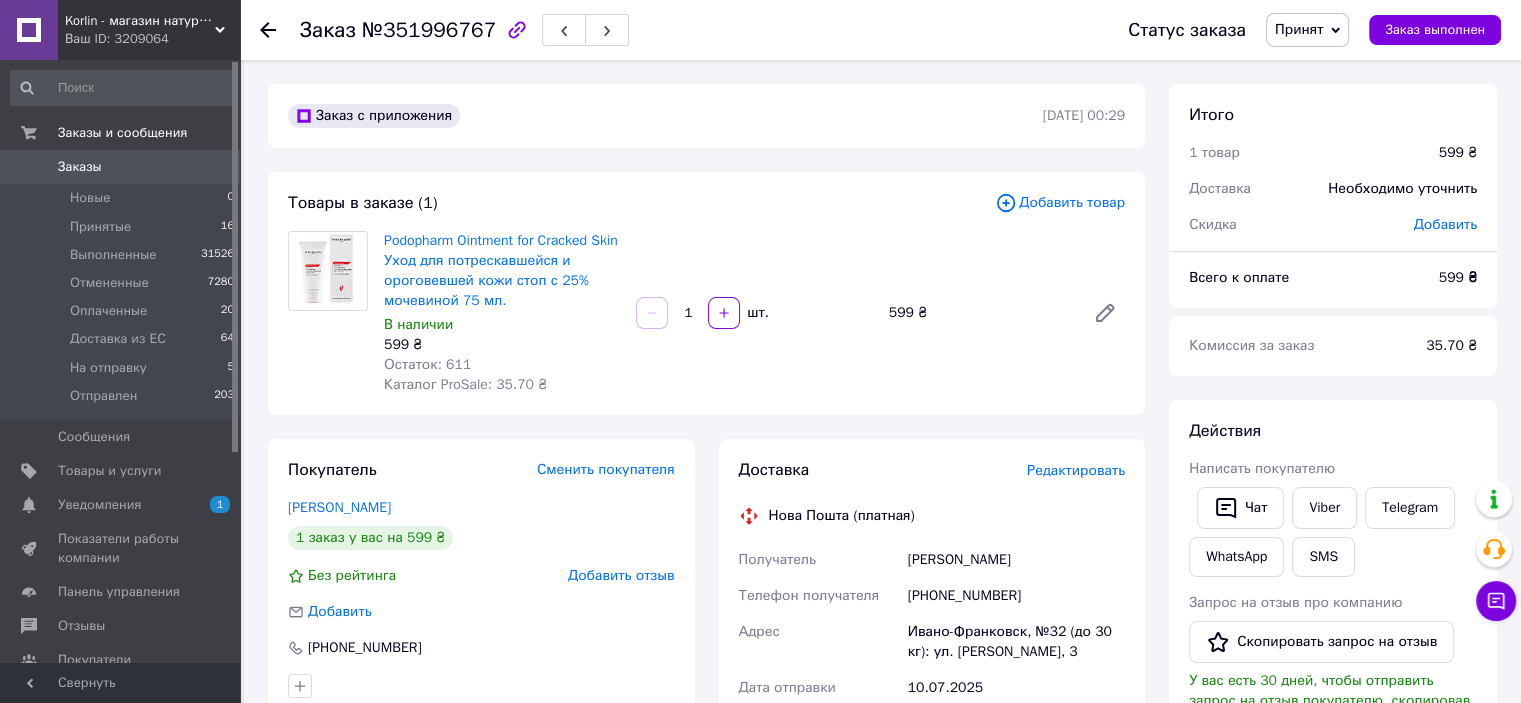 click on "Принят" at bounding box center [1299, 29] 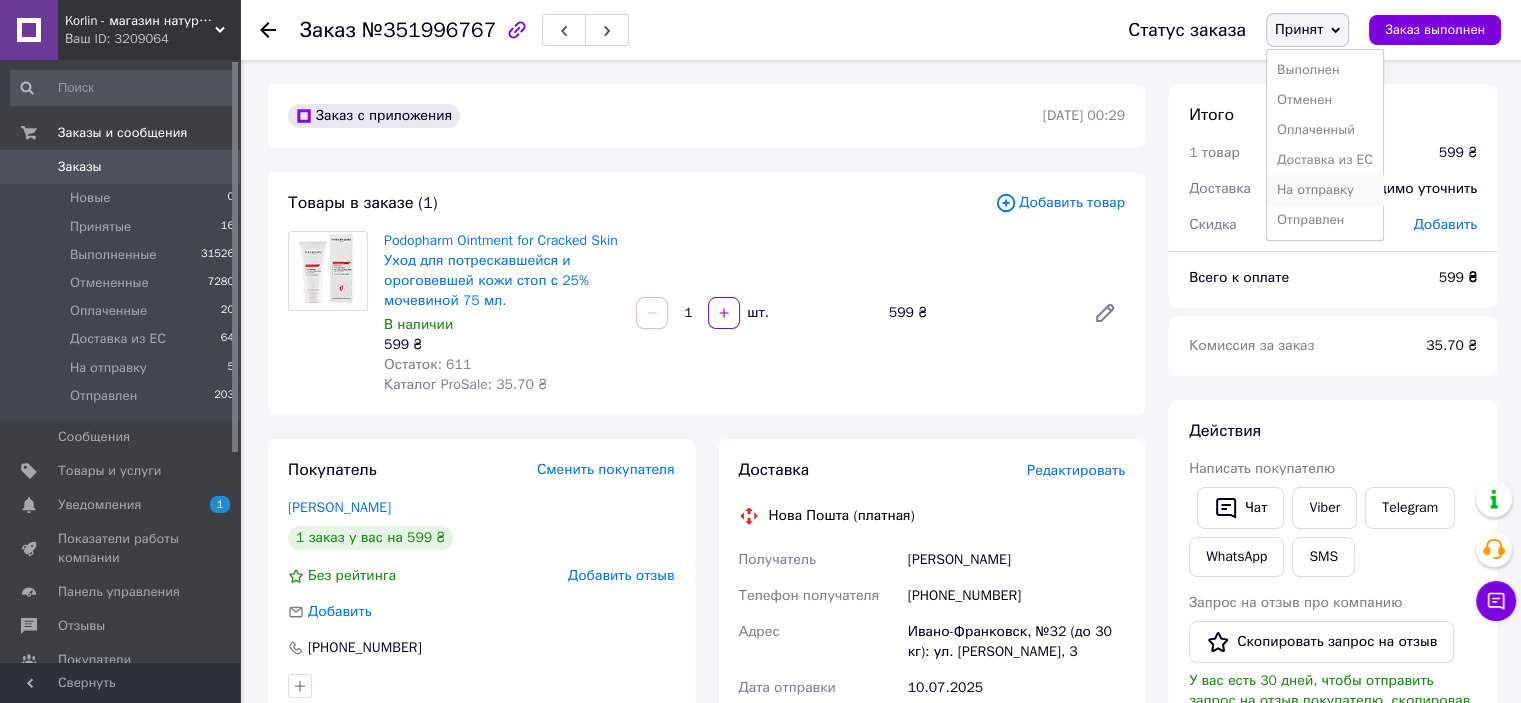 click on "На отправку" at bounding box center (1325, 190) 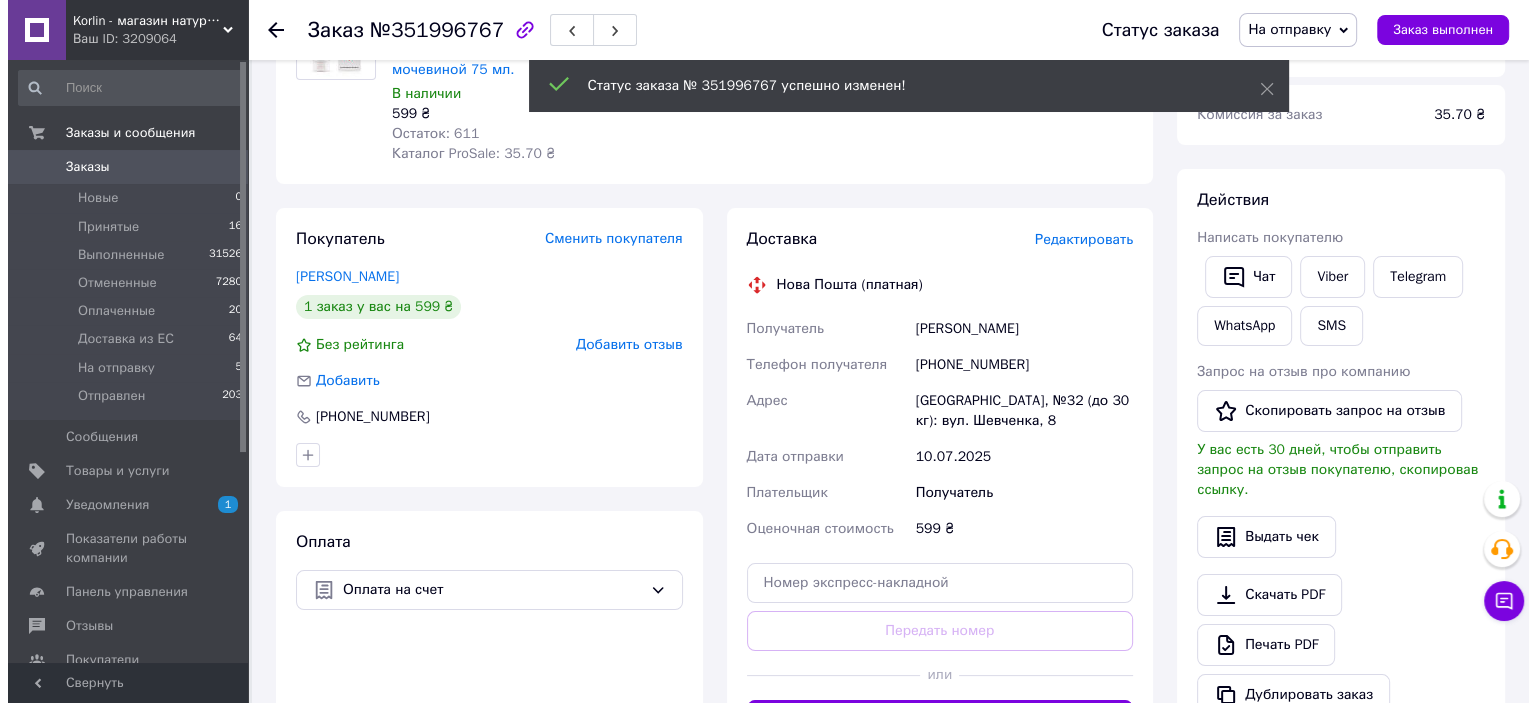 scroll, scrollTop: 200, scrollLeft: 0, axis: vertical 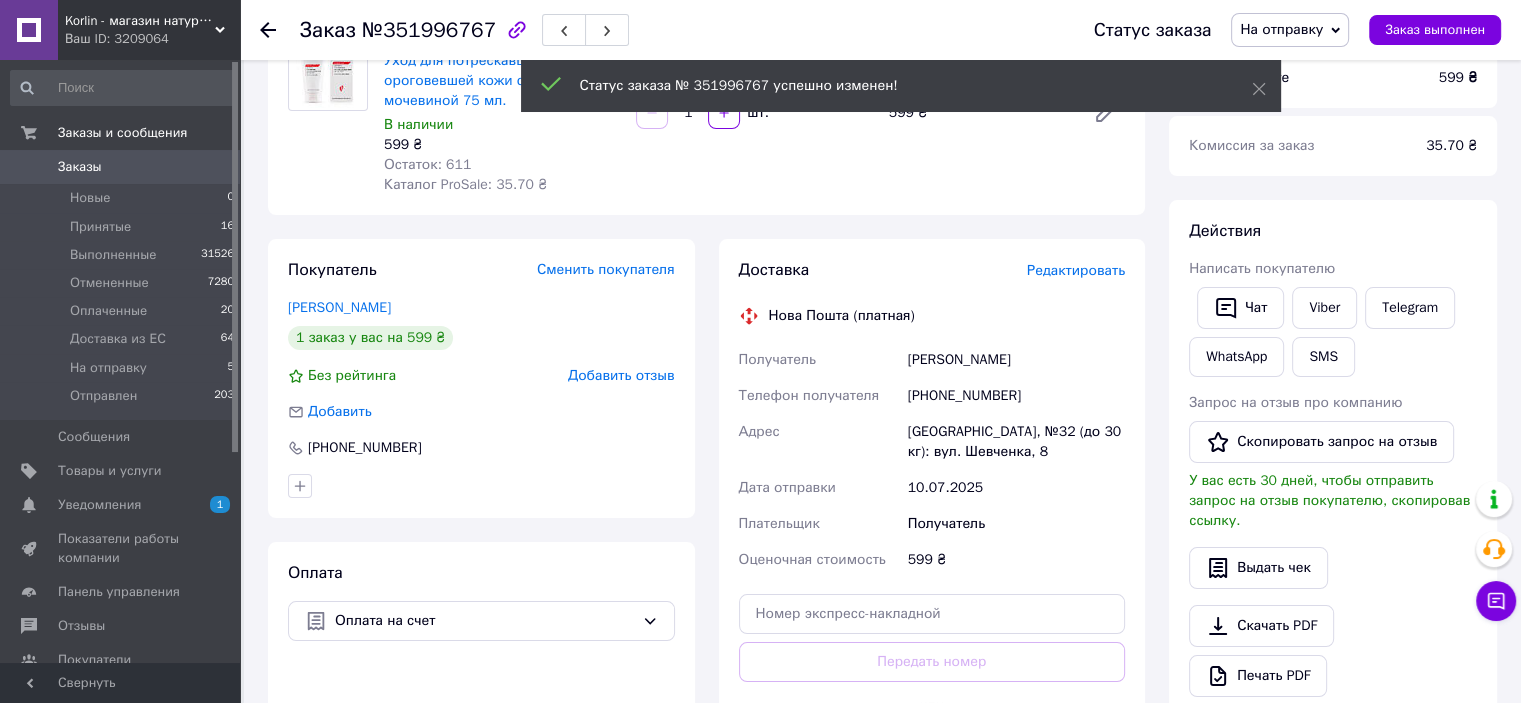 click on "Редактировать" at bounding box center [1076, 270] 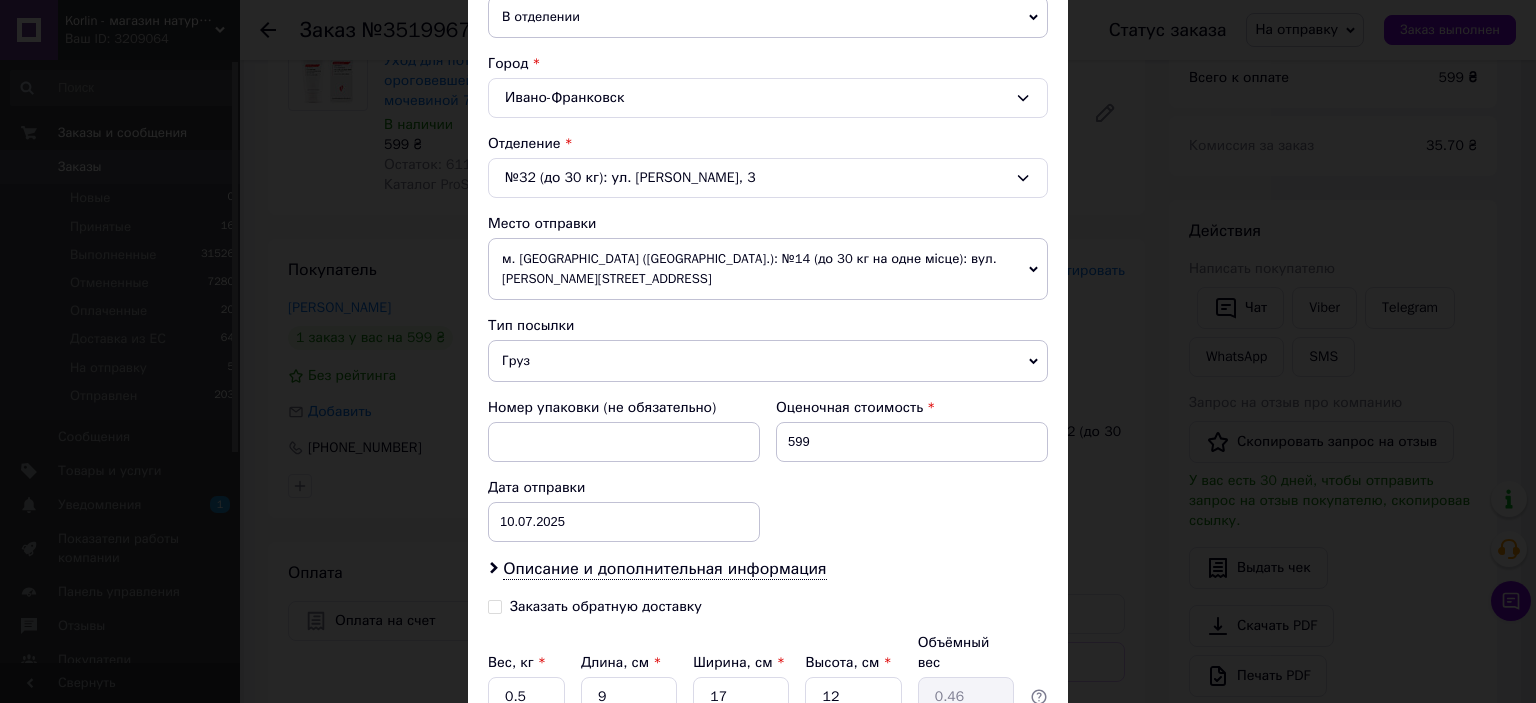 scroll, scrollTop: 675, scrollLeft: 0, axis: vertical 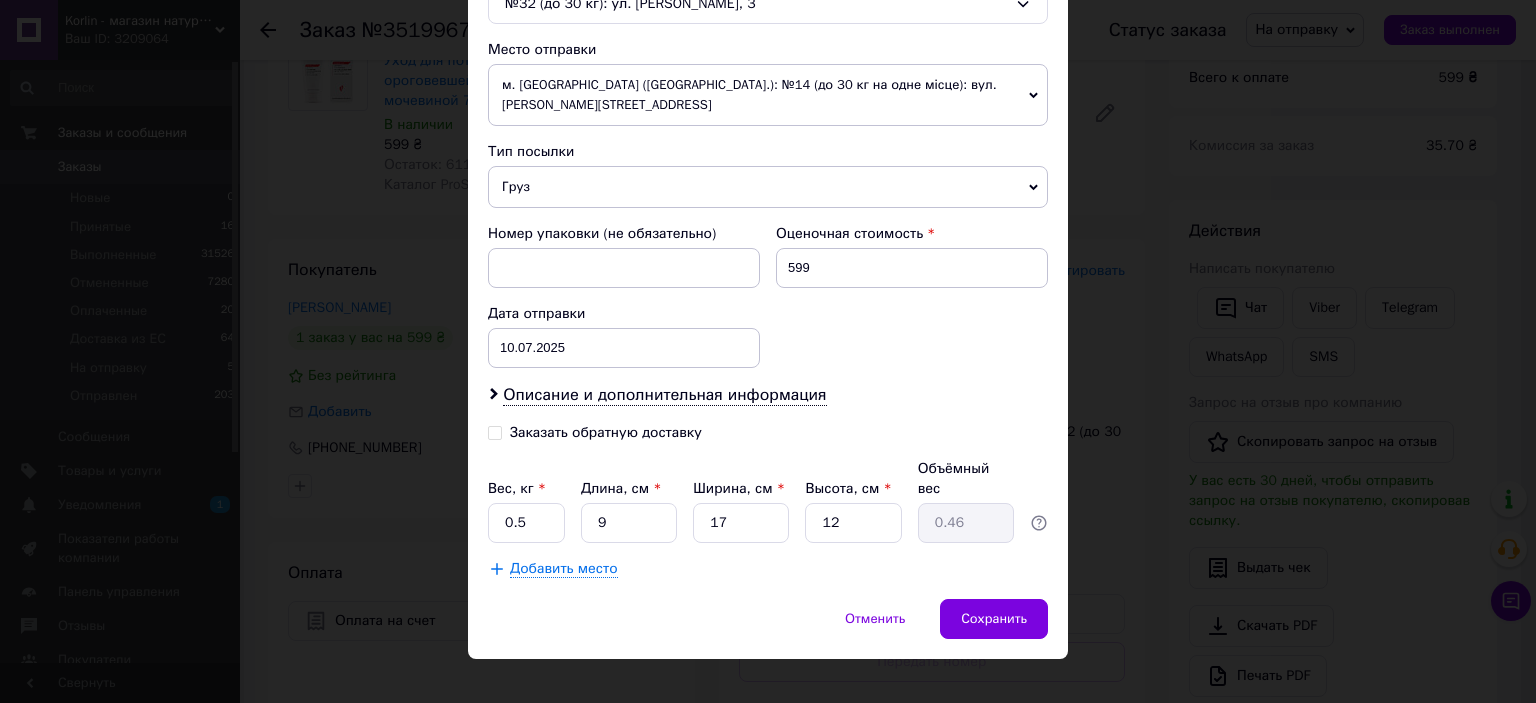 click on "10.07.2025 < 2025 > < Июль > Пн Вт Ср Чт Пт Сб Вс 30 1 2 3 4 5 6 7 8 9 10 11 12 13 14 15 16 17 18 19 20 21 22 23 24 25 26 27 28 29 30 31 1 2 3 4 5 6 7 8 9 10" at bounding box center (624, 348) 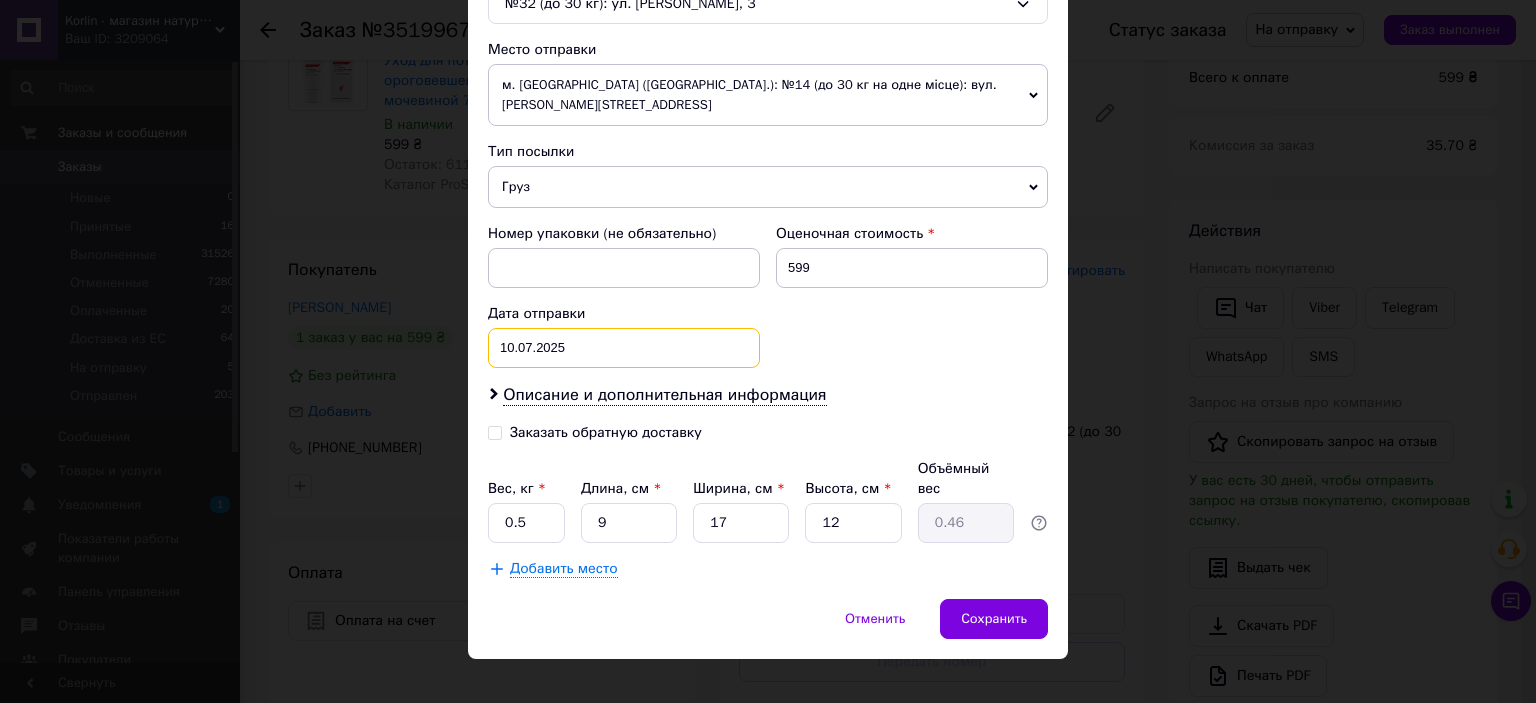 click on "10.07.2025 < 2025 > < Июль > Пн Вт Ср Чт Пт Сб Вс 30 1 2 3 4 5 6 7 8 9 10 11 12 13 14 15 16 17 18 19 20 21 22 23 24 25 26 27 28 29 30 31 1 2 3 4 5 6 7 8 9 10" at bounding box center (624, 348) 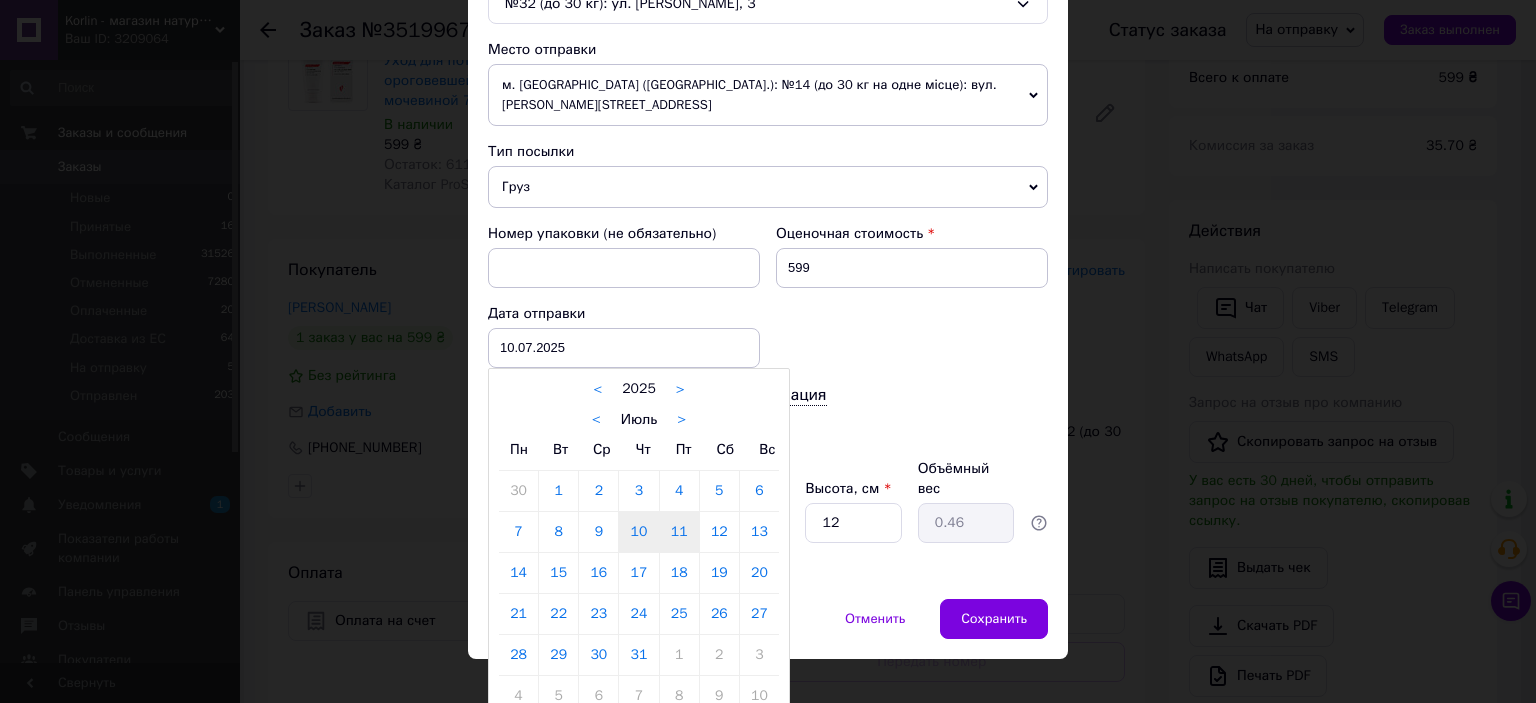 click on "11" at bounding box center (679, 532) 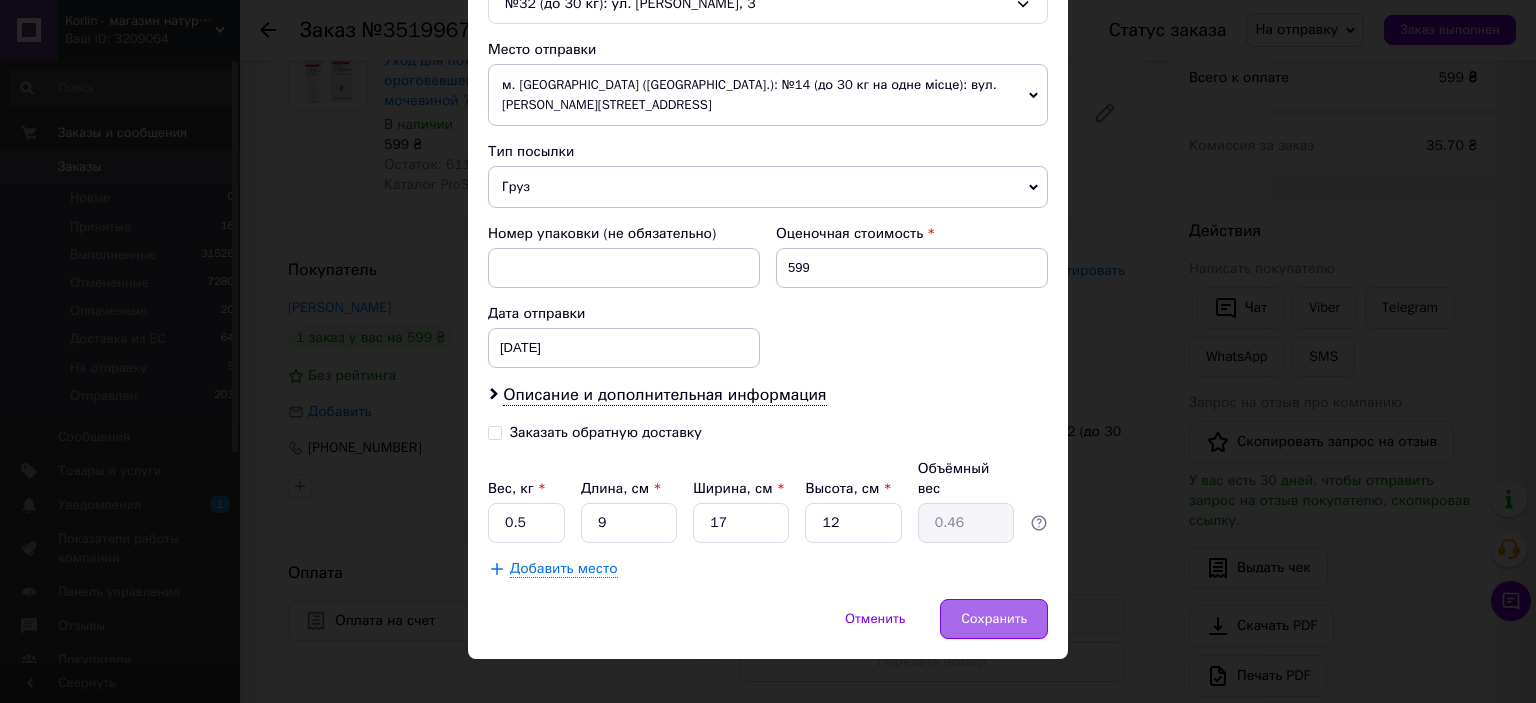 click on "Сохранить" at bounding box center (994, 619) 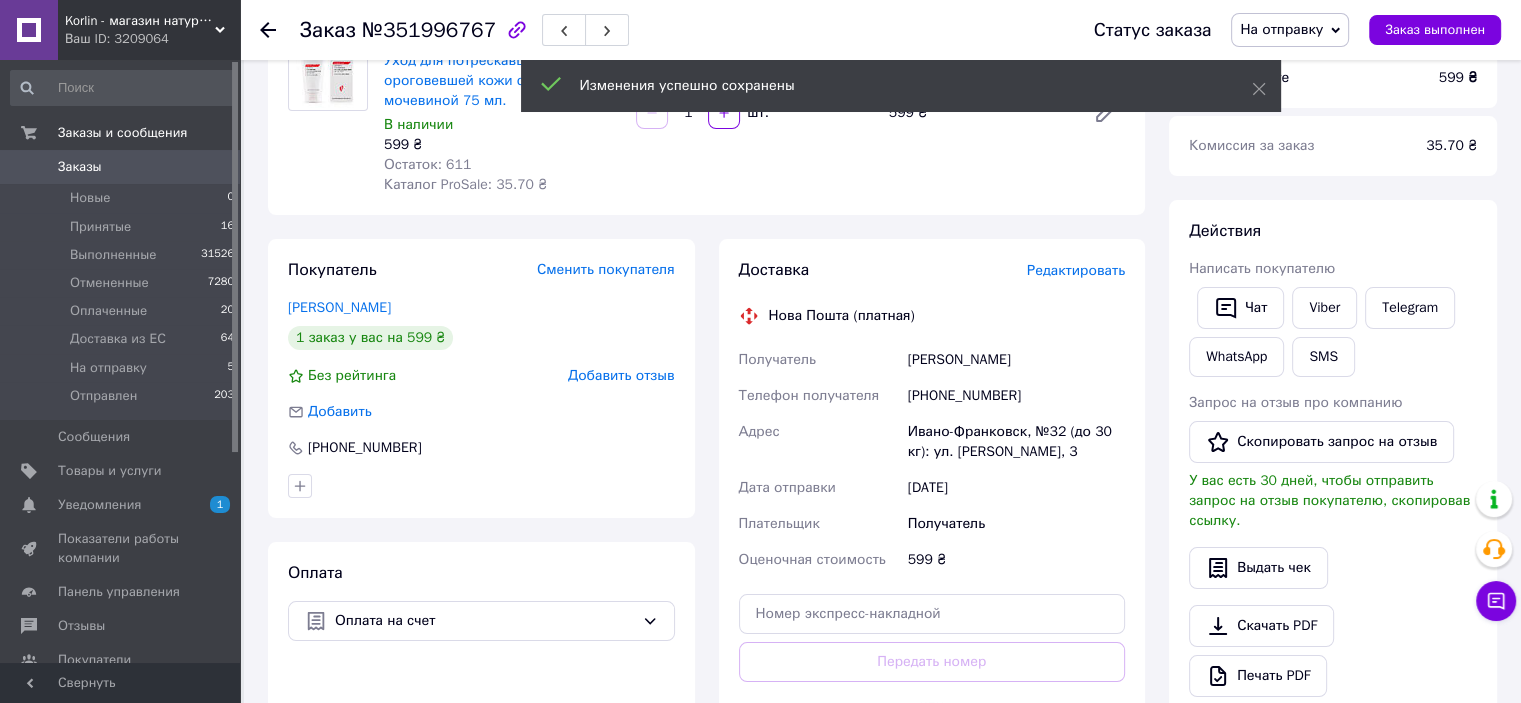 click on "Редактировать" at bounding box center (1076, 270) 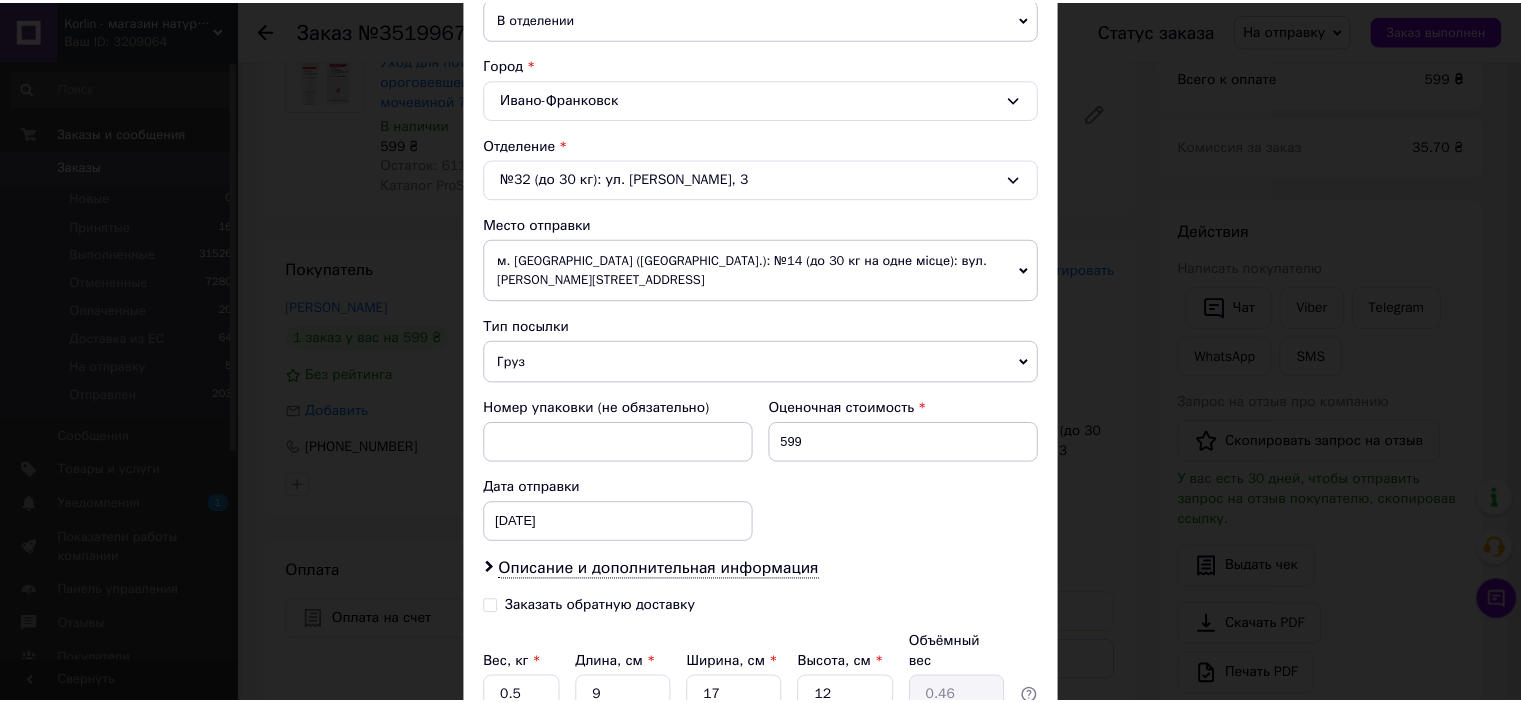 scroll, scrollTop: 675, scrollLeft: 0, axis: vertical 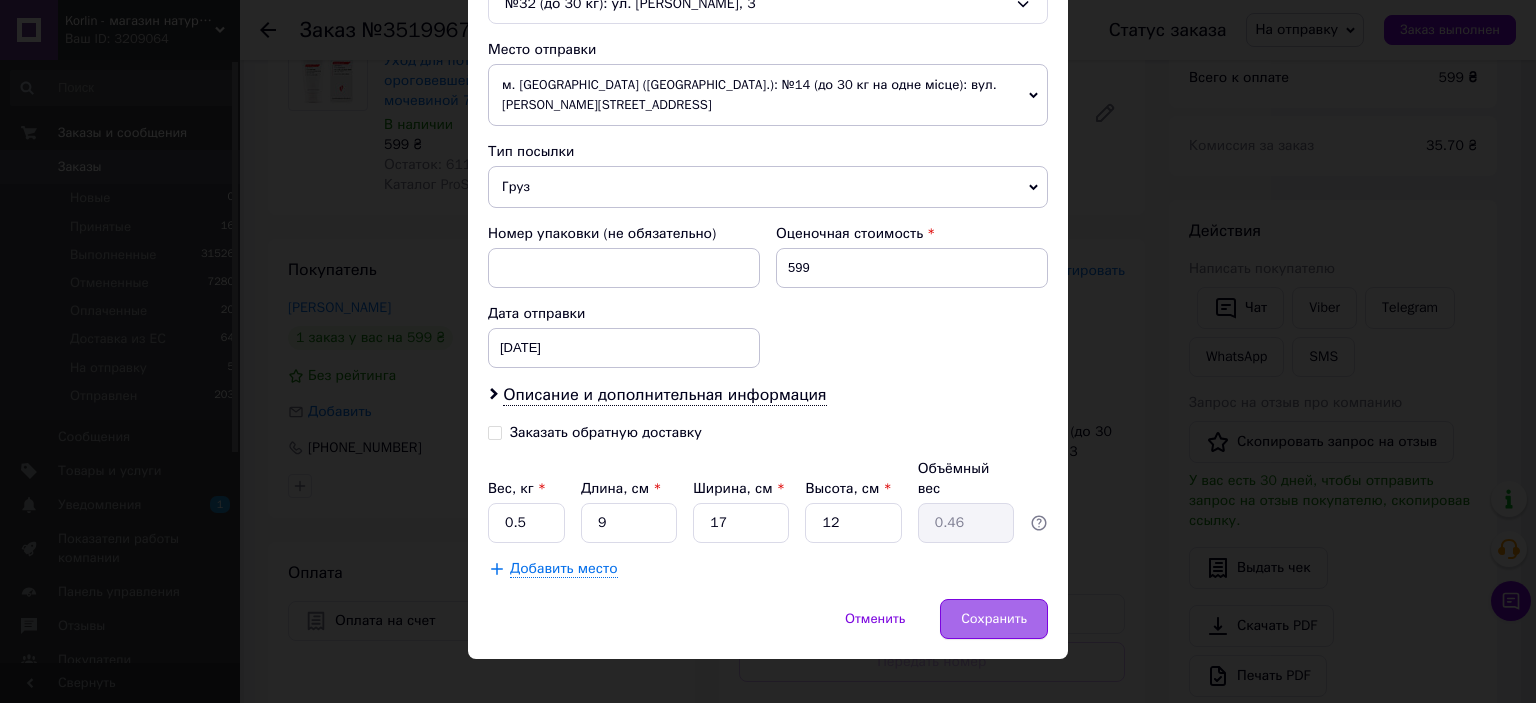 click on "Сохранить" at bounding box center [994, 619] 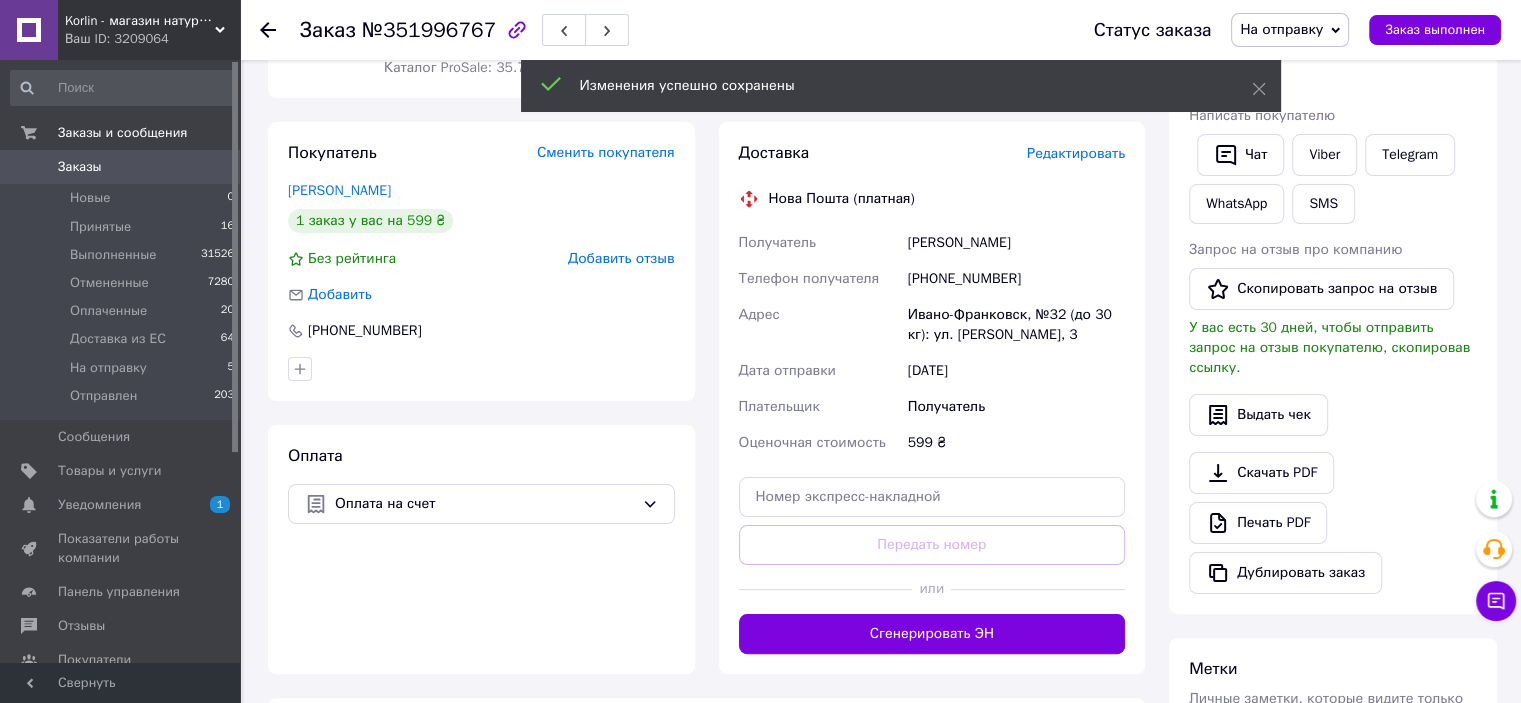 scroll, scrollTop: 400, scrollLeft: 0, axis: vertical 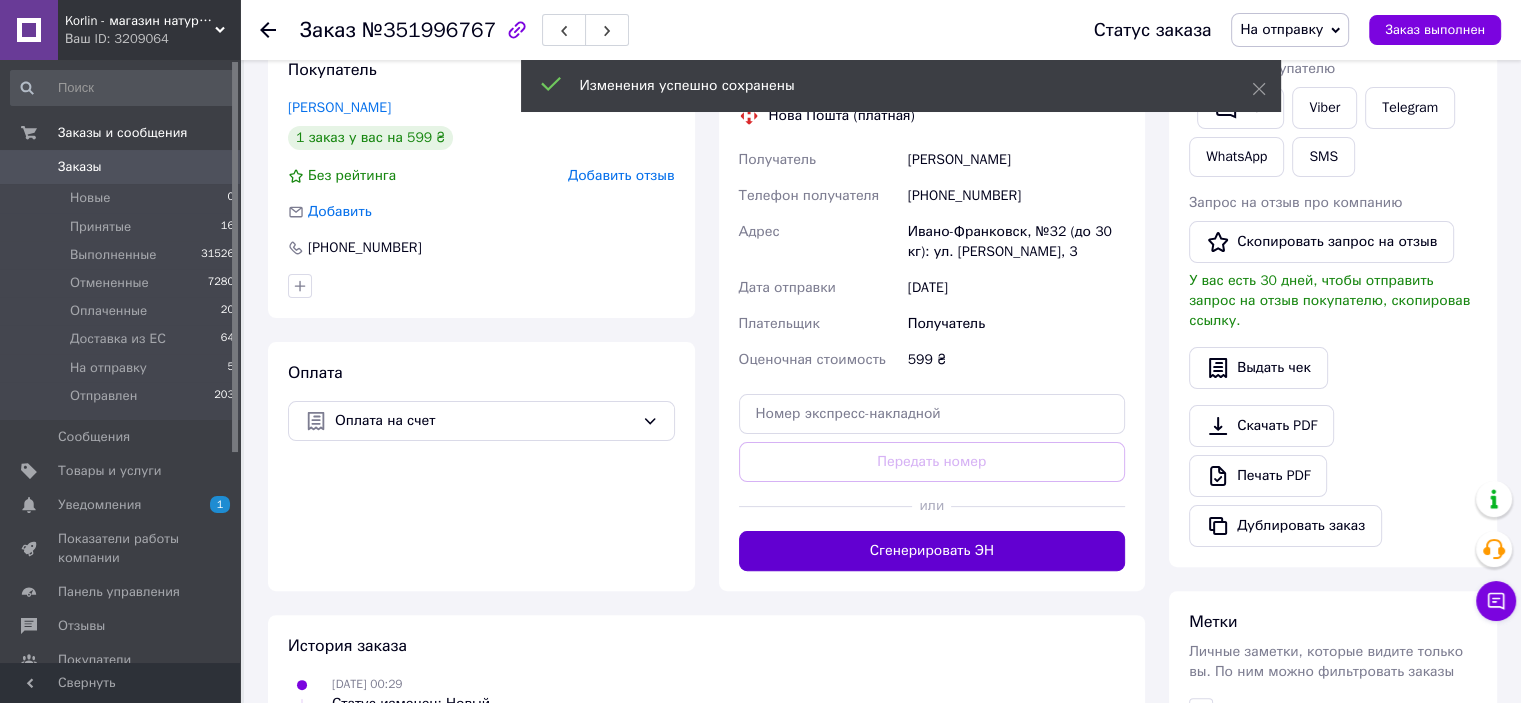 click on "Сгенерировать ЭН" at bounding box center (932, 551) 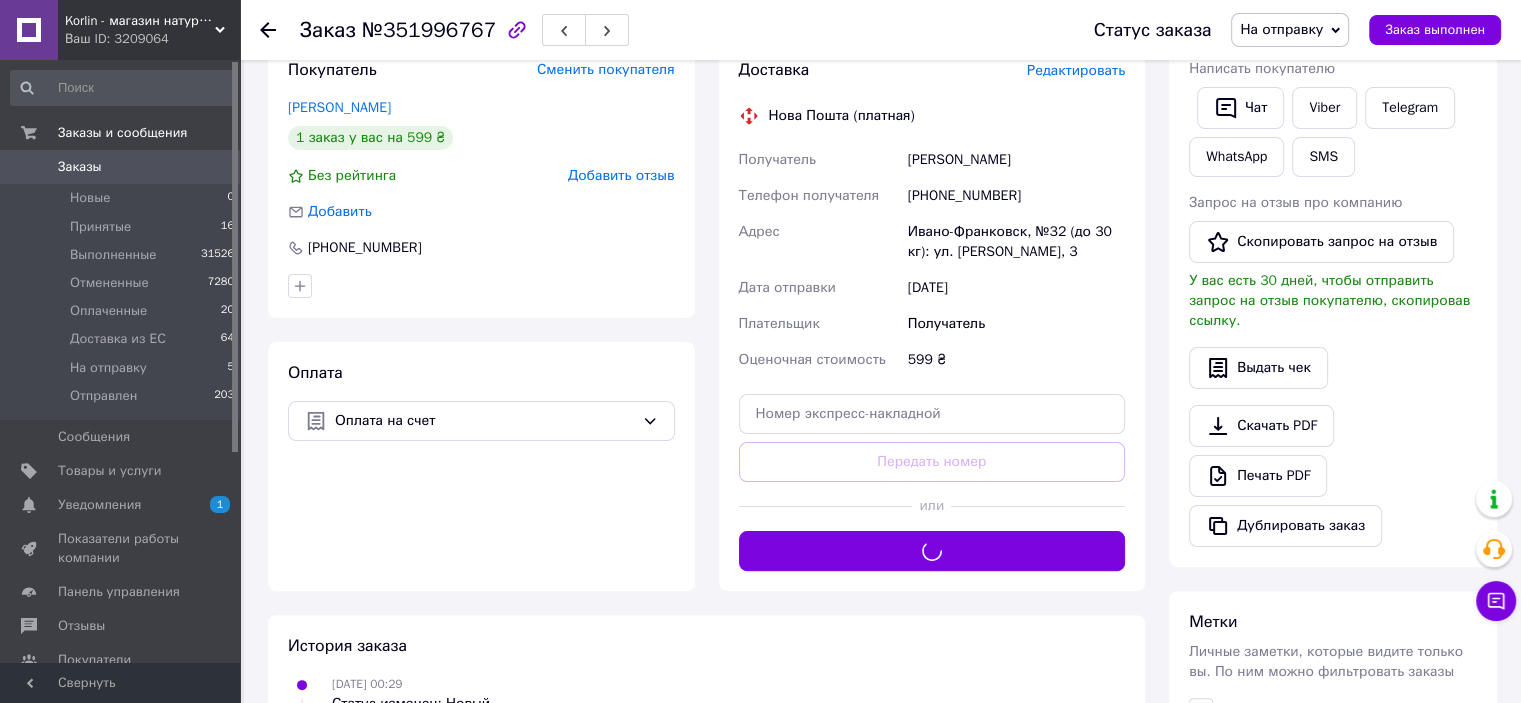 scroll, scrollTop: 300, scrollLeft: 0, axis: vertical 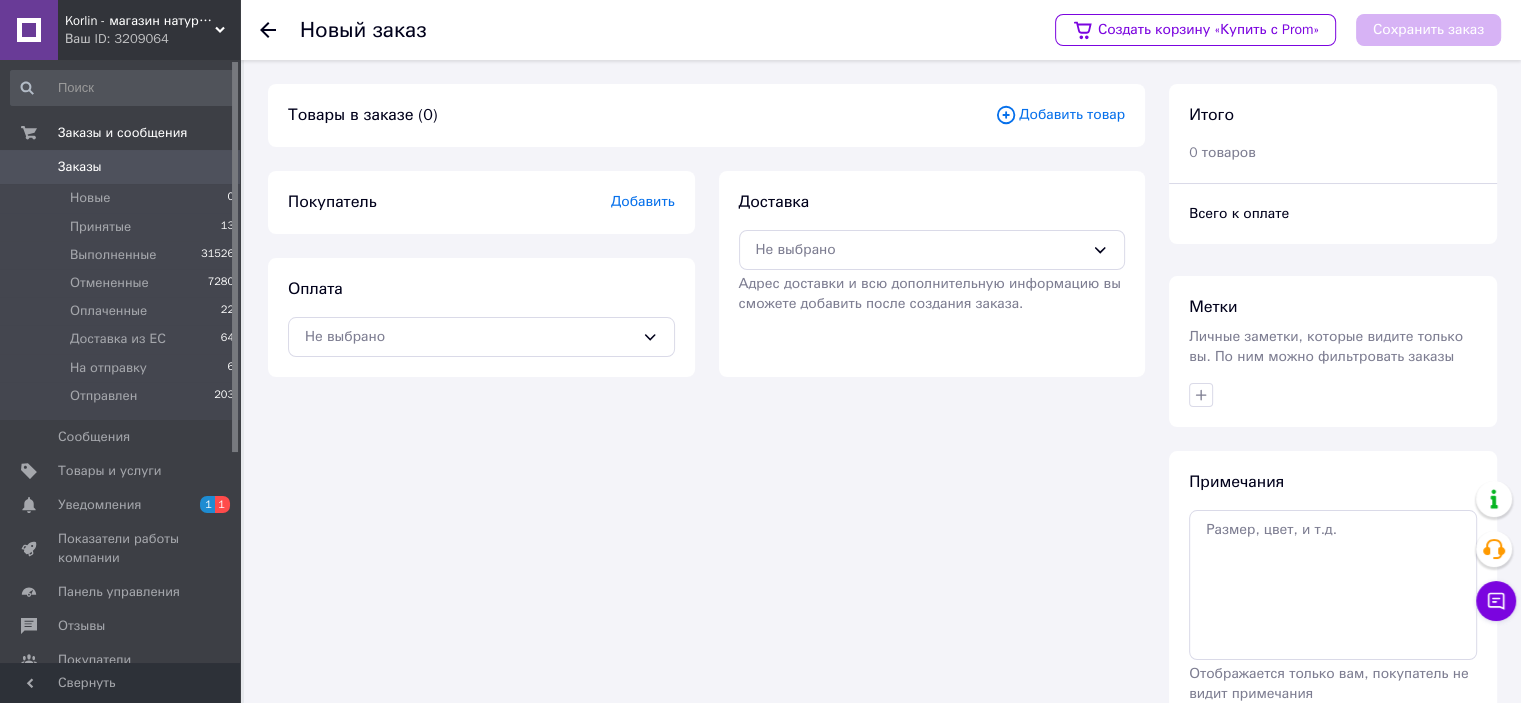 click on "Добавить товар" at bounding box center (1060, 115) 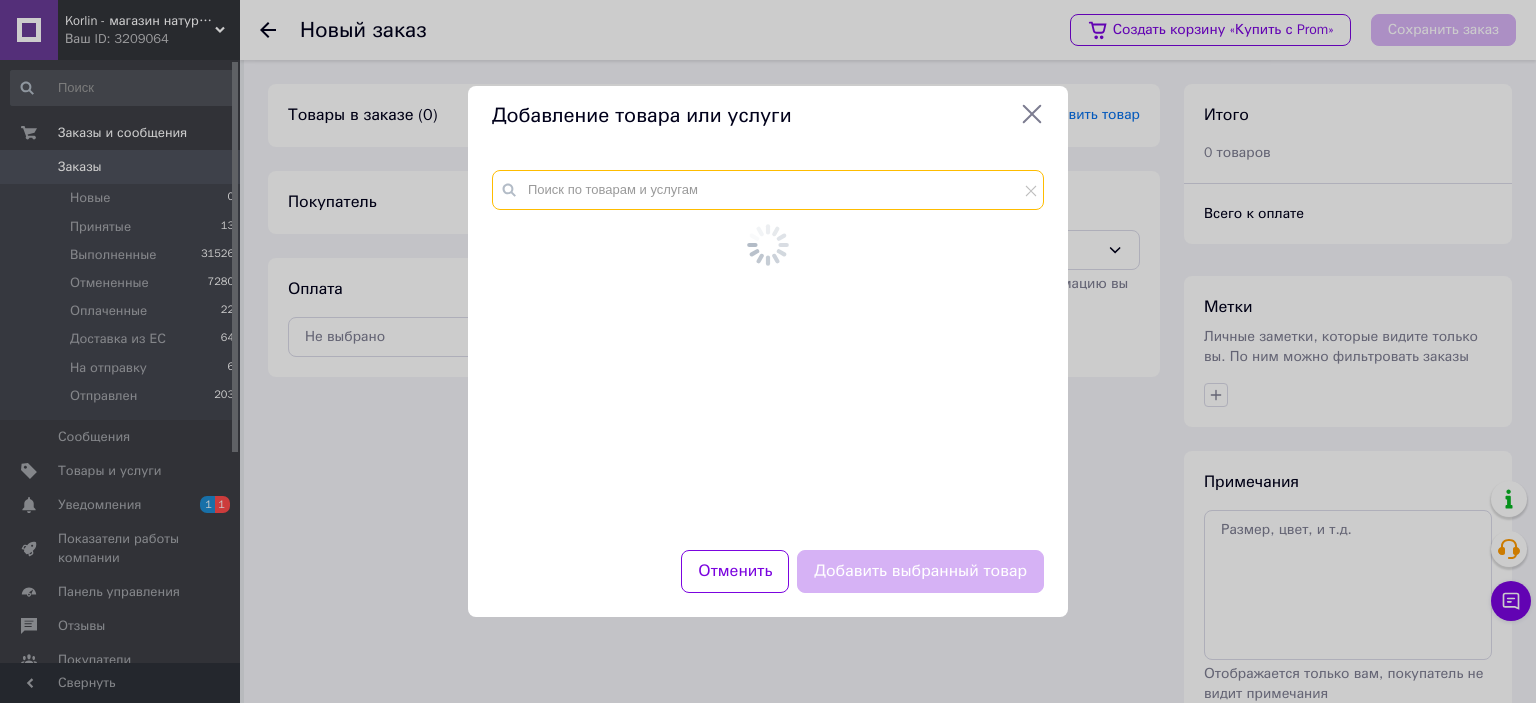 click at bounding box center (768, 190) 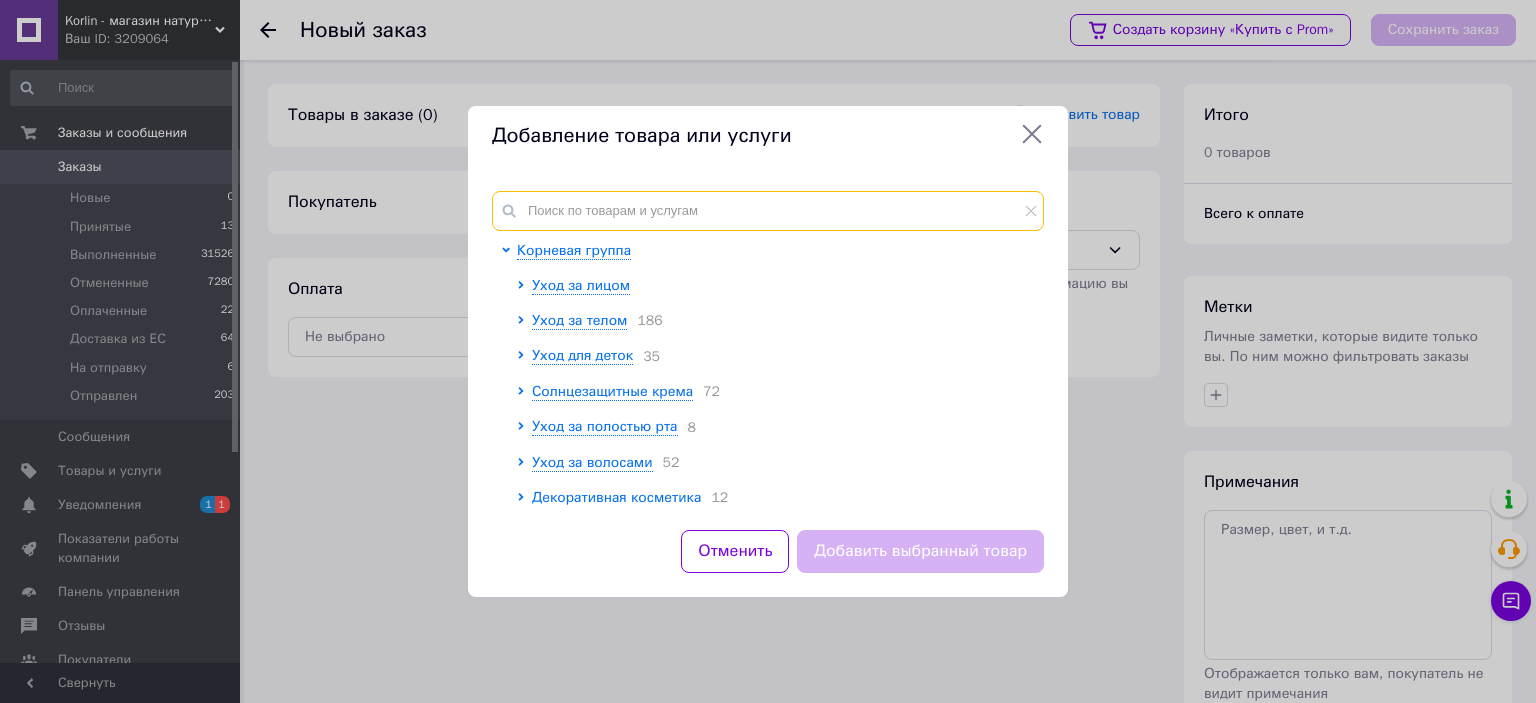 paste on "Podopharm Podoflex Foamy Foot Cream With Collostrum Крем для ног с молозивом 75 мл Польша" 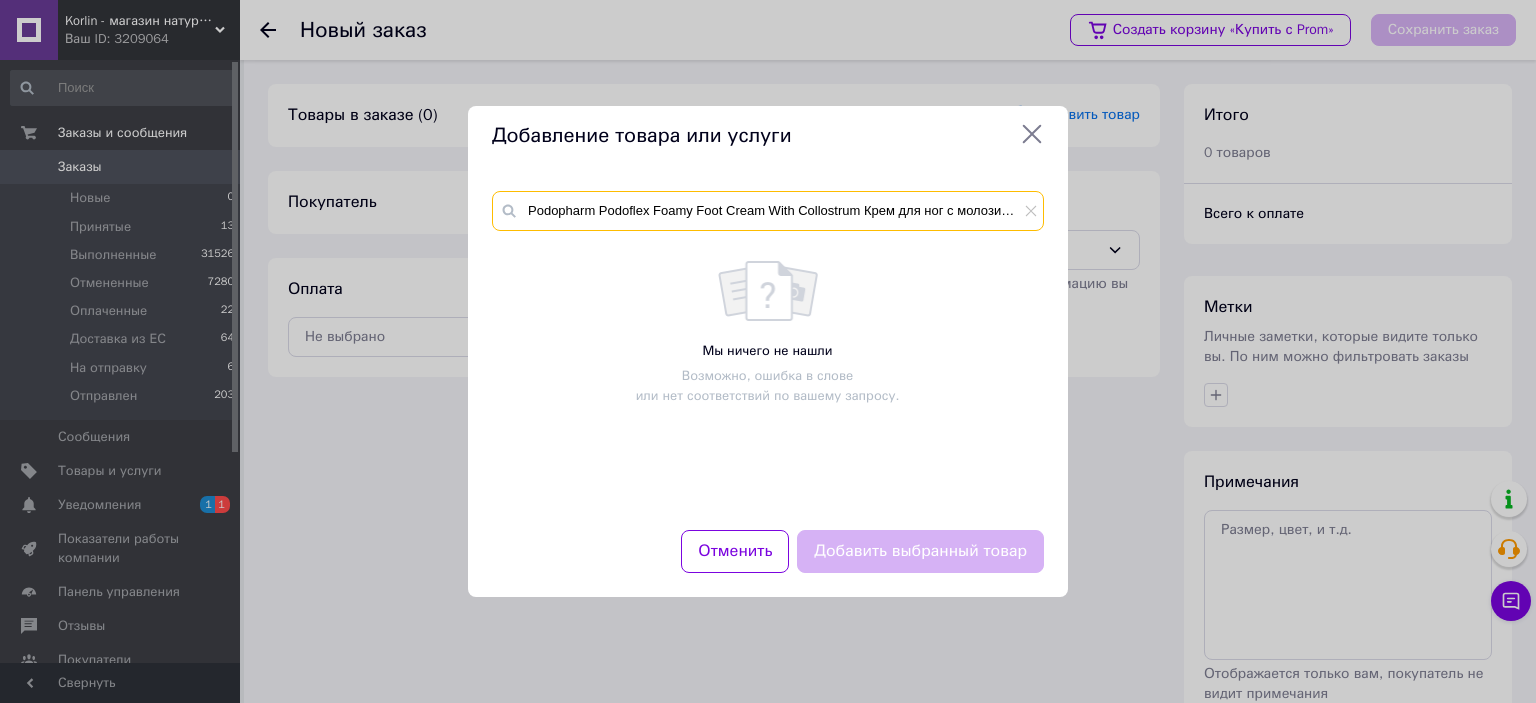 scroll, scrollTop: 0, scrollLeft: 95, axis: horizontal 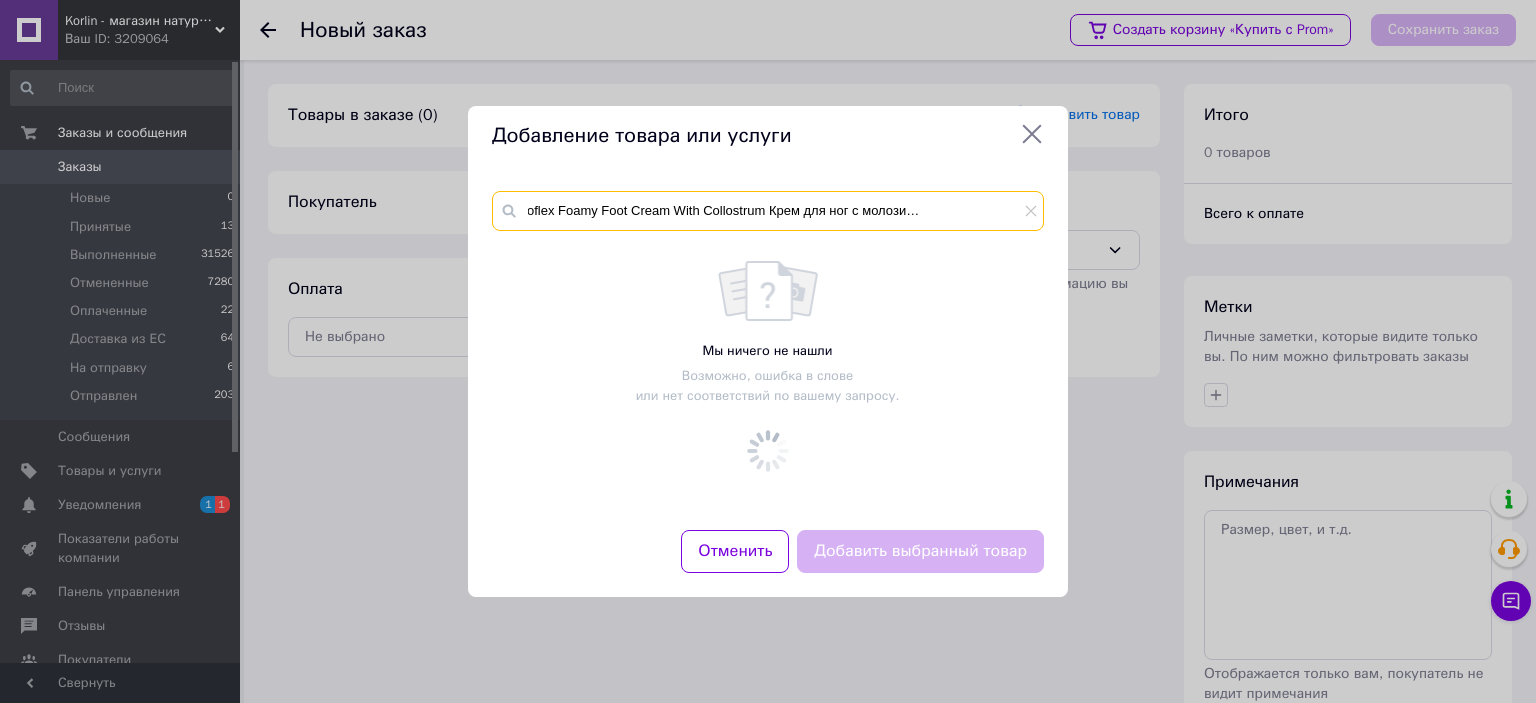 type on "Podopharm Podoflex Foamy Foot Cream With Collostrum Крем для ног с молозивом 75 мл Польша" 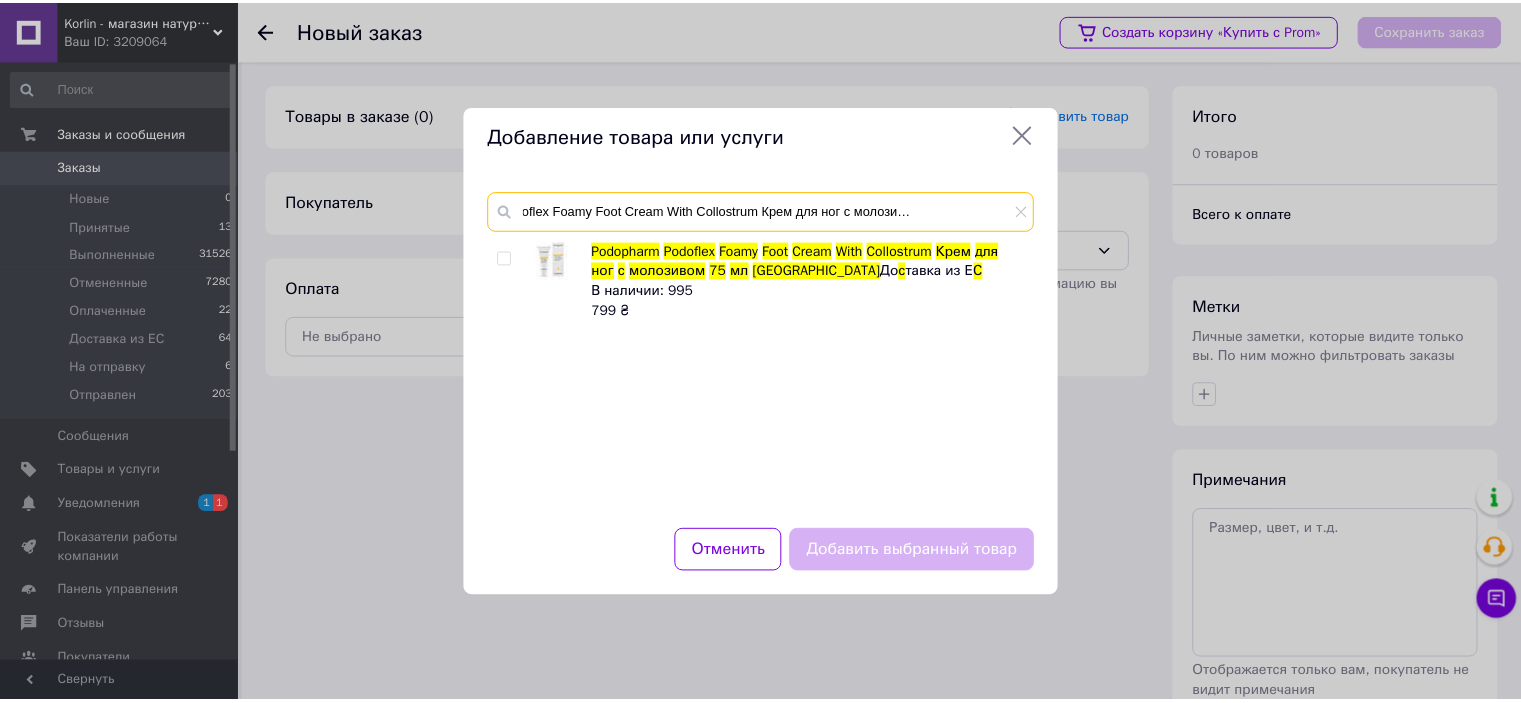 scroll, scrollTop: 0, scrollLeft: 0, axis: both 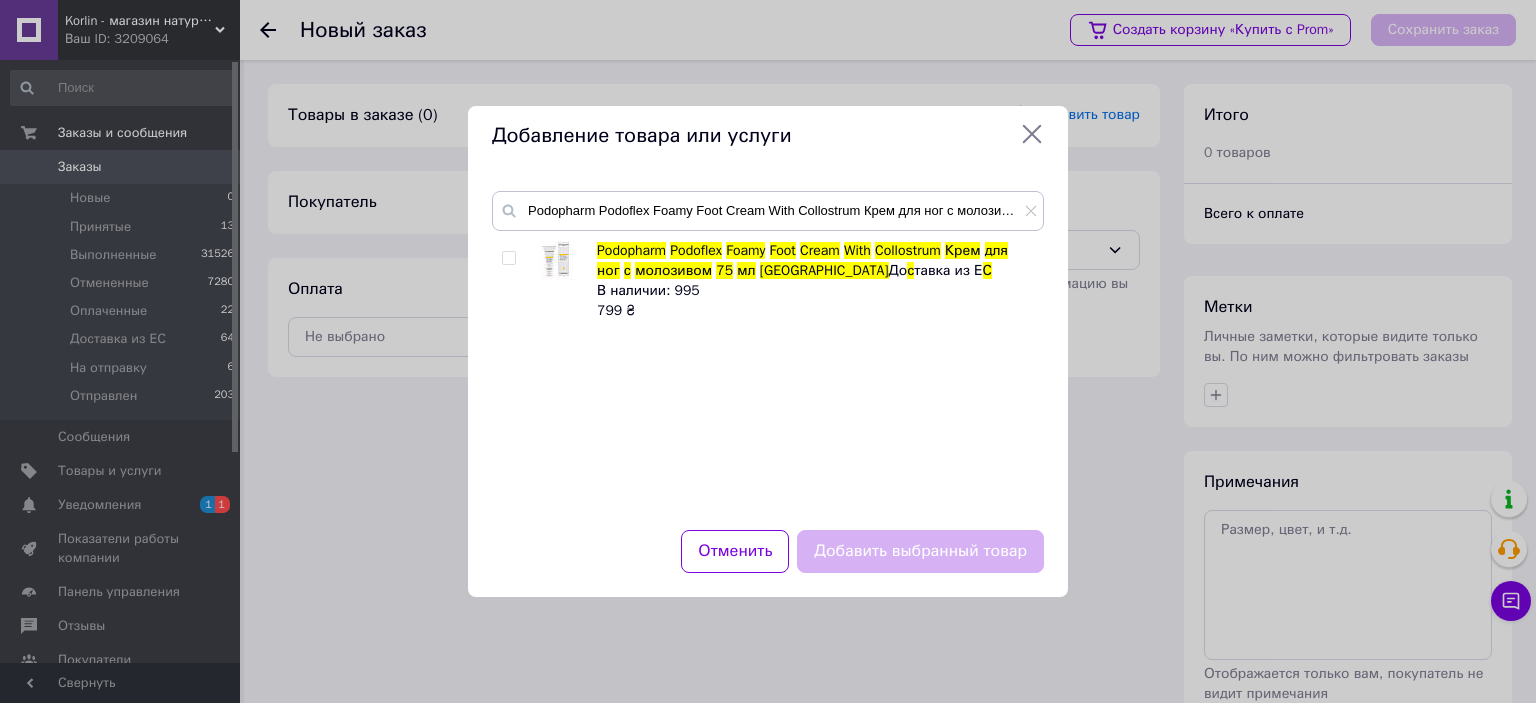 click at bounding box center (512, 281) 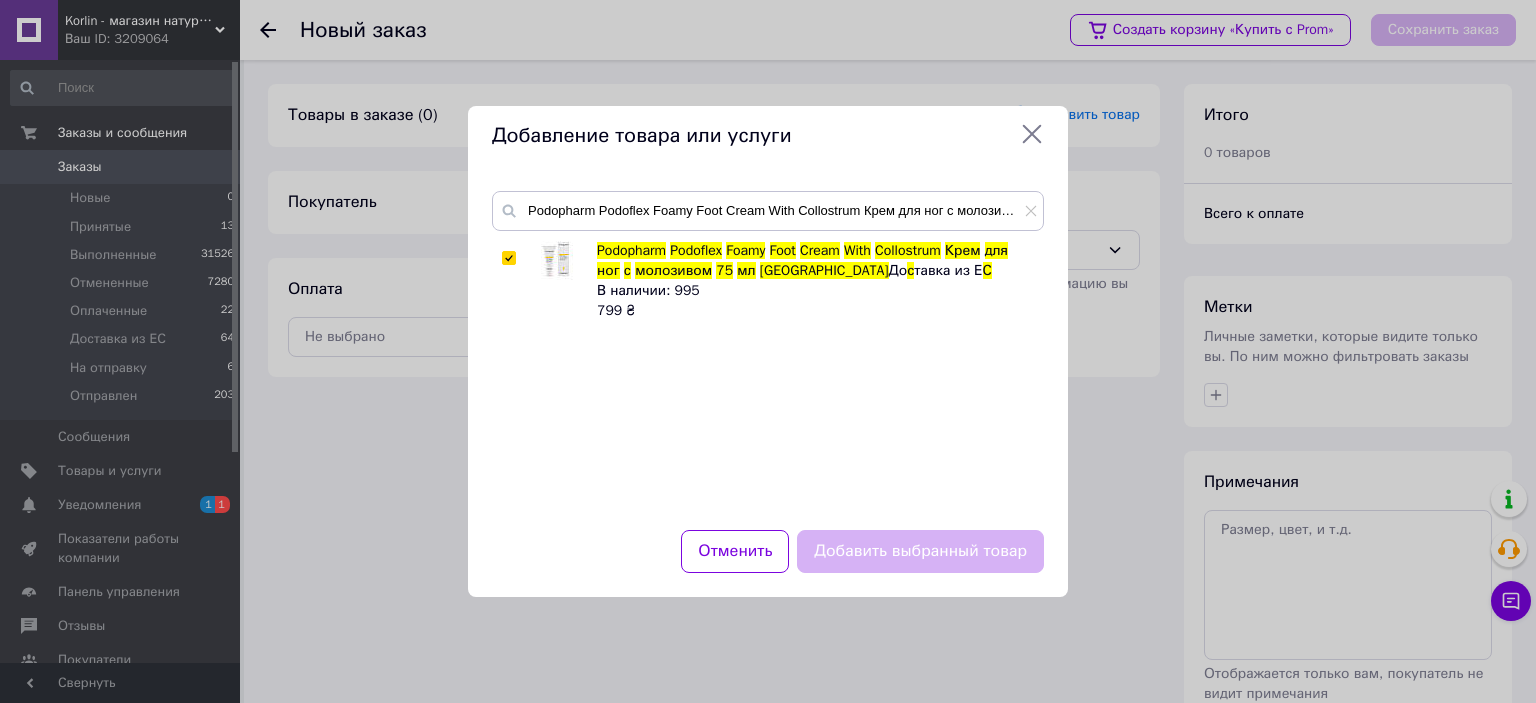 checkbox on "true" 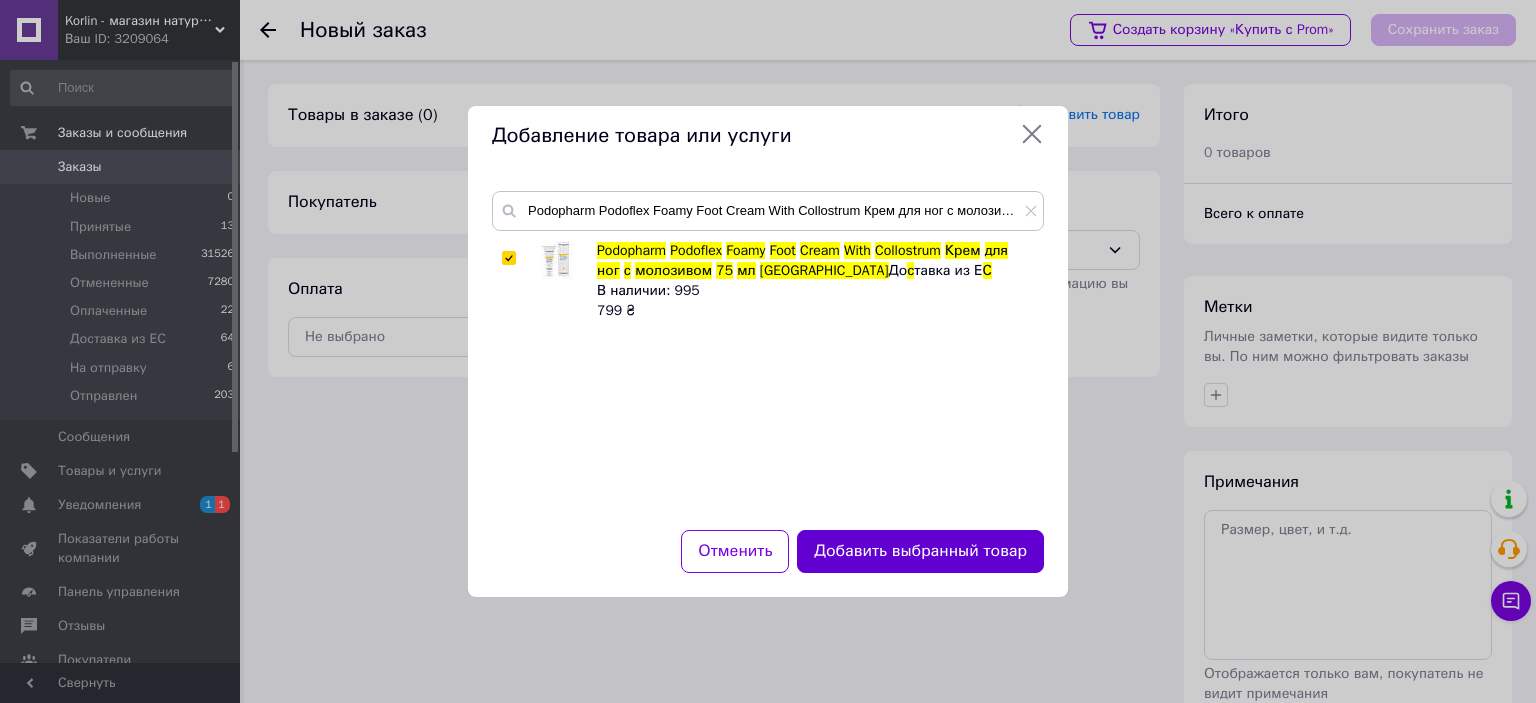 click on "Добавить выбранный товар" at bounding box center (920, 551) 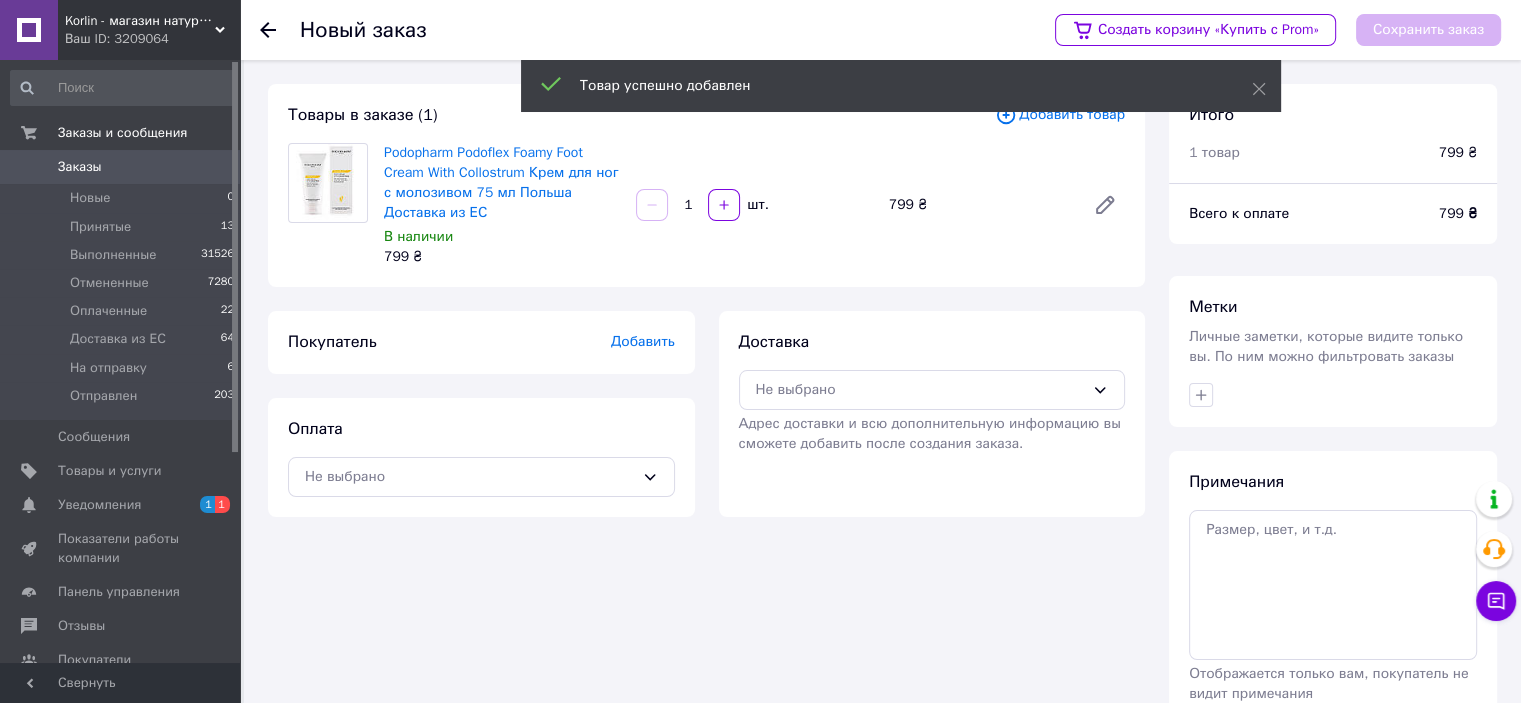 click on "Покупатель Добавить" at bounding box center [481, 342] 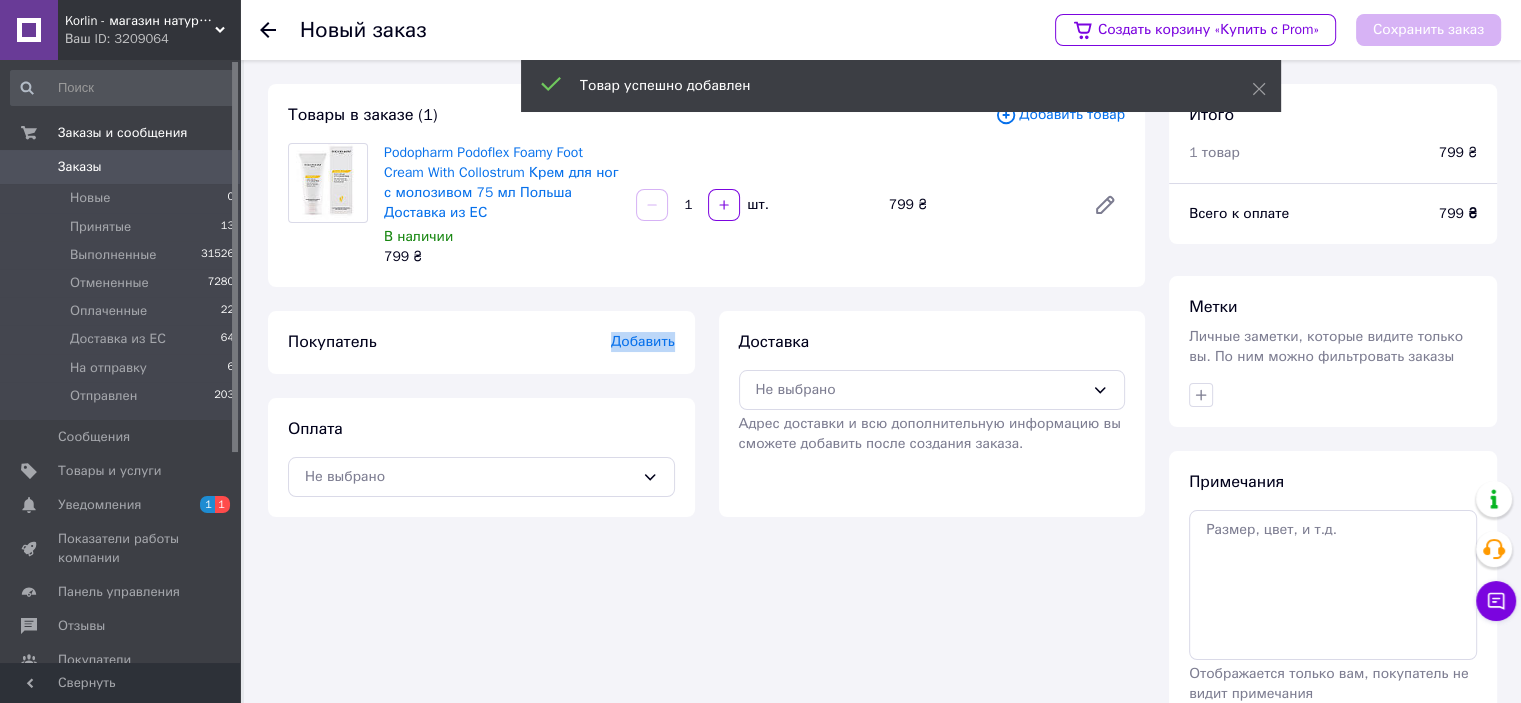 click on "Покупатель Добавить" at bounding box center (481, 342) 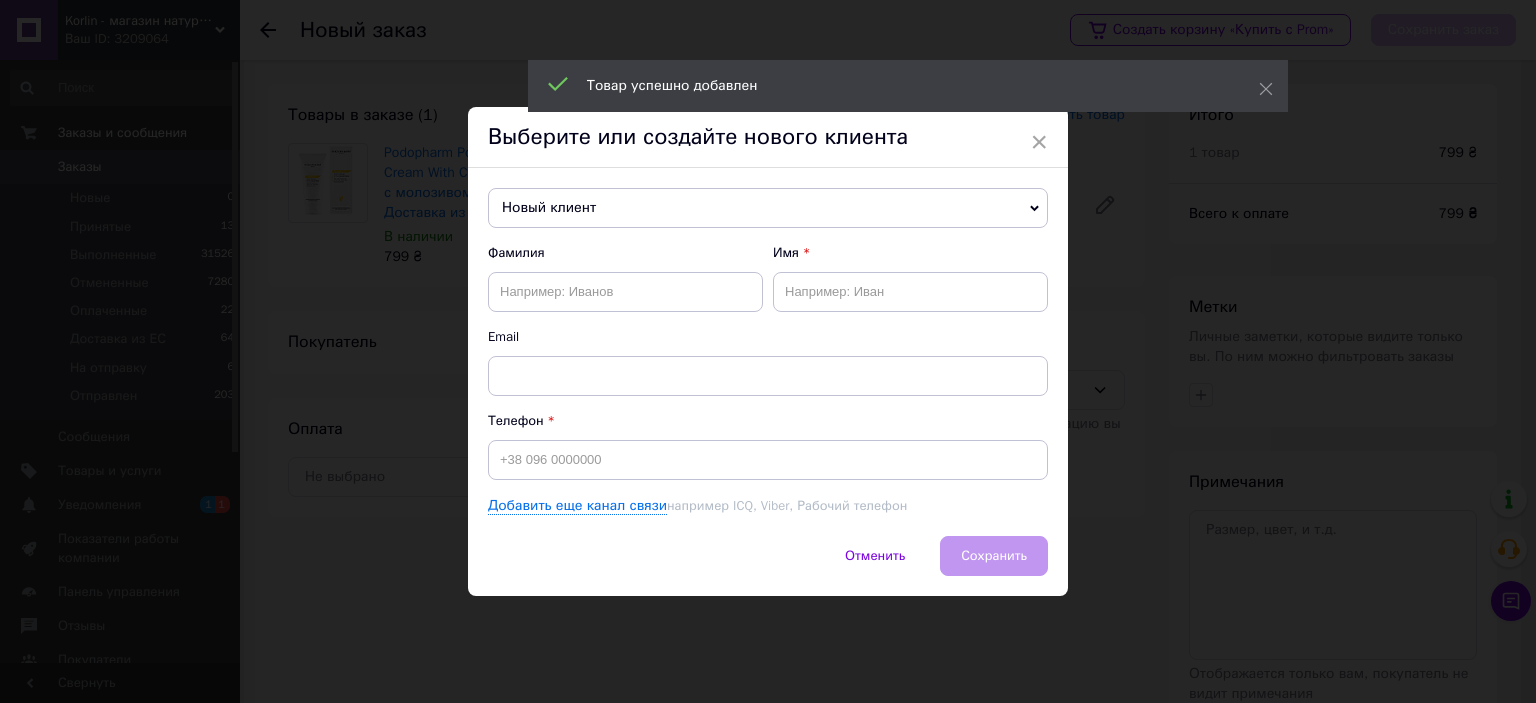 click on "Новый клиент" at bounding box center [768, 208] 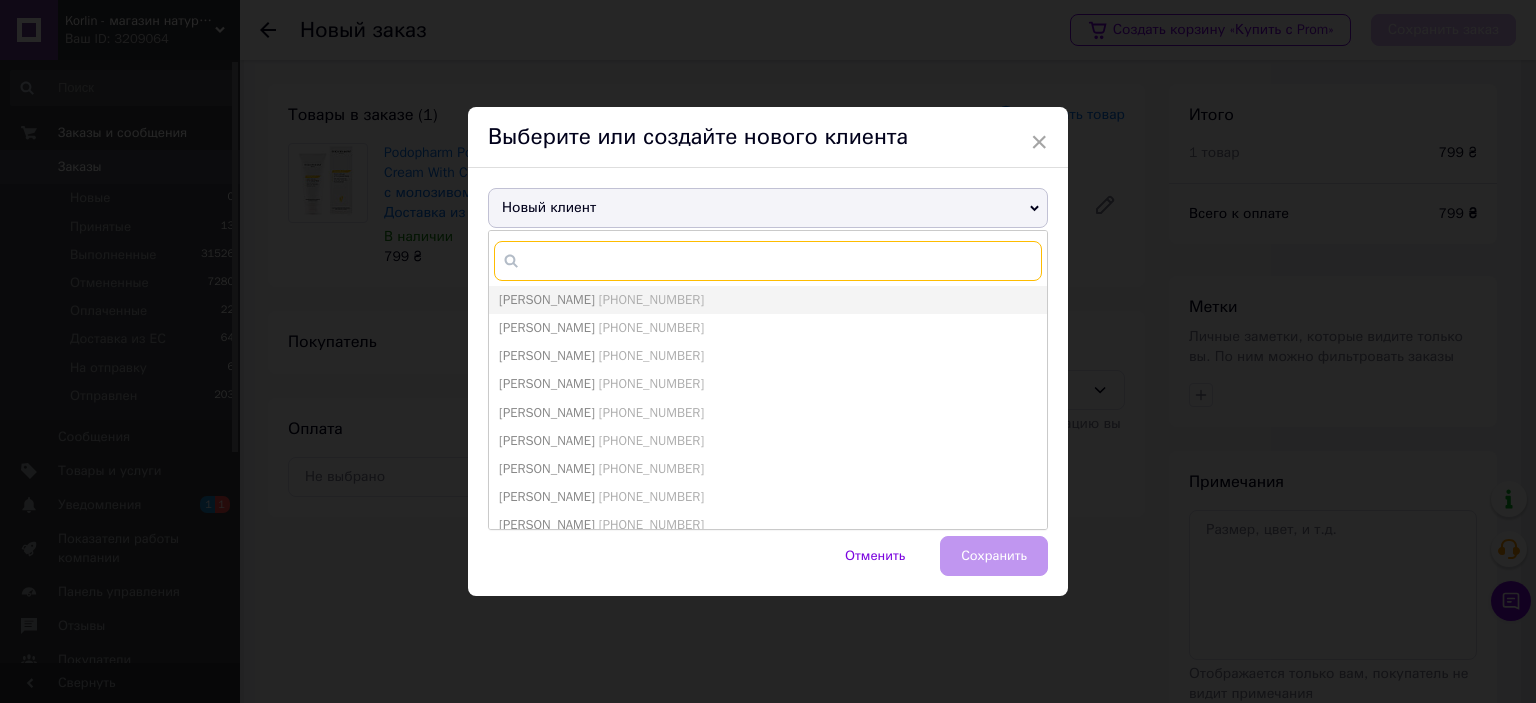 paste on "+380962034562" 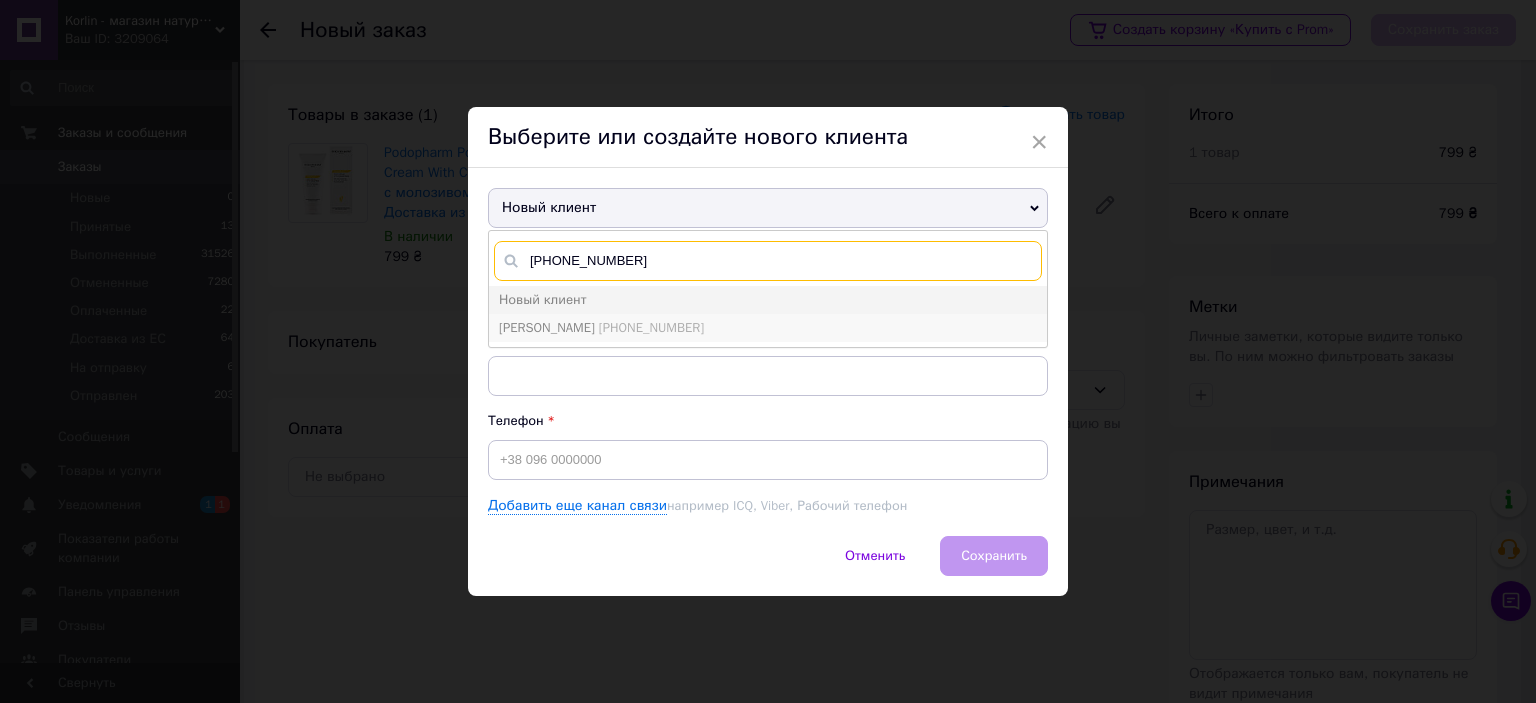 type on "+380962034562" 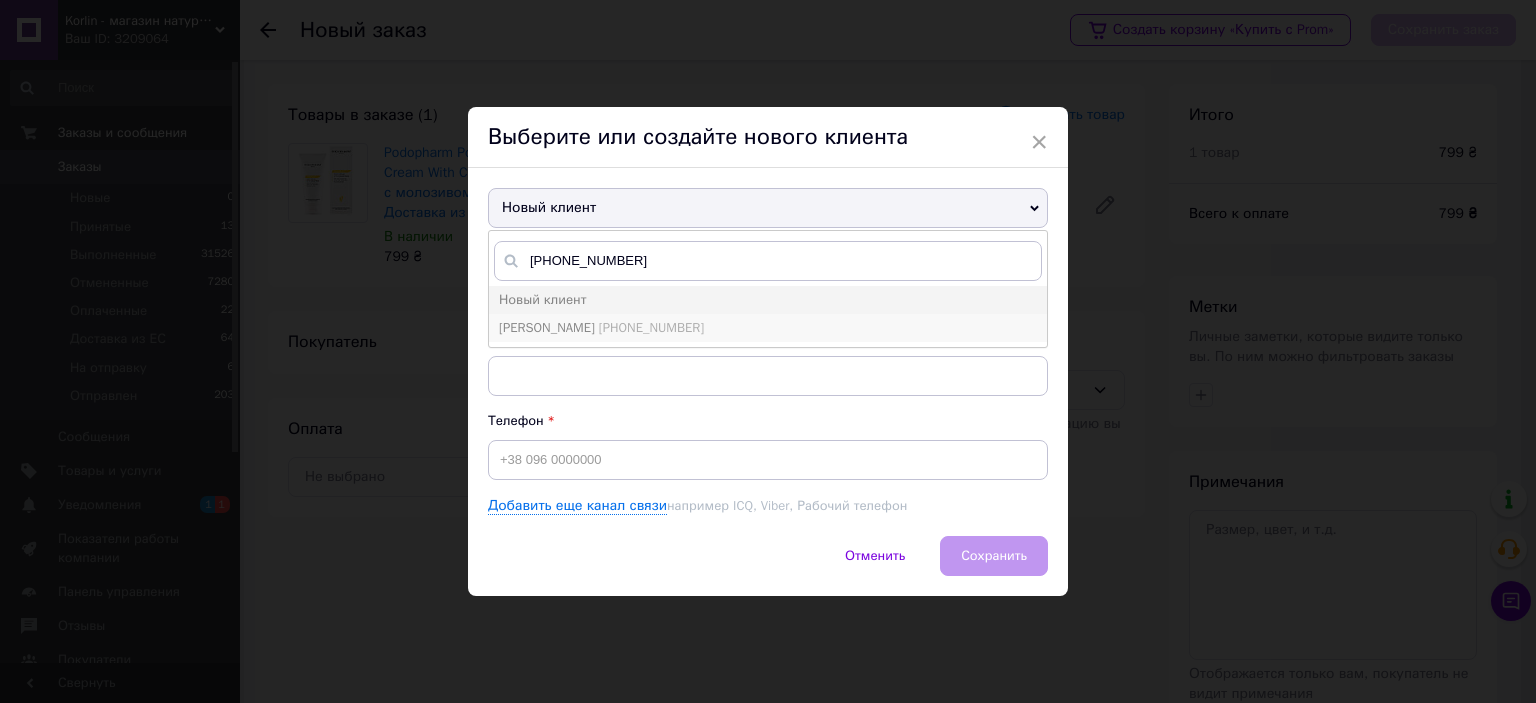 click on "+380962034562" at bounding box center [651, 327] 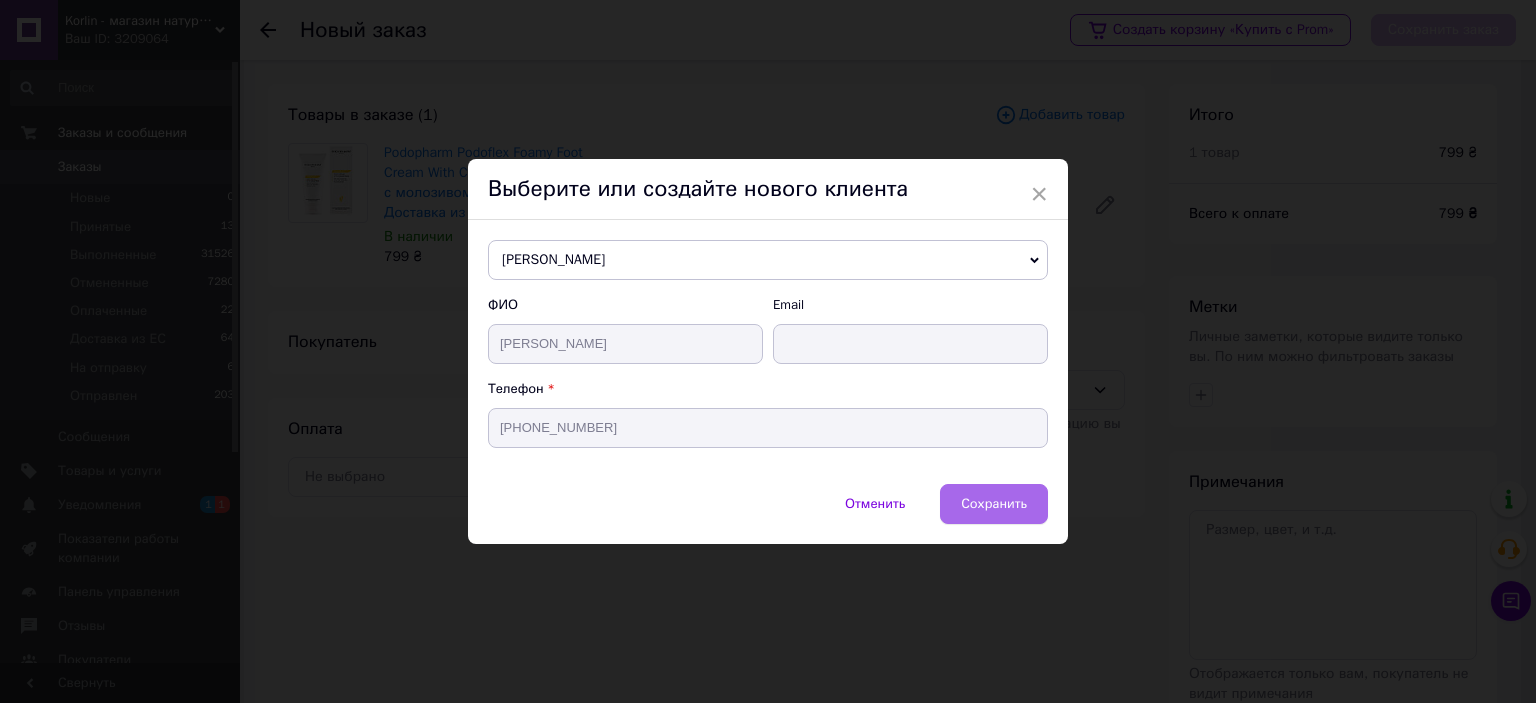 click on "Сохранить" at bounding box center (994, 504) 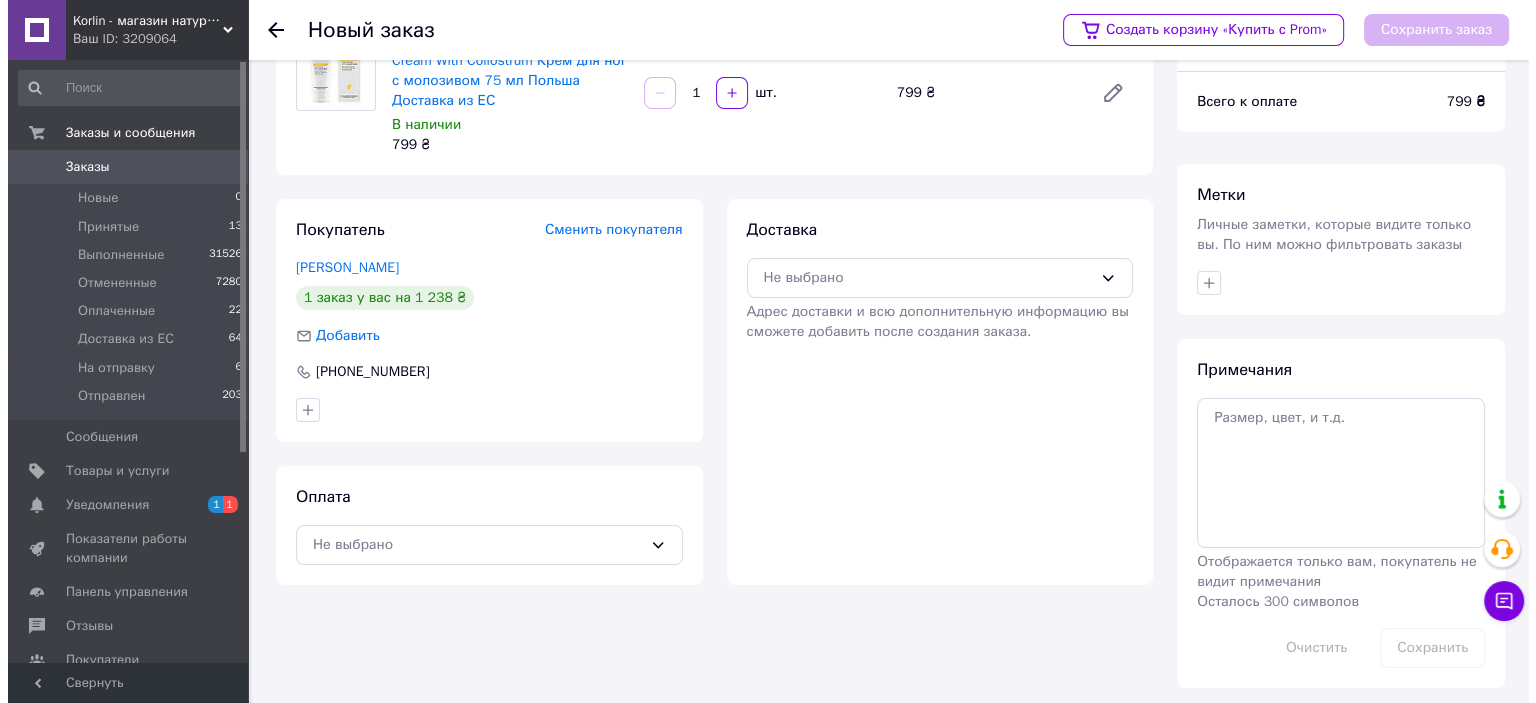 scroll, scrollTop: 120, scrollLeft: 0, axis: vertical 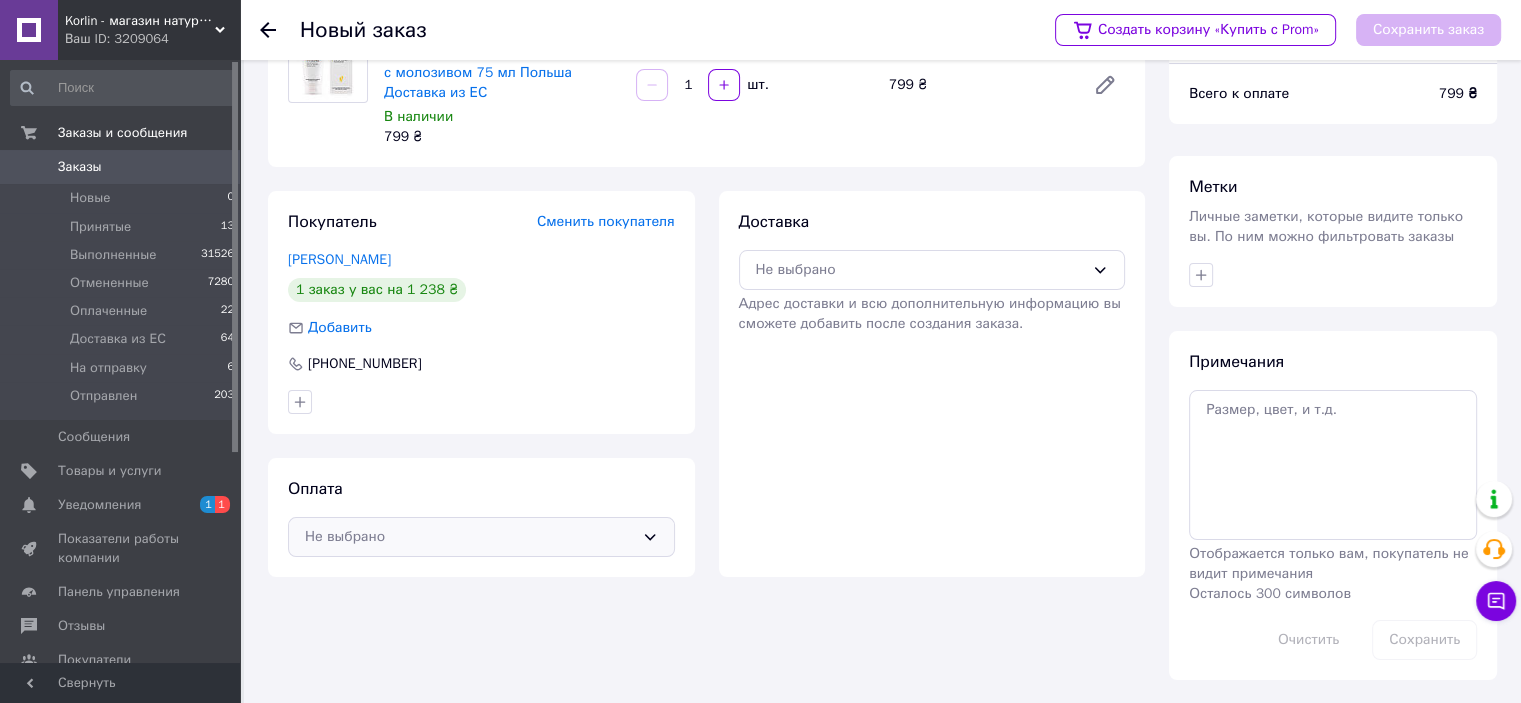 click on "Не выбрано" at bounding box center [469, 537] 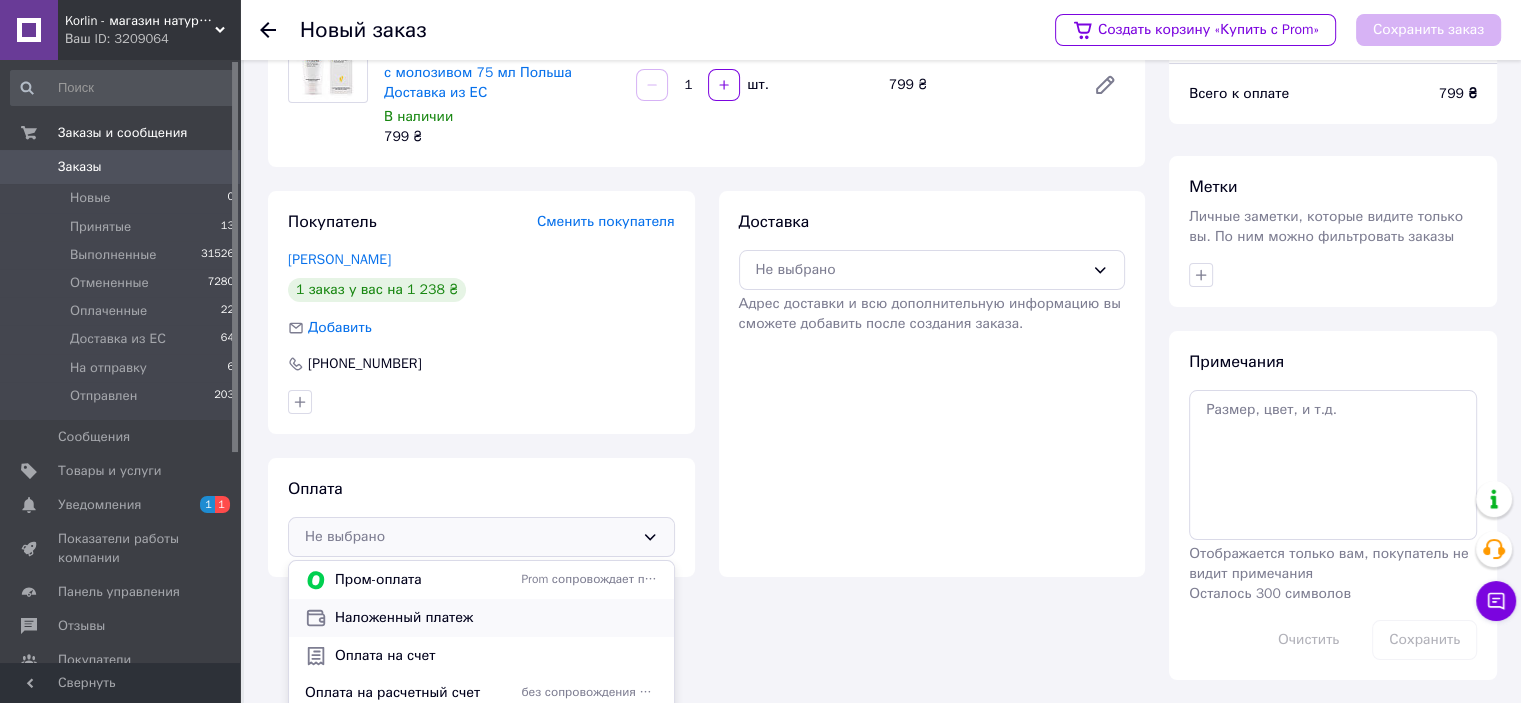 click on "Наложенный платеж" at bounding box center [496, 618] 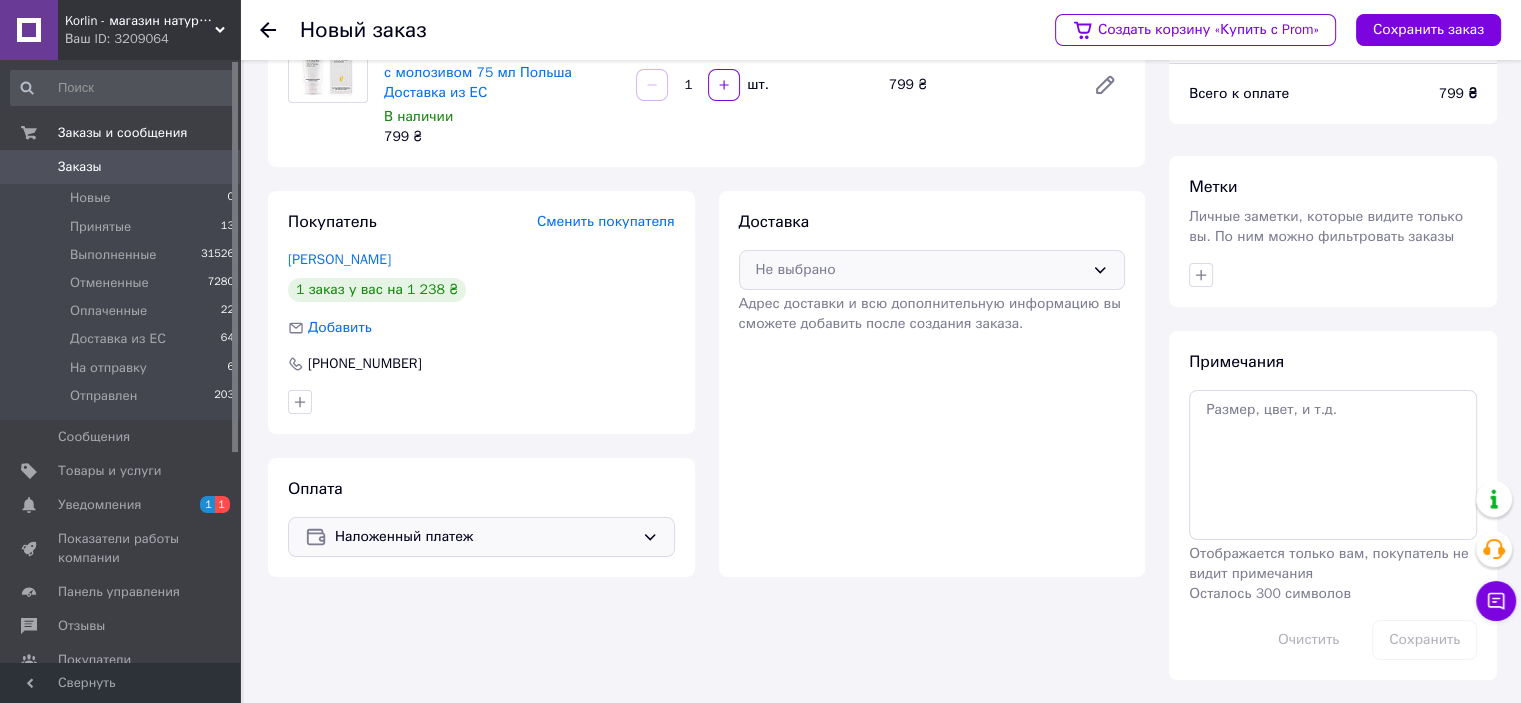click on "Не выбрано" at bounding box center (920, 270) 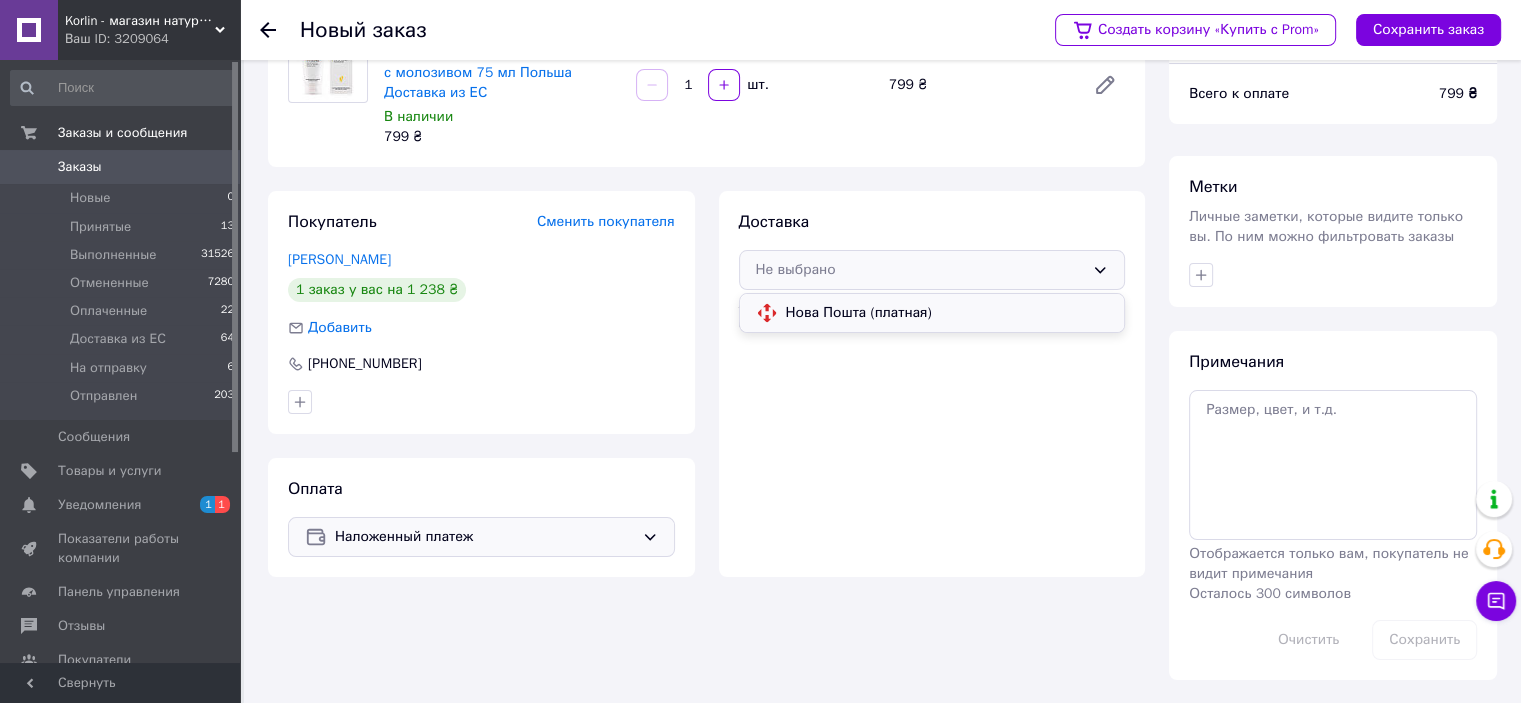 click on "Нова Пошта (платная)" at bounding box center (947, 313) 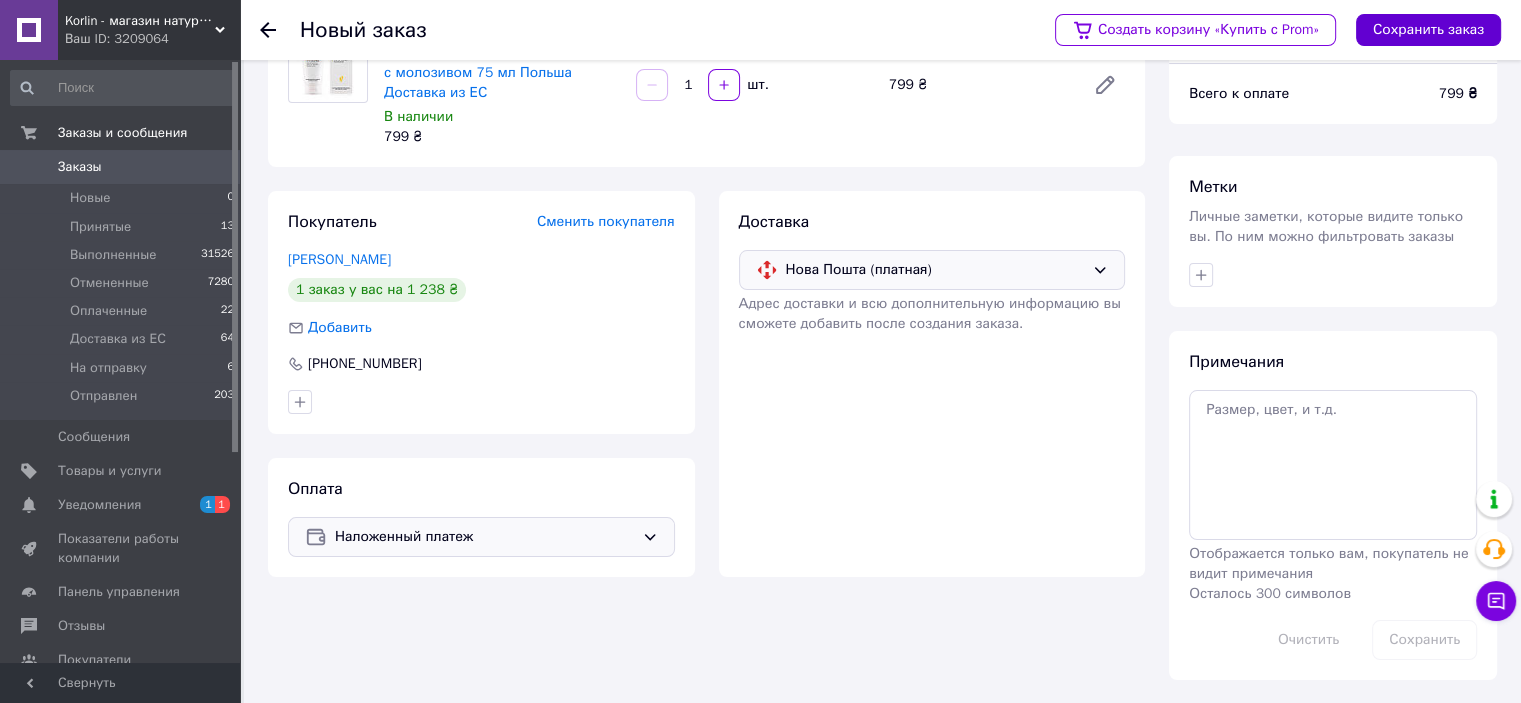 click on "Сохранить заказ" at bounding box center [1428, 30] 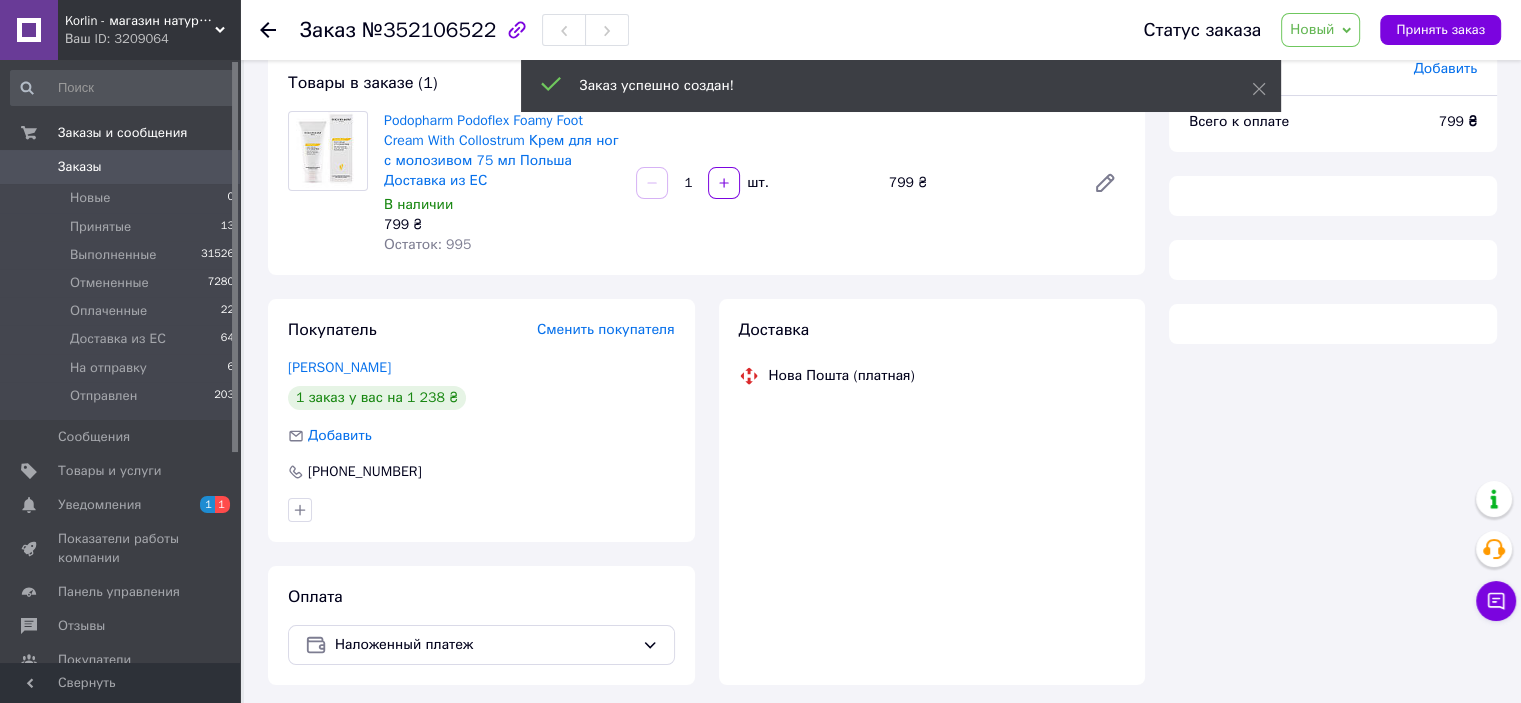 click on "Новый" at bounding box center [1312, 29] 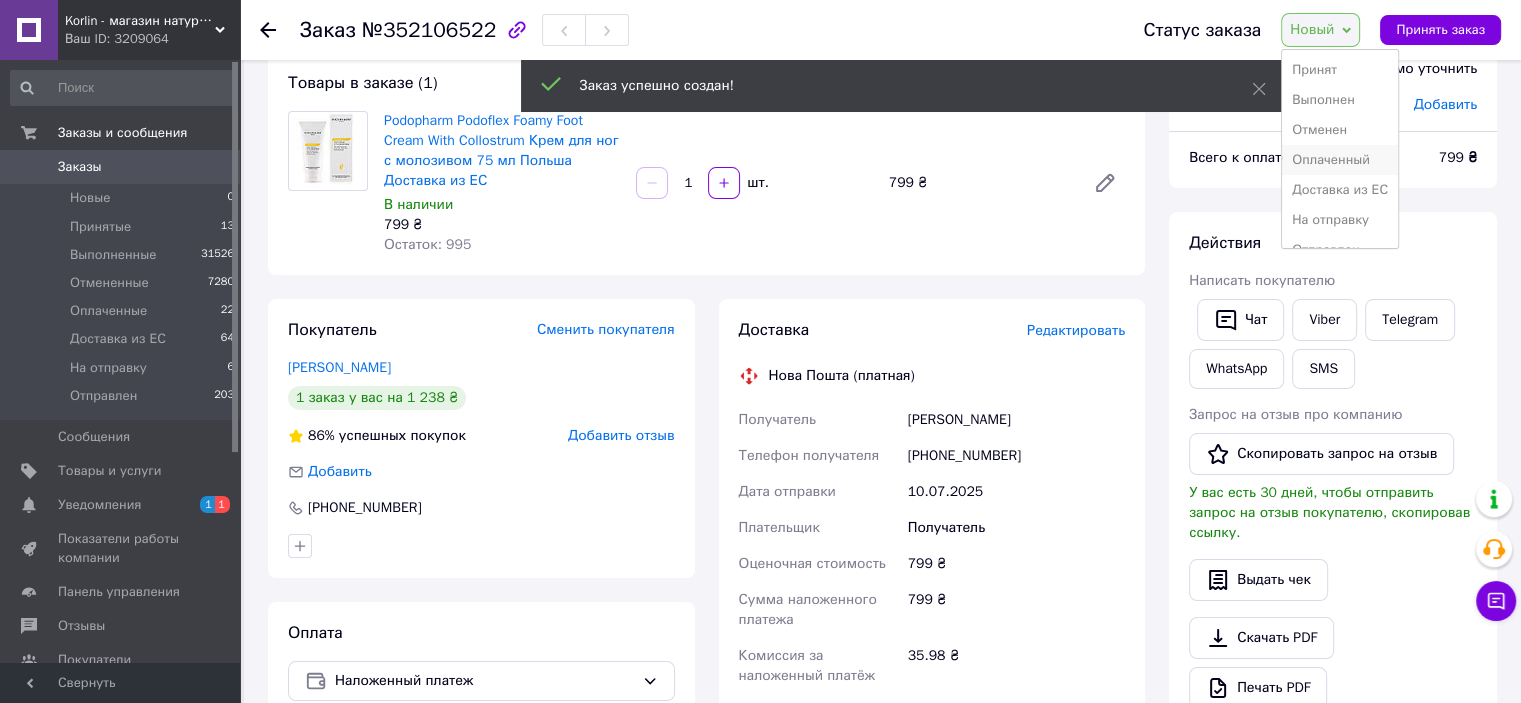 click on "Оплаченный" at bounding box center (1340, 160) 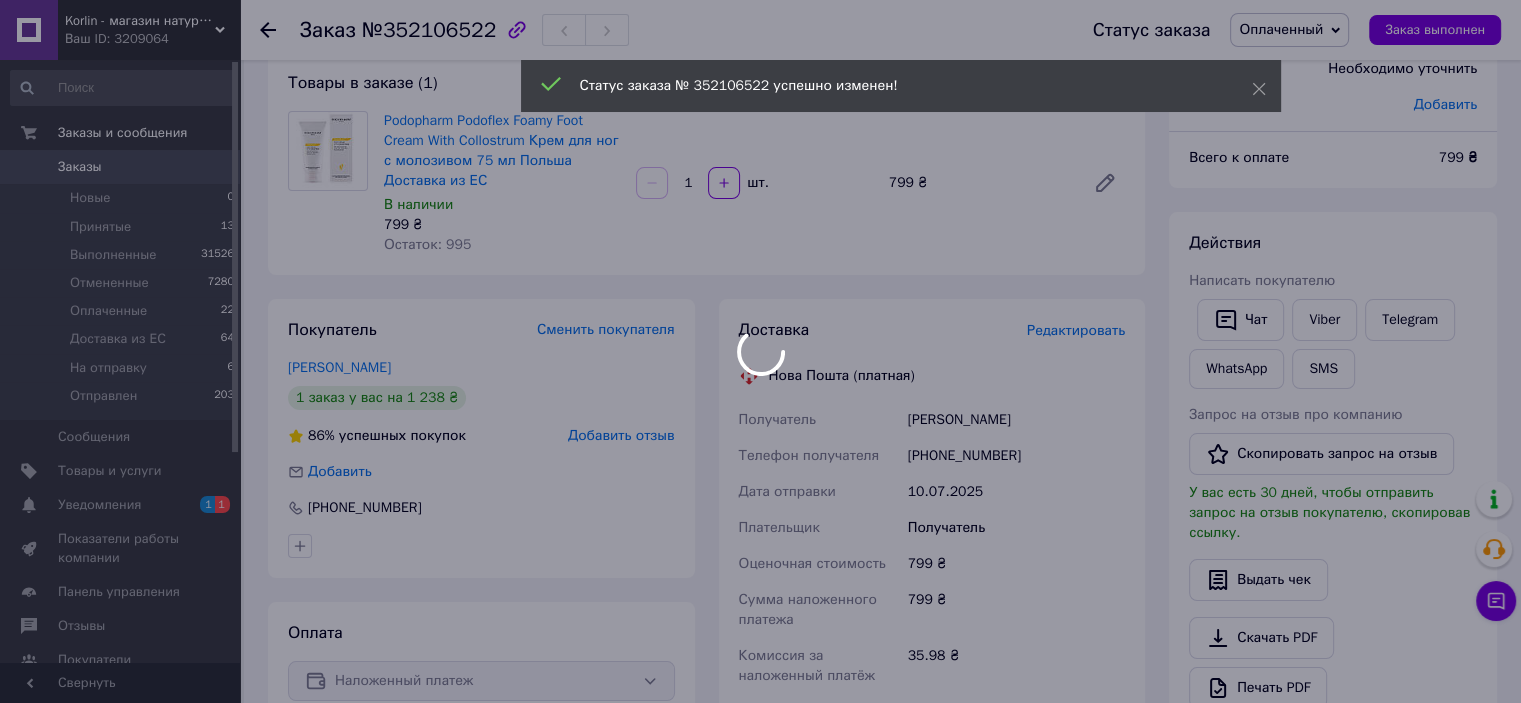 click on "Редактировать" at bounding box center [1076, 330] 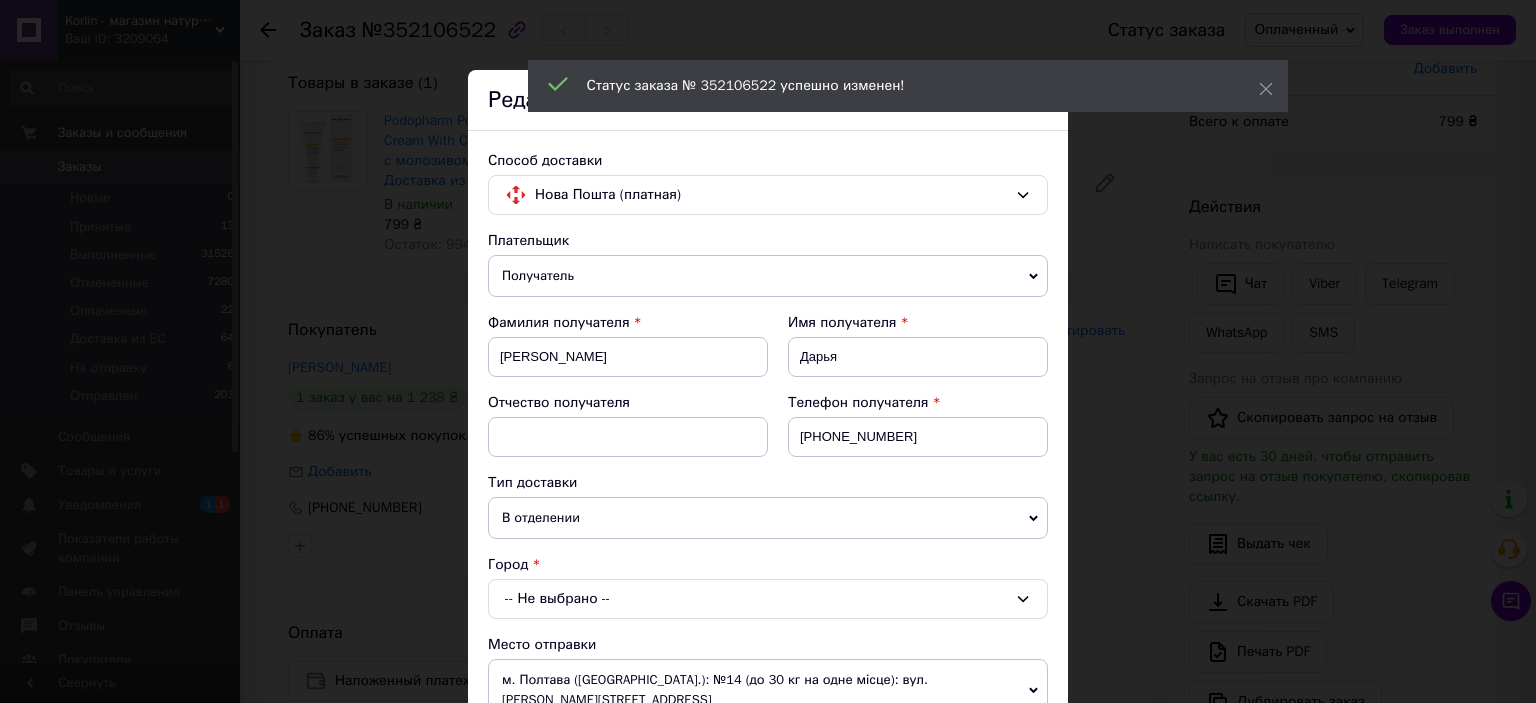 scroll, scrollTop: 200, scrollLeft: 0, axis: vertical 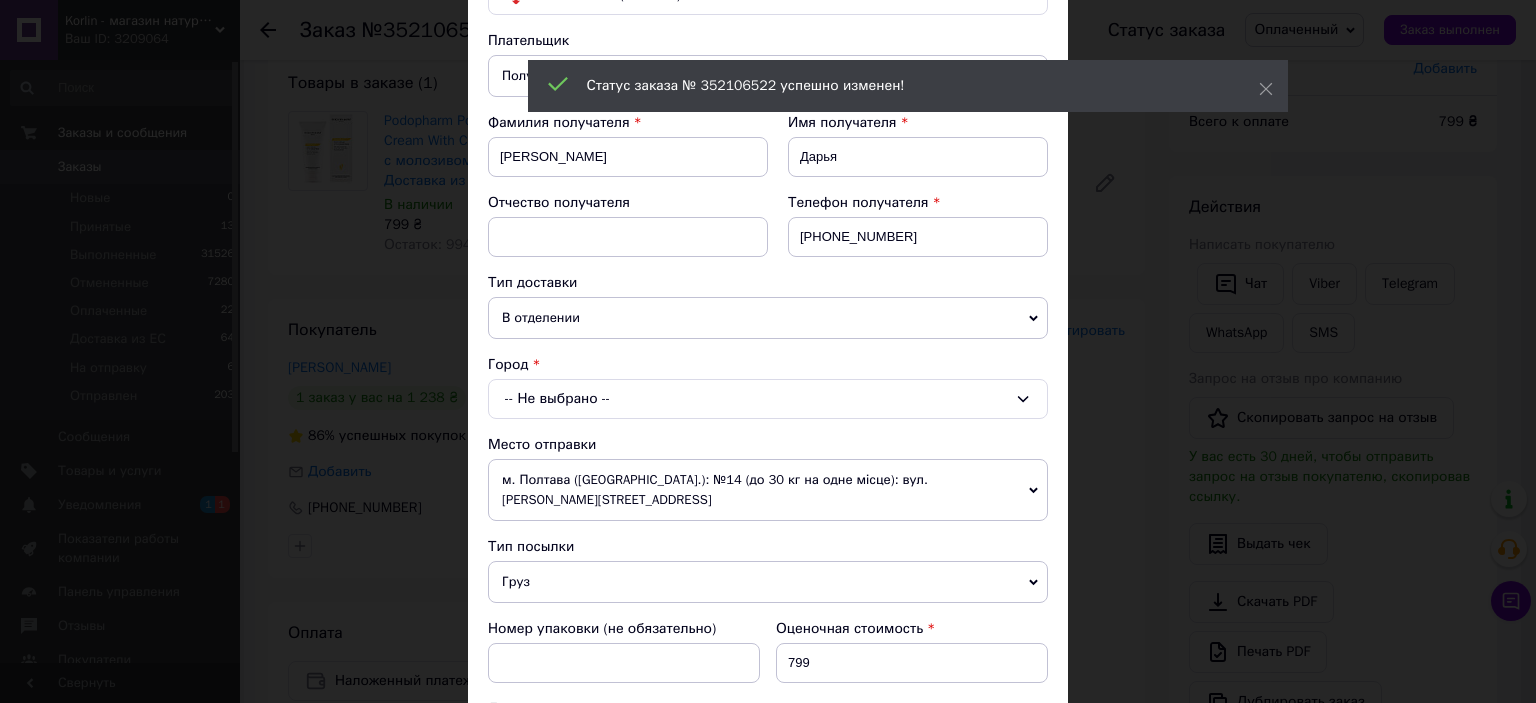 click on "-- Не выбрано --" at bounding box center [768, 399] 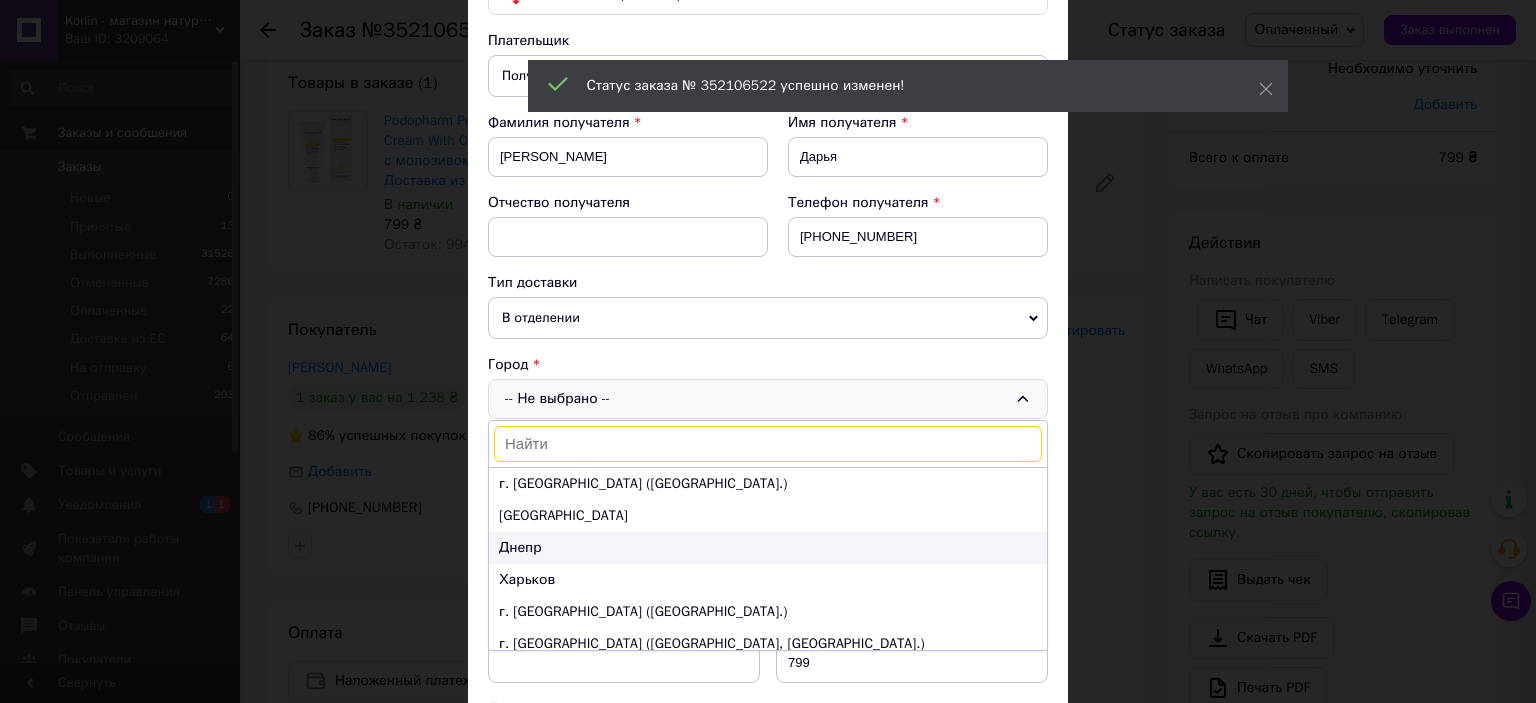 click on "Днепр" at bounding box center [768, 548] 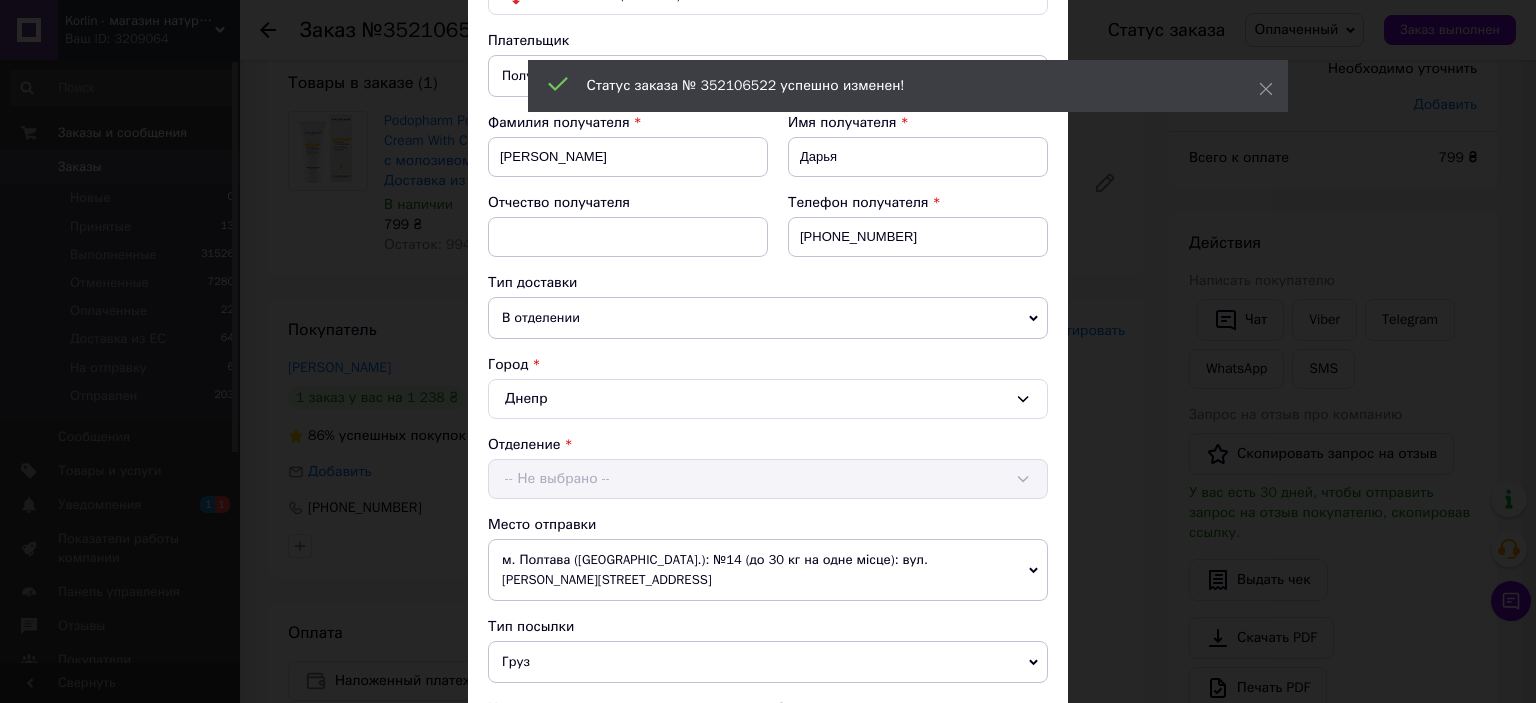 click on "-- Не выбрано --" at bounding box center [768, 479] 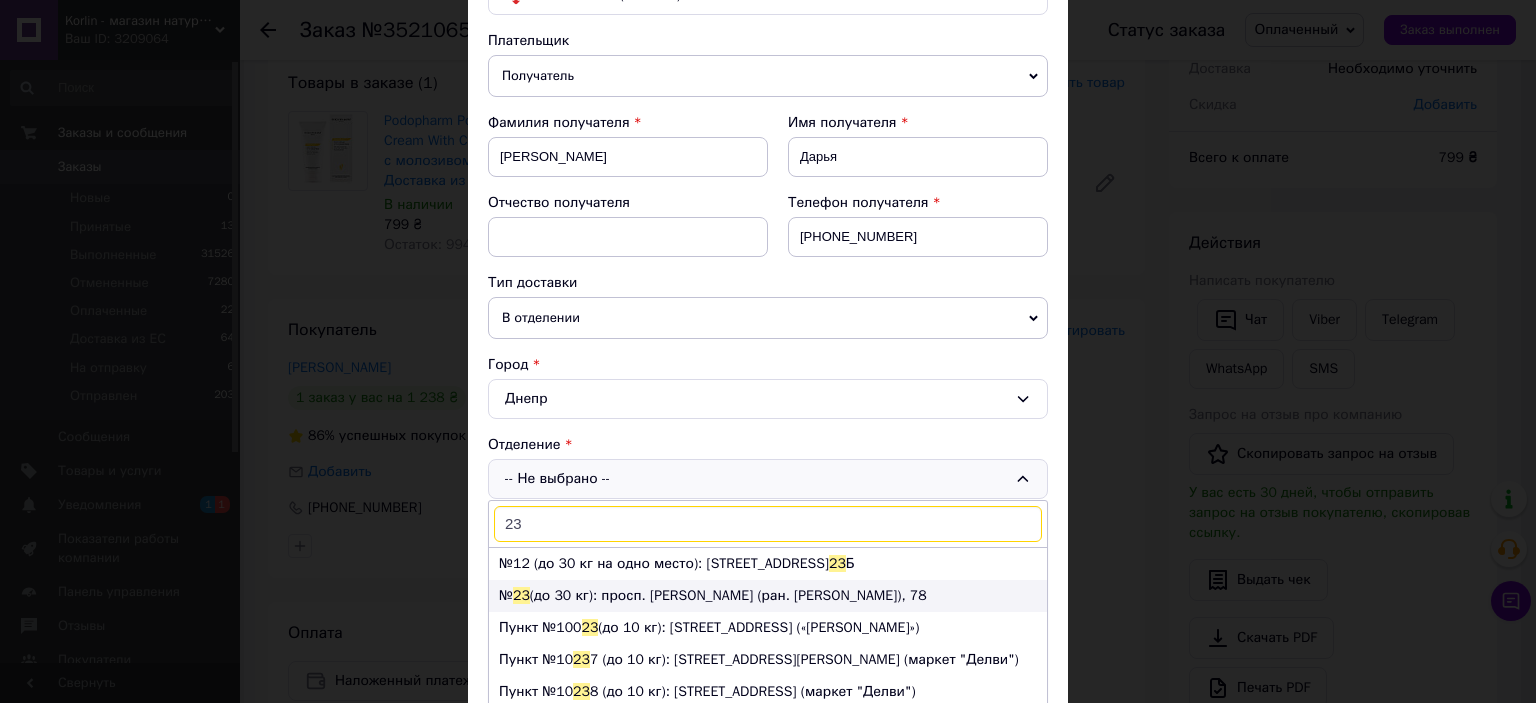 type on "23" 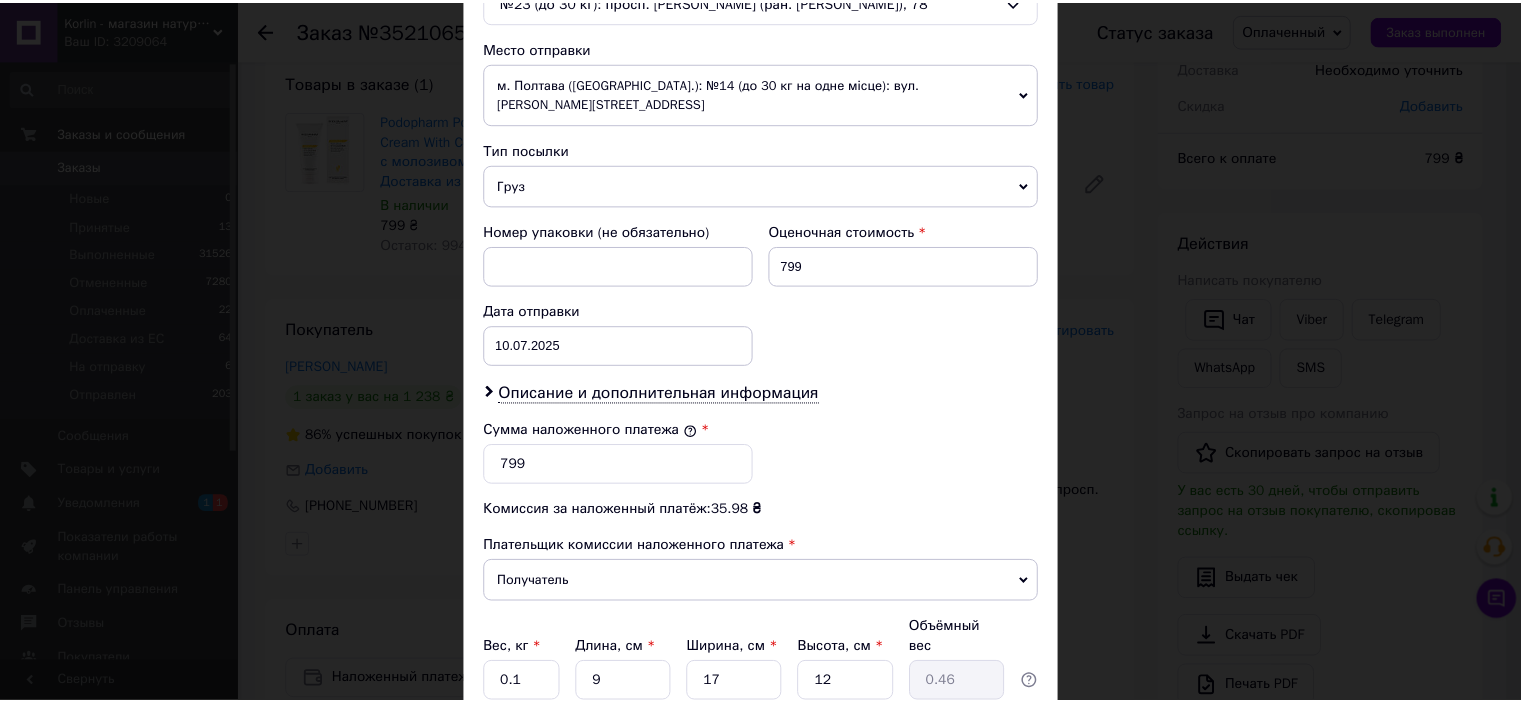 scroll, scrollTop: 836, scrollLeft: 0, axis: vertical 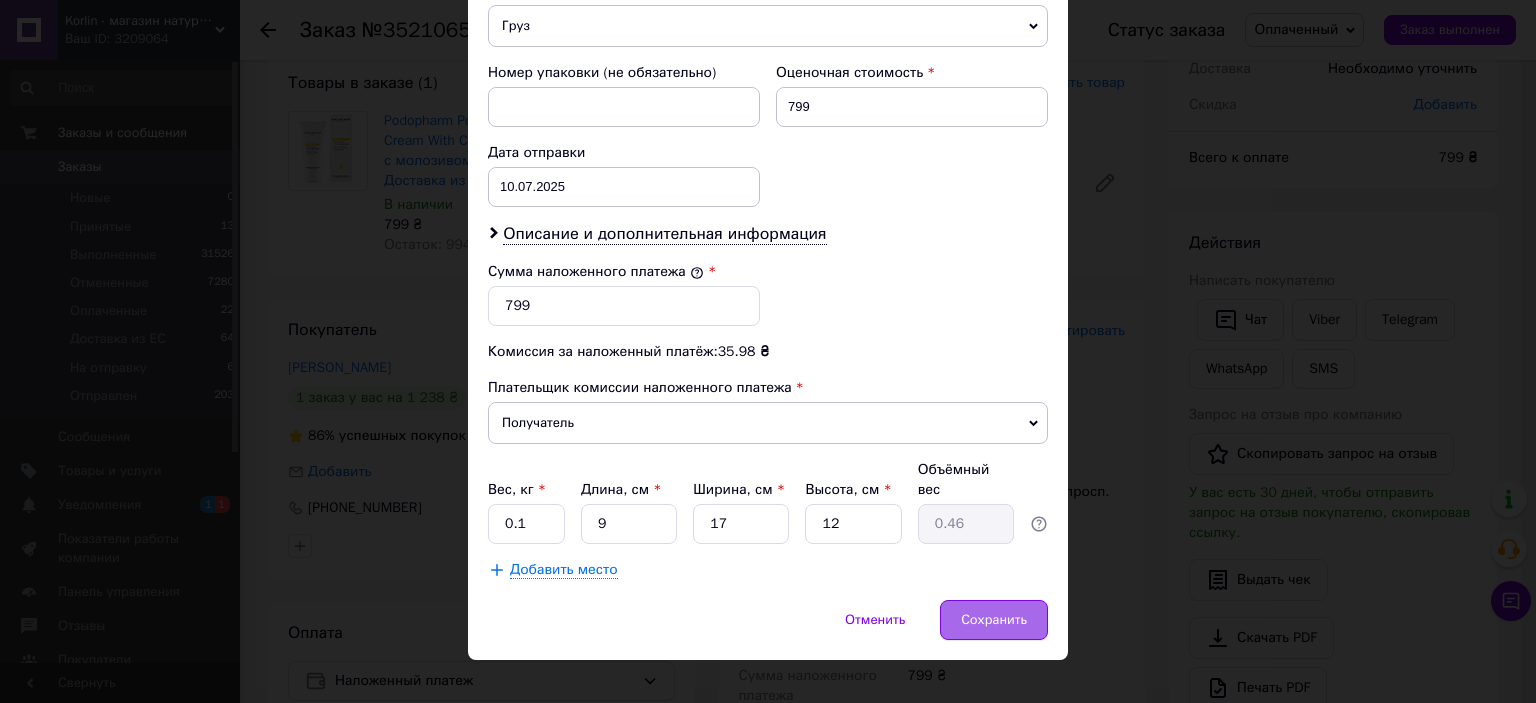 click on "Сохранить" at bounding box center [994, 620] 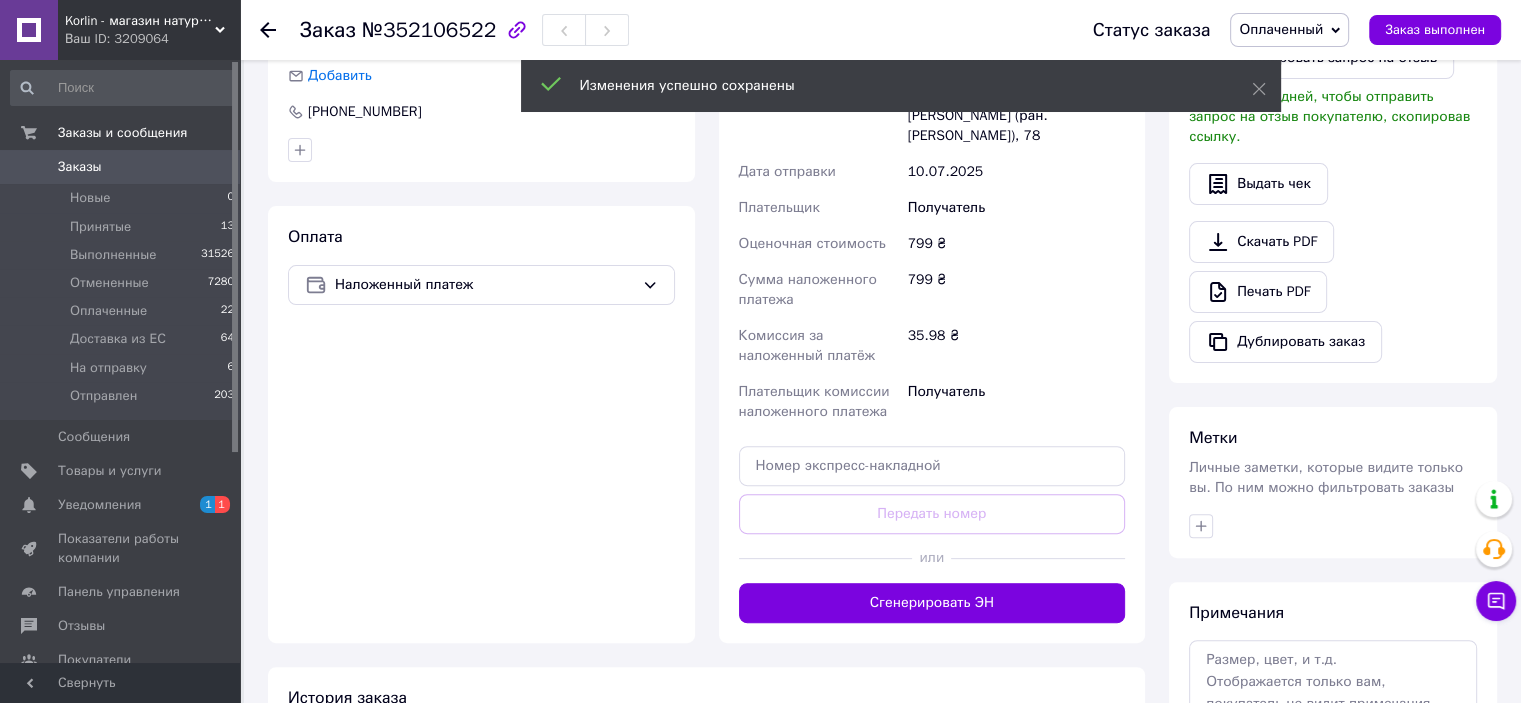 scroll, scrollTop: 520, scrollLeft: 0, axis: vertical 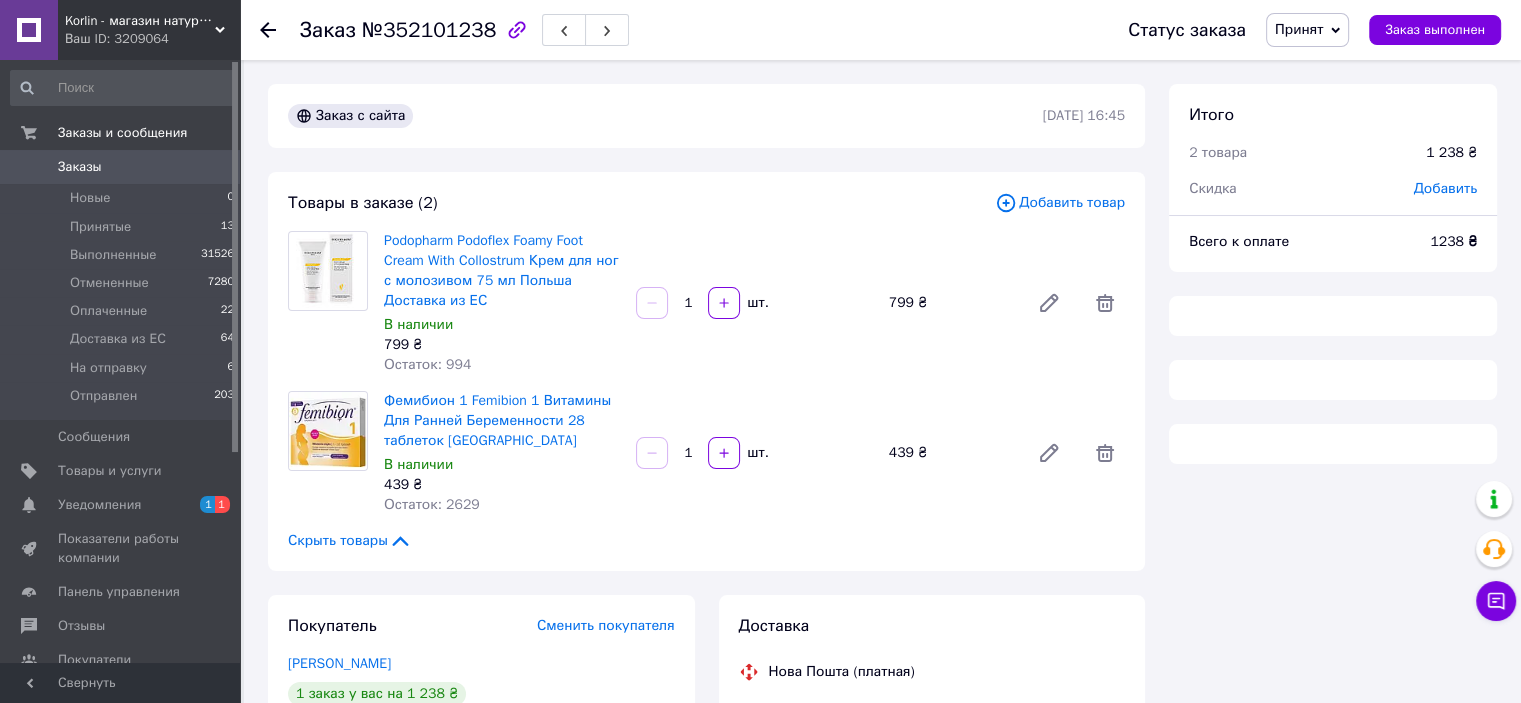 click on "Принят" at bounding box center (1307, 30) 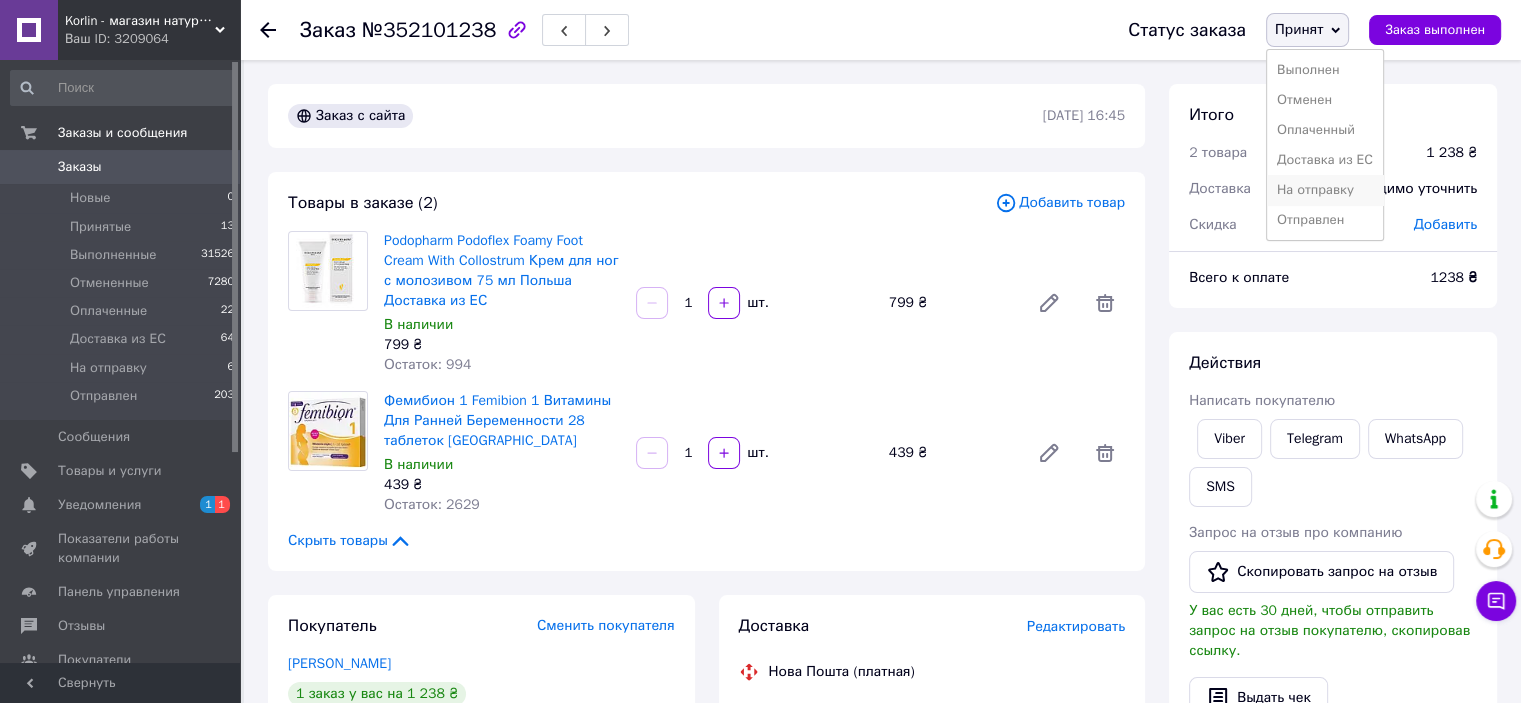 click on "На отправку" at bounding box center [1325, 190] 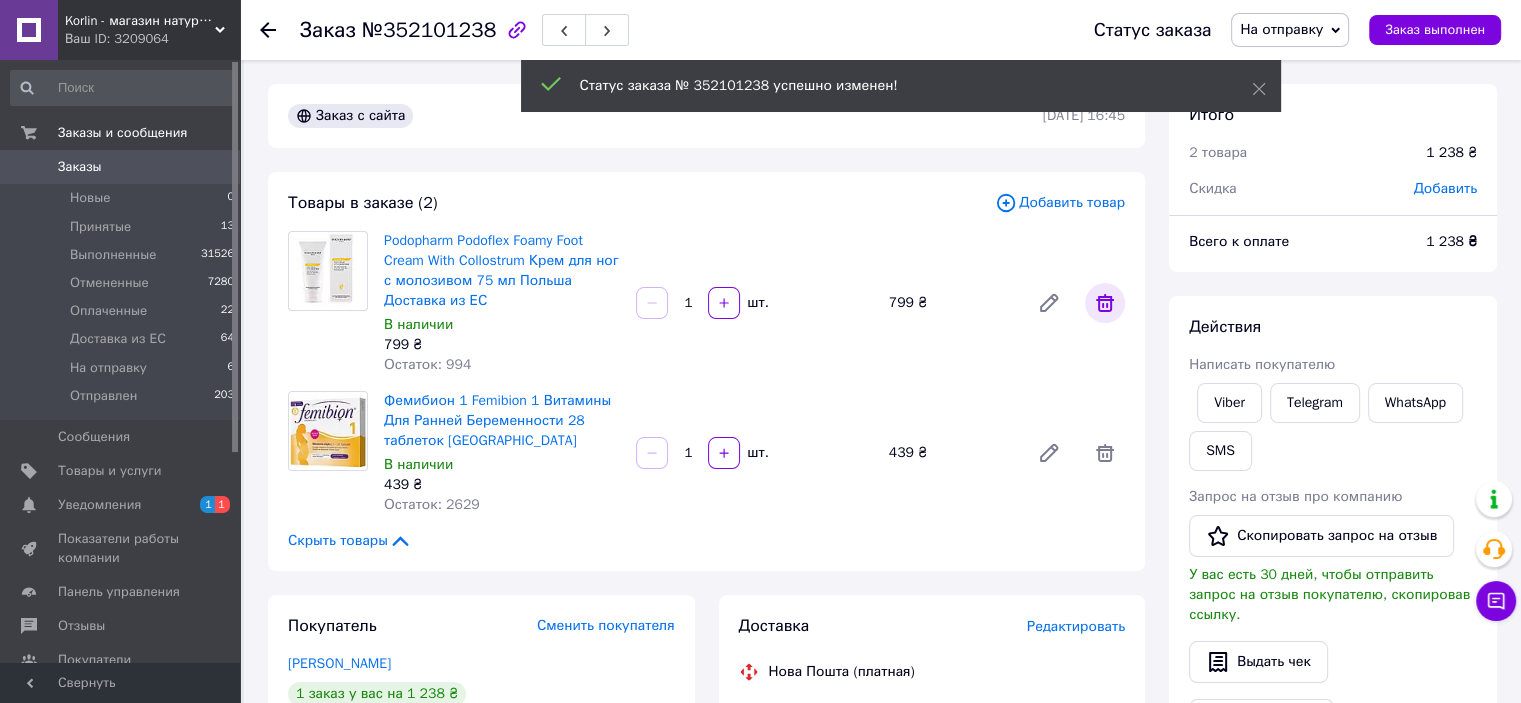 click 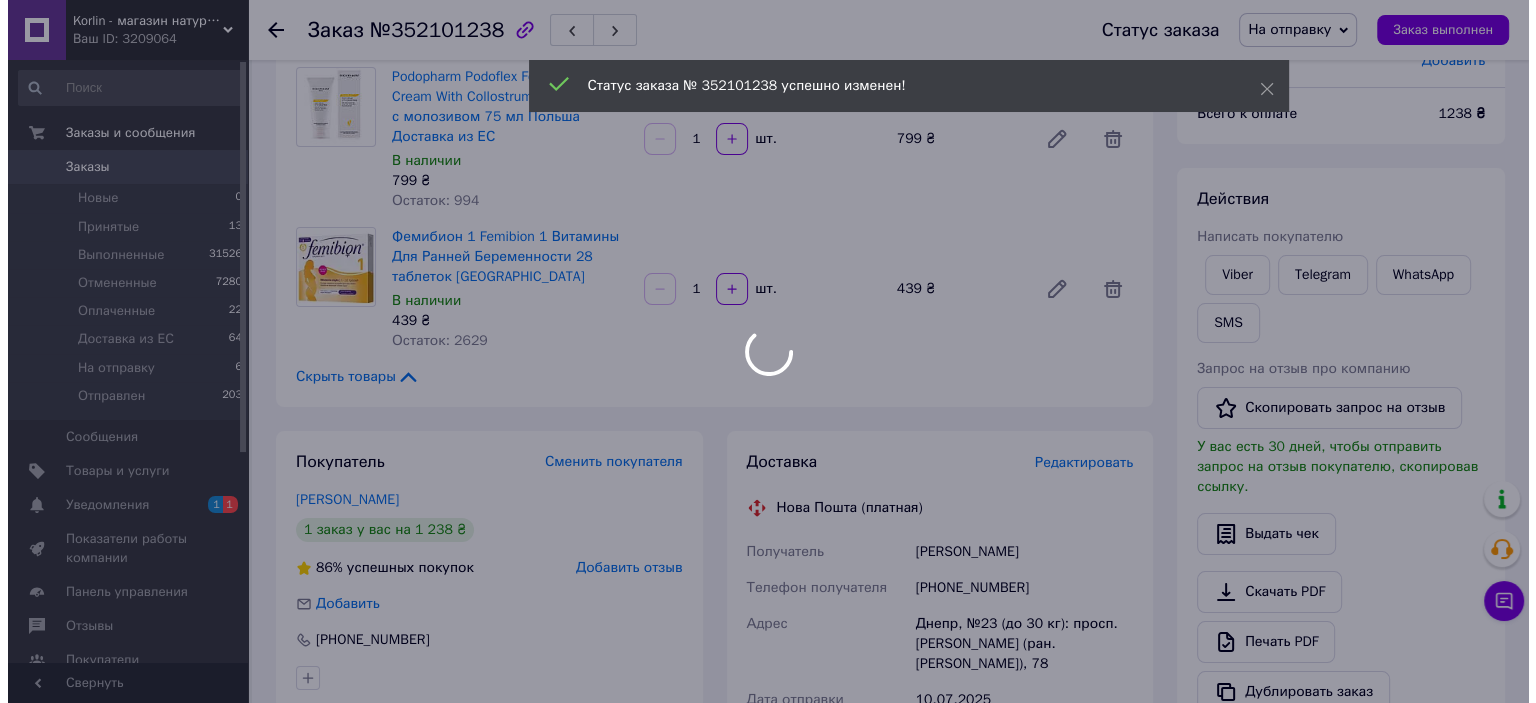 scroll, scrollTop: 200, scrollLeft: 0, axis: vertical 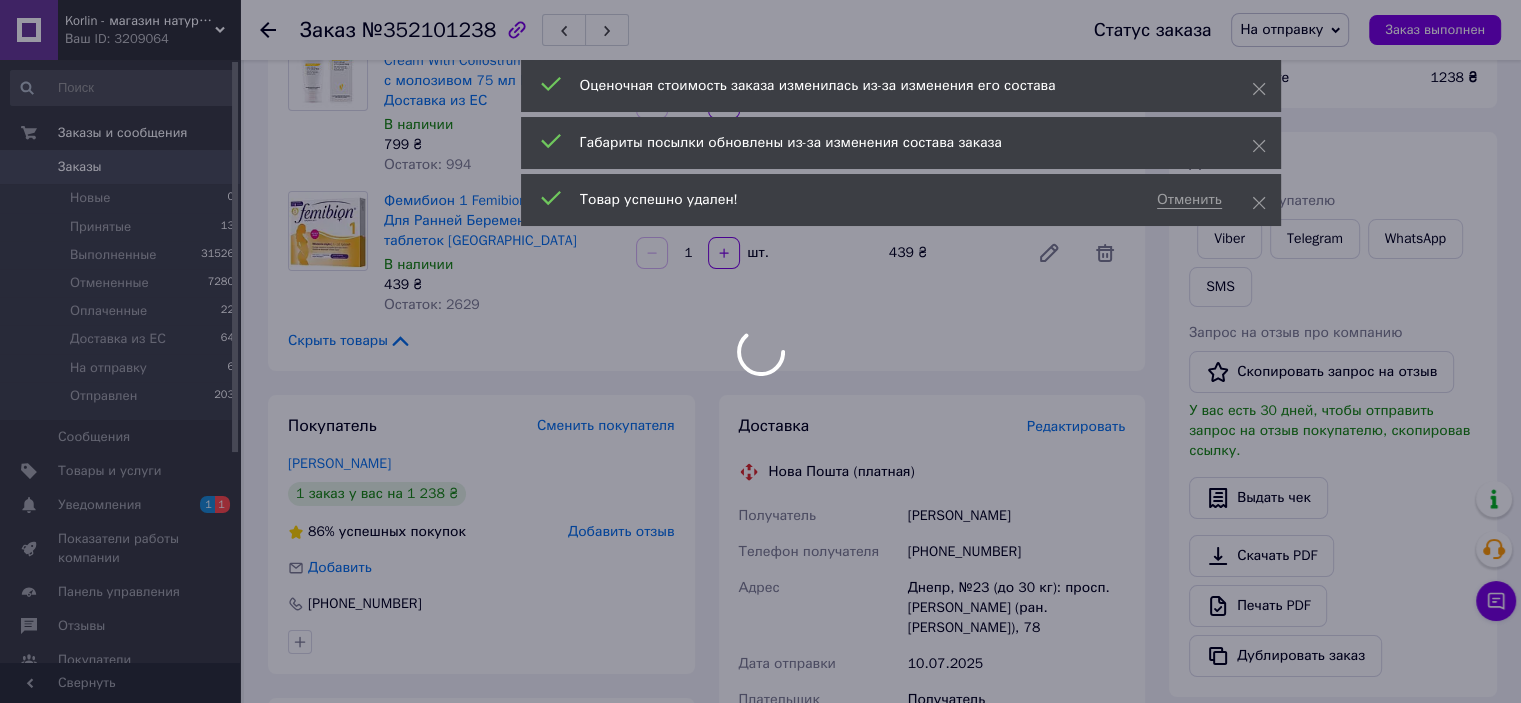 click at bounding box center (760, 351) 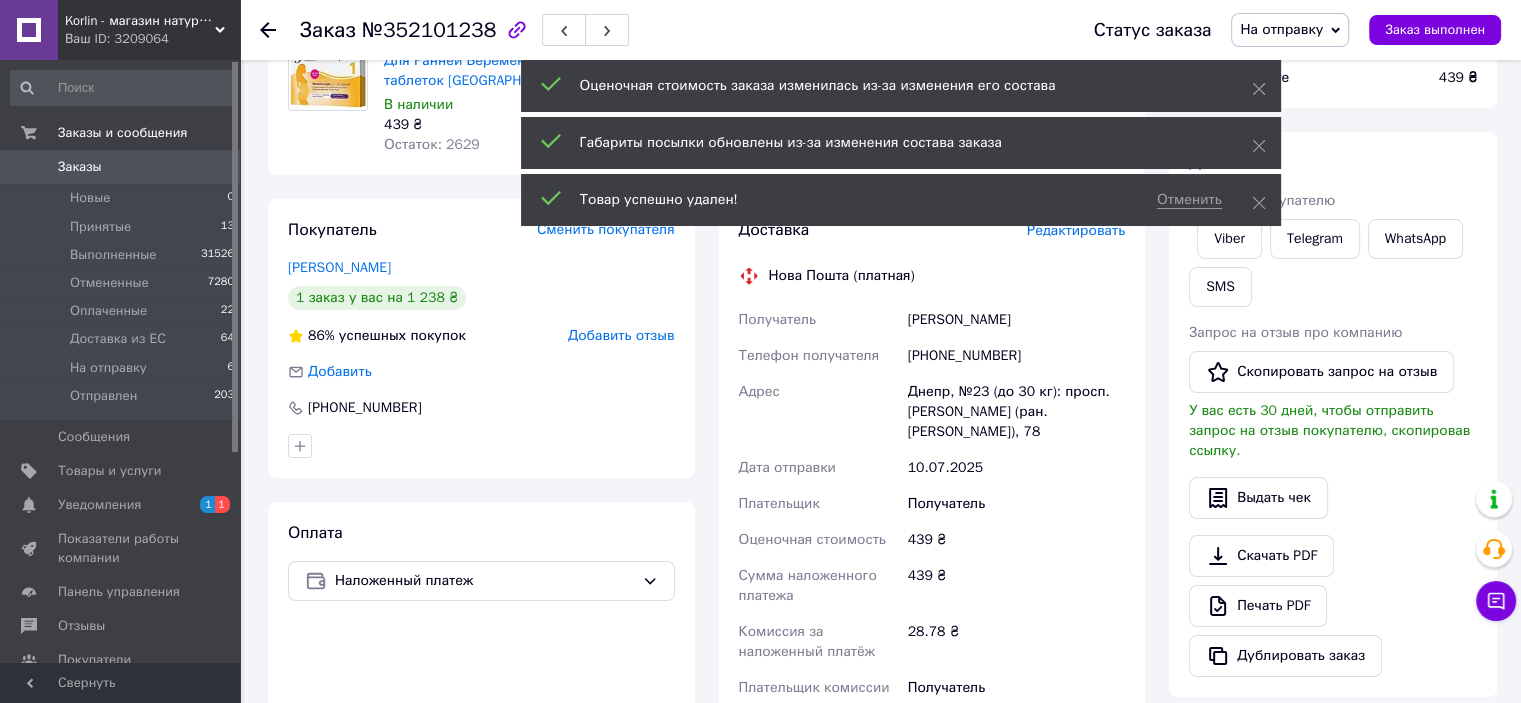 click on "Редактировать" at bounding box center [1076, 230] 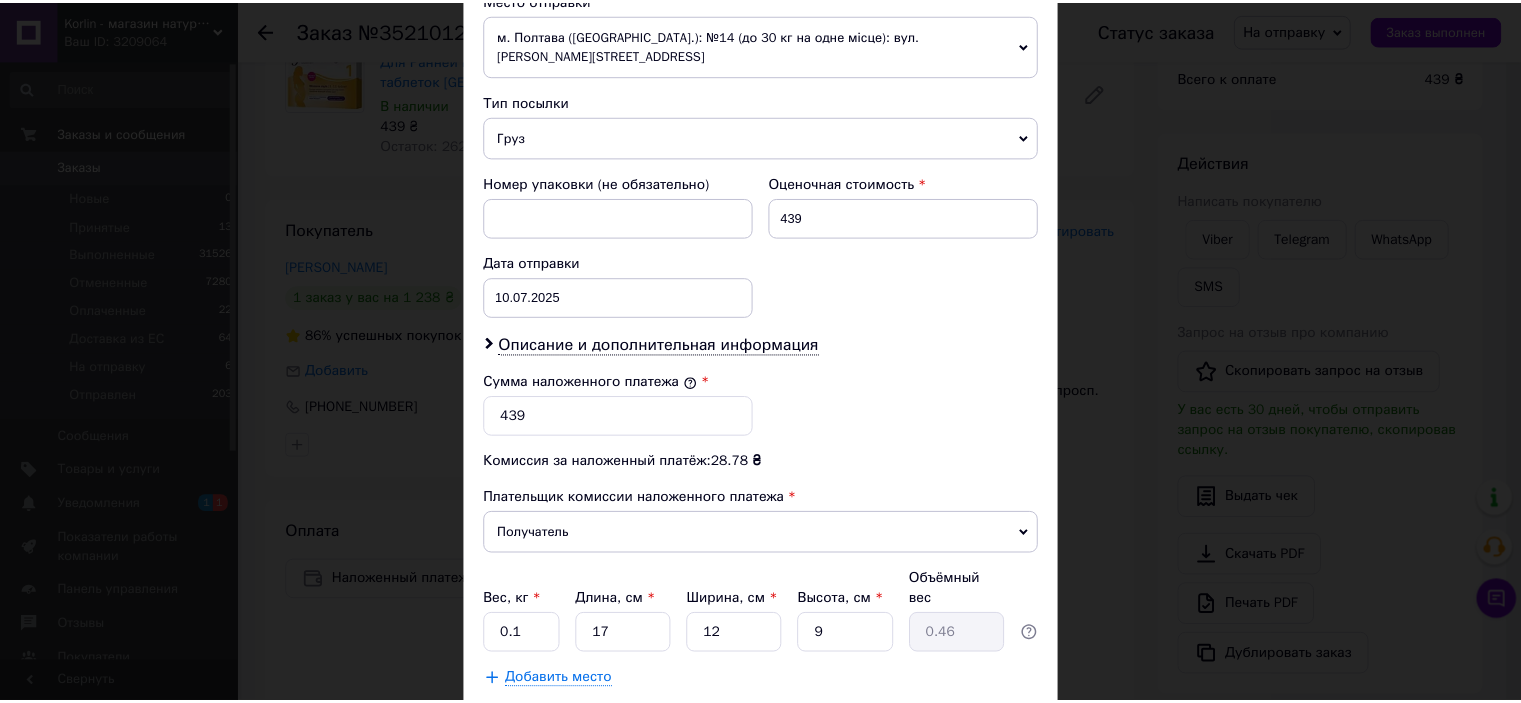 scroll, scrollTop: 836, scrollLeft: 0, axis: vertical 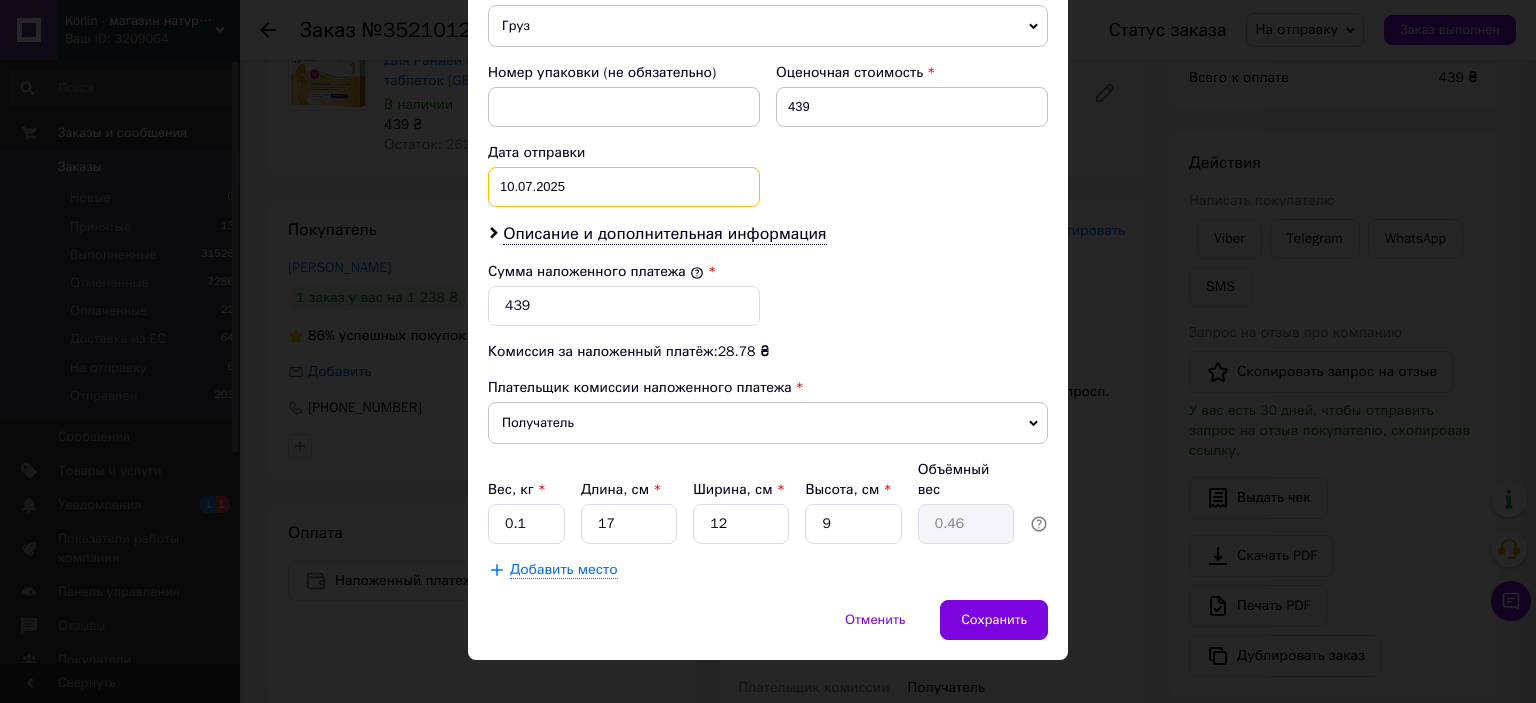 click on "[DATE] < 2025 > < Июль > Пн Вт Ср Чт Пт Сб Вс 30 1 2 3 4 5 6 7 8 9 10 11 12 13 14 15 16 17 18 19 20 21 22 23 24 25 26 27 28 29 30 31 1 2 3 4 5 6 7 8 9 10" at bounding box center [624, 187] 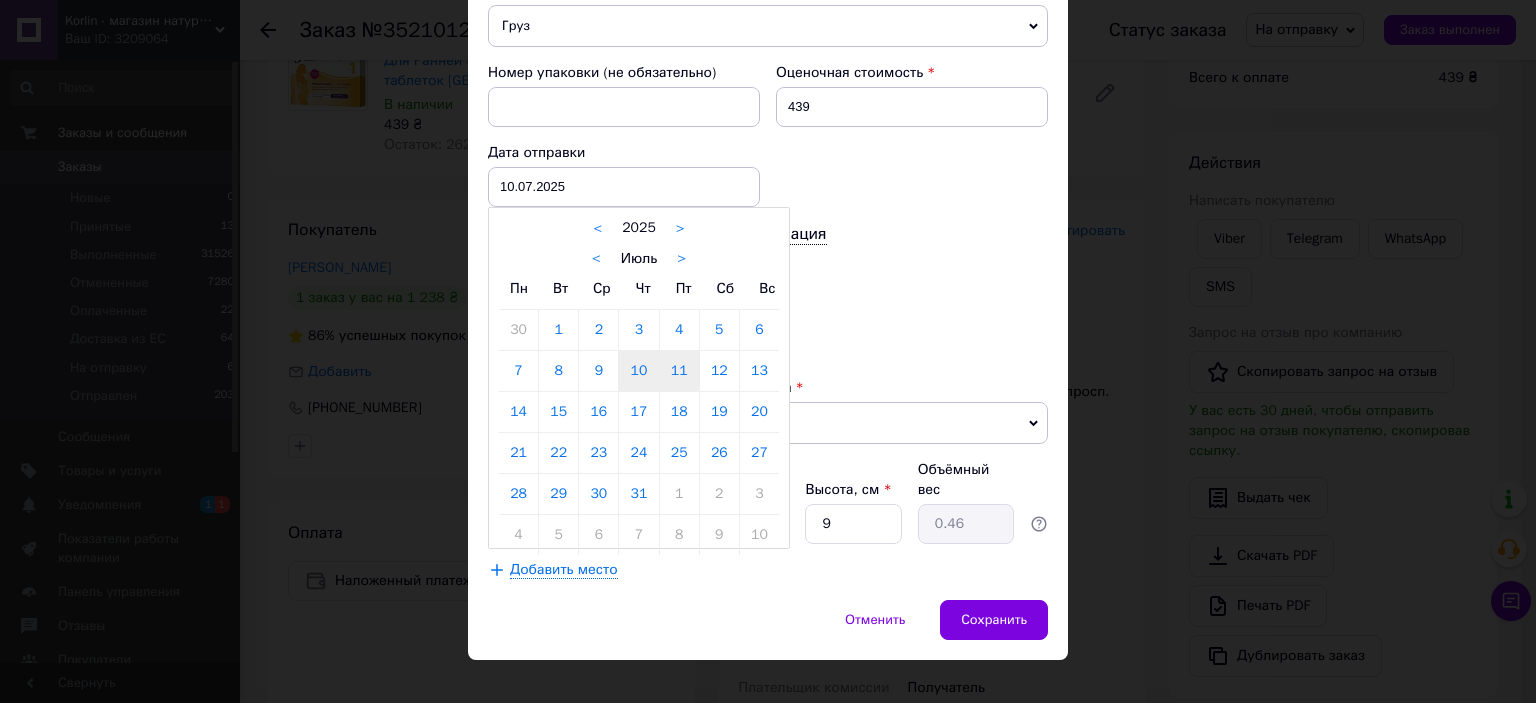 click on "11" at bounding box center [679, 371] 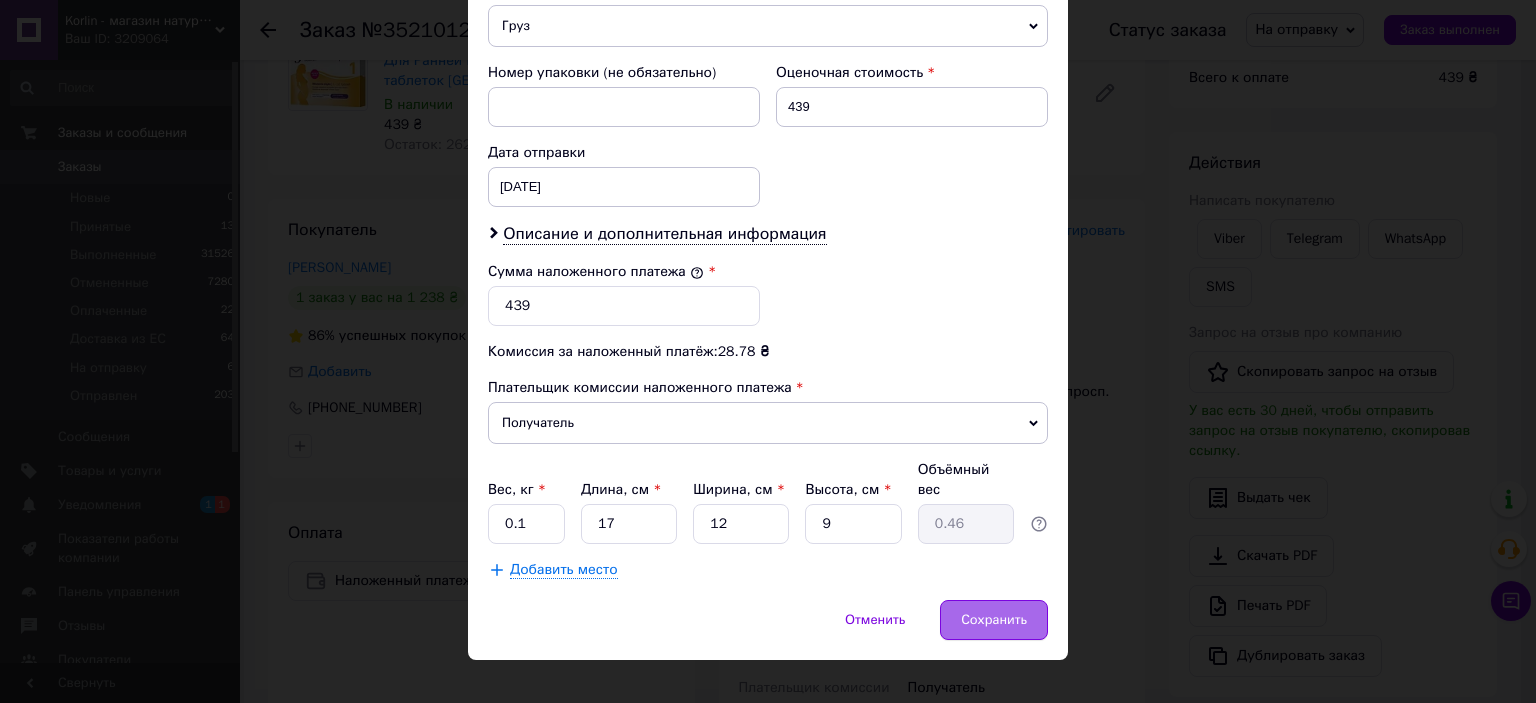 click on "Сохранить" at bounding box center (994, 620) 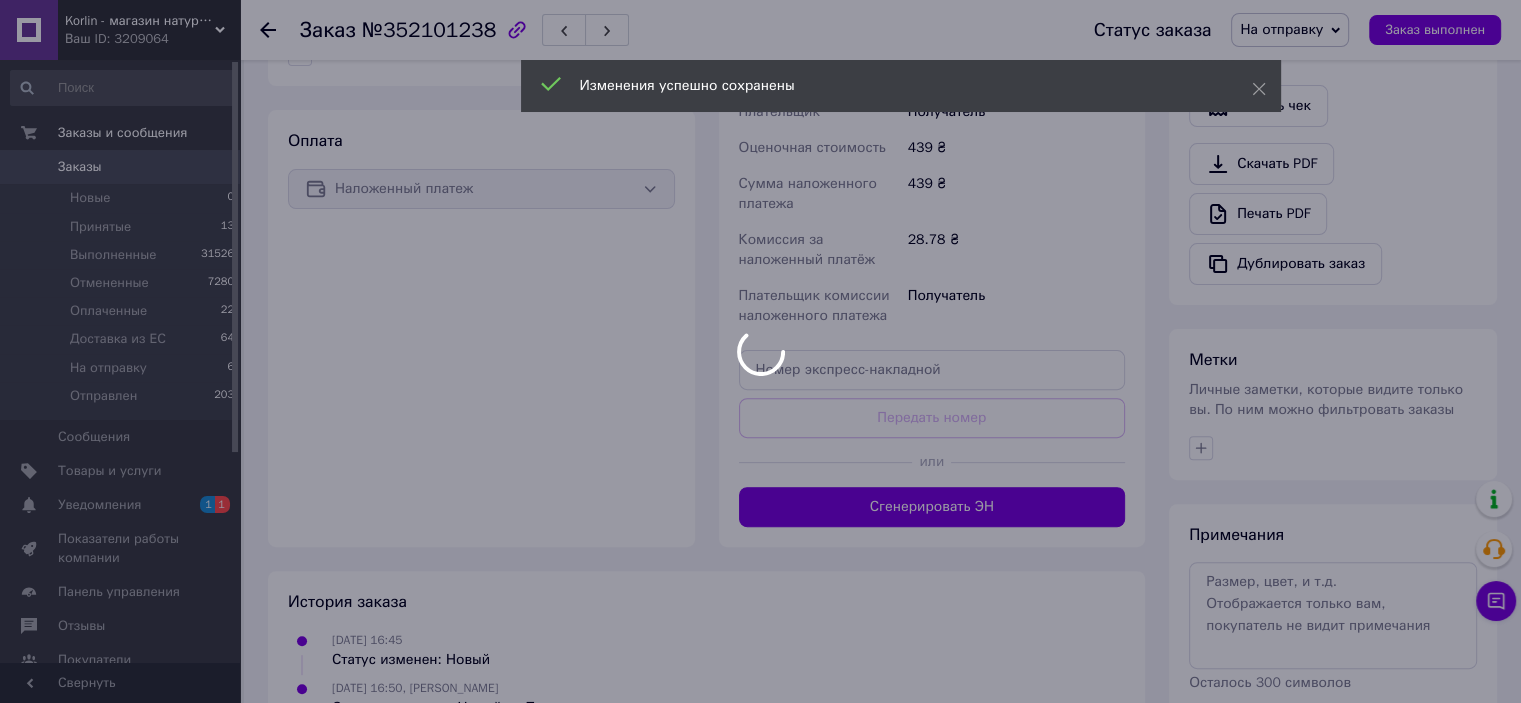 scroll, scrollTop: 600, scrollLeft: 0, axis: vertical 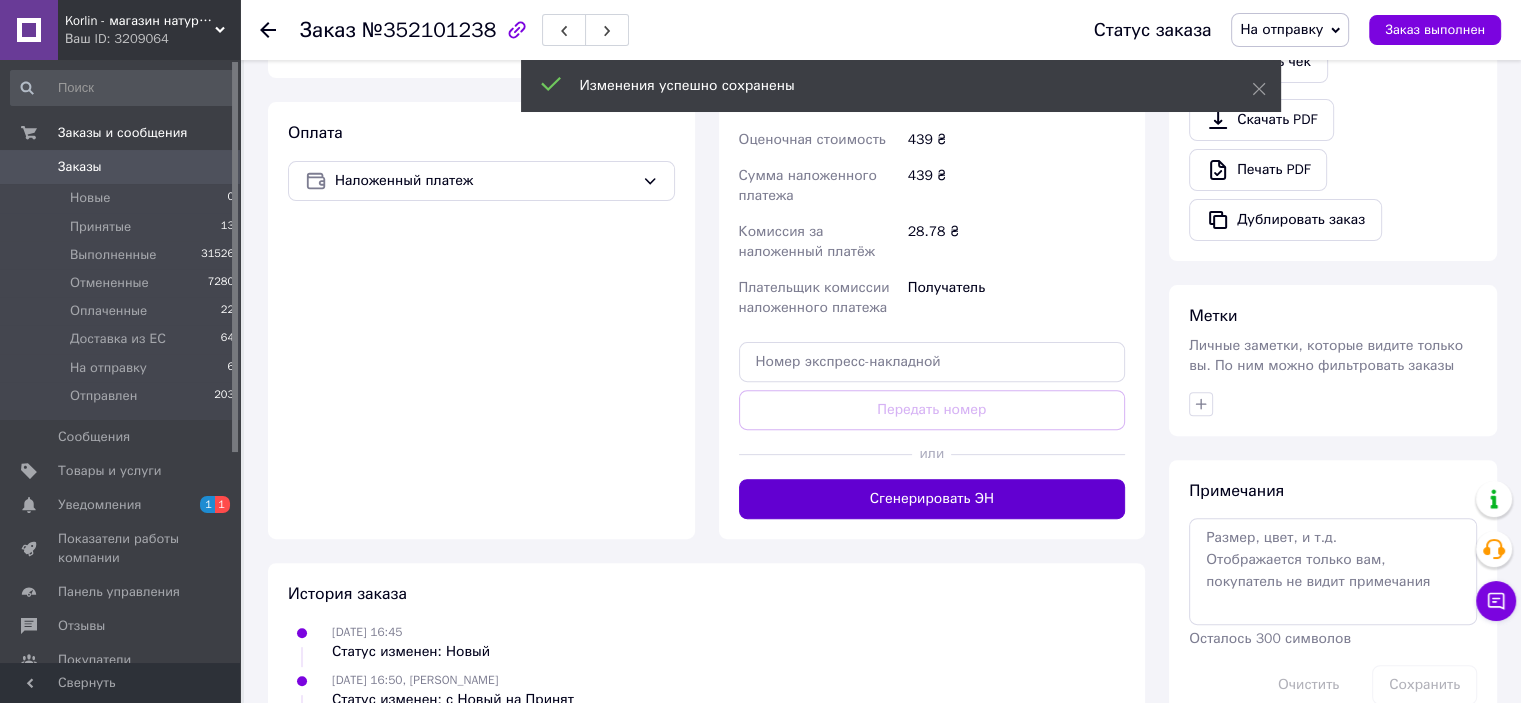 click on "Сгенерировать ЭН" at bounding box center (932, 499) 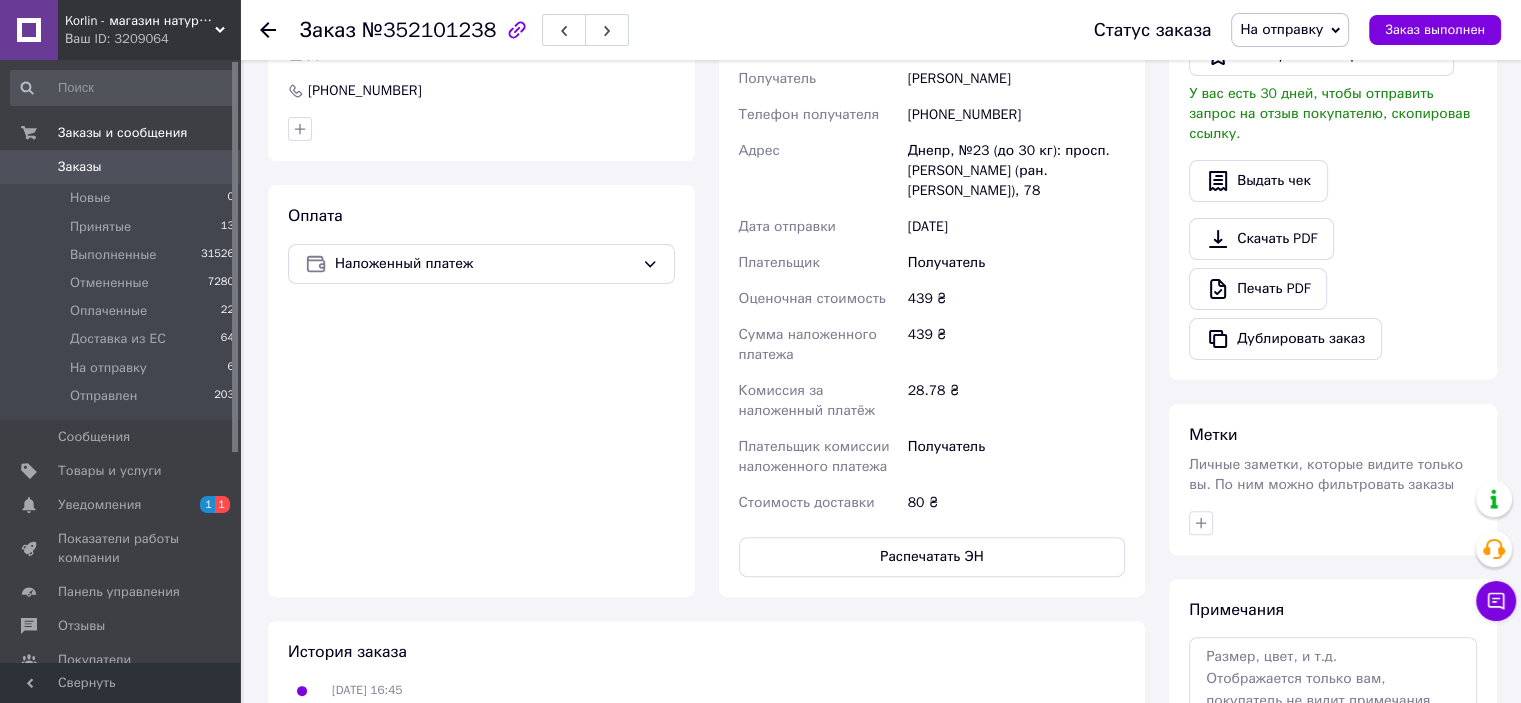 scroll, scrollTop: 400, scrollLeft: 0, axis: vertical 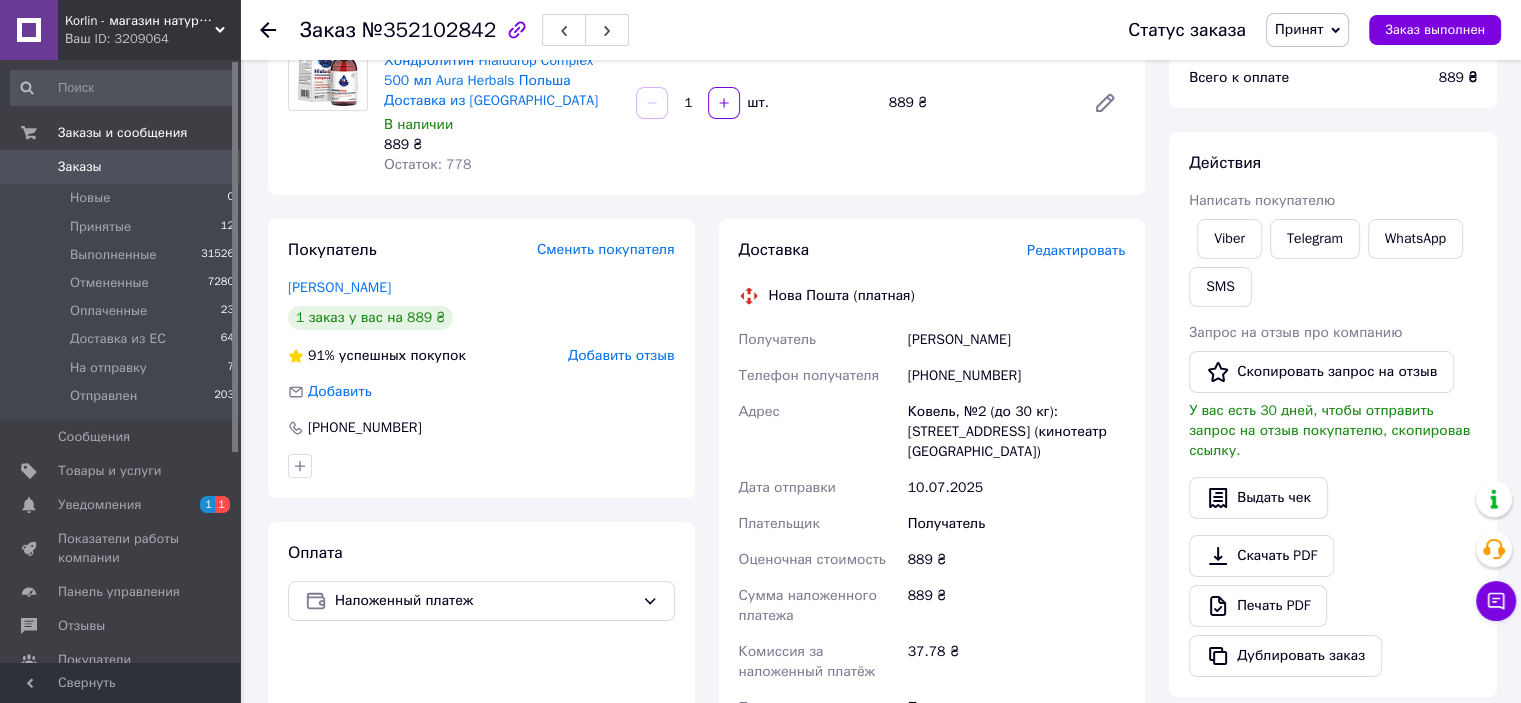 click on "Редактировать" at bounding box center (1076, 250) 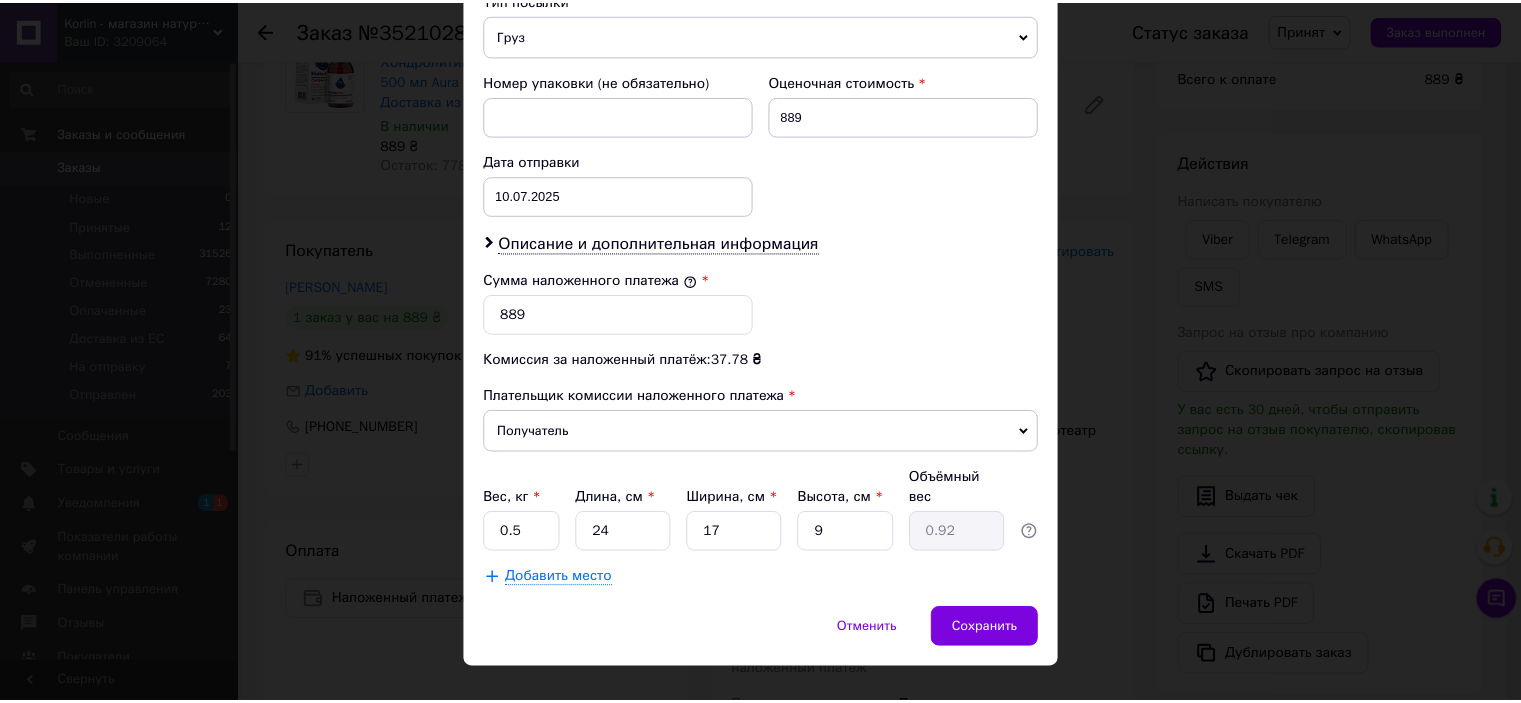 scroll, scrollTop: 836, scrollLeft: 0, axis: vertical 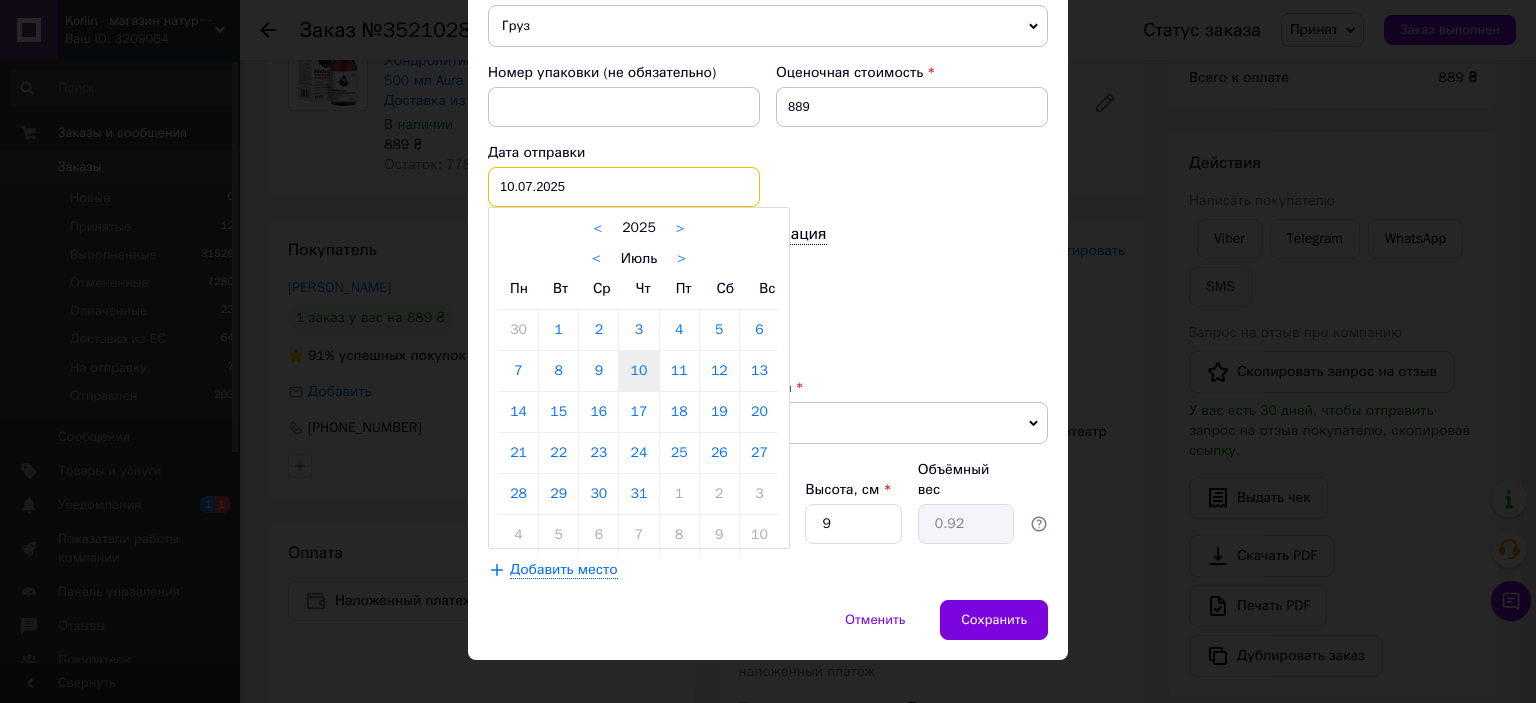 click on "[DATE] < 2025 > < Июль > Пн Вт Ср Чт Пт Сб Вс 30 1 2 3 4 5 6 7 8 9 10 11 12 13 14 15 16 17 18 19 20 21 22 23 24 25 26 27 28 29 30 31 1 2 3 4 5 6 7 8 9 10" at bounding box center [624, 187] 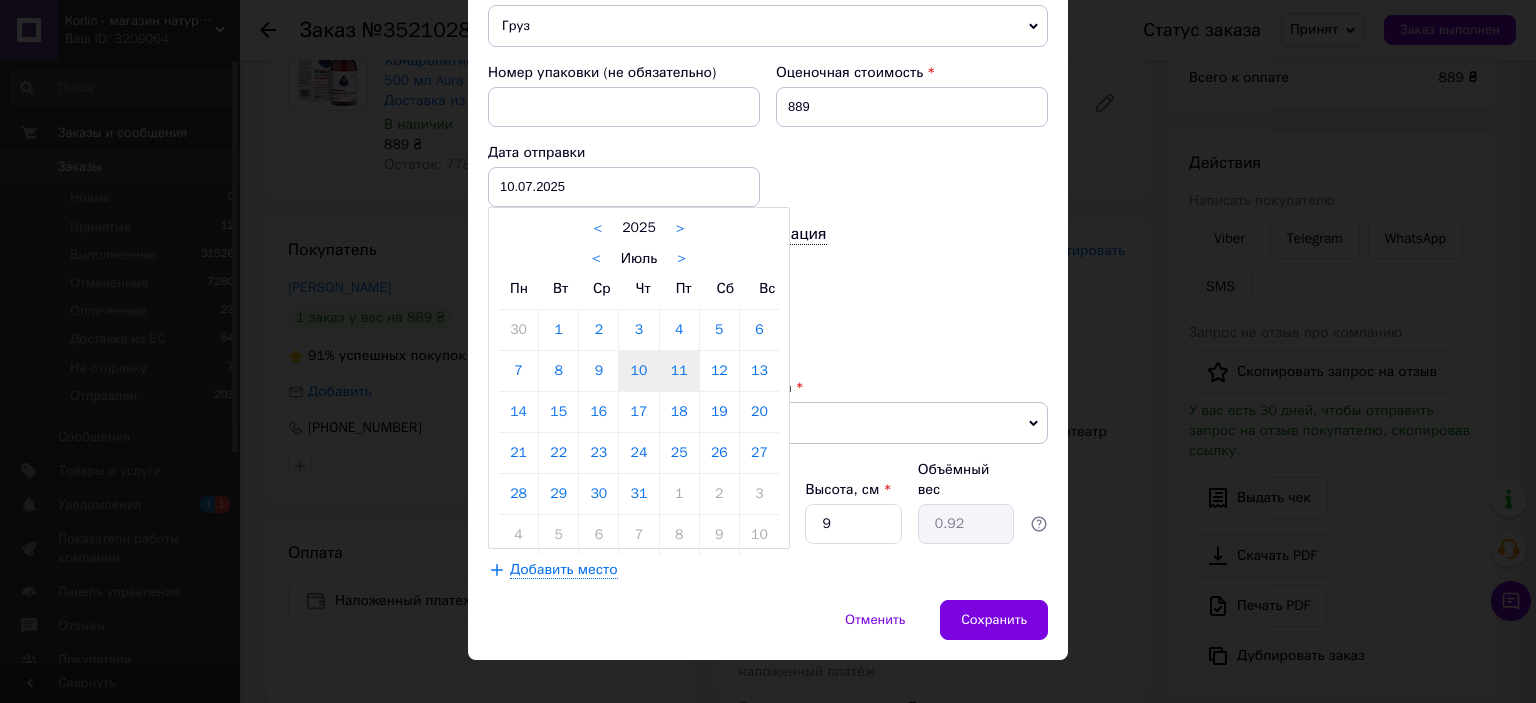 click on "11" at bounding box center [679, 371] 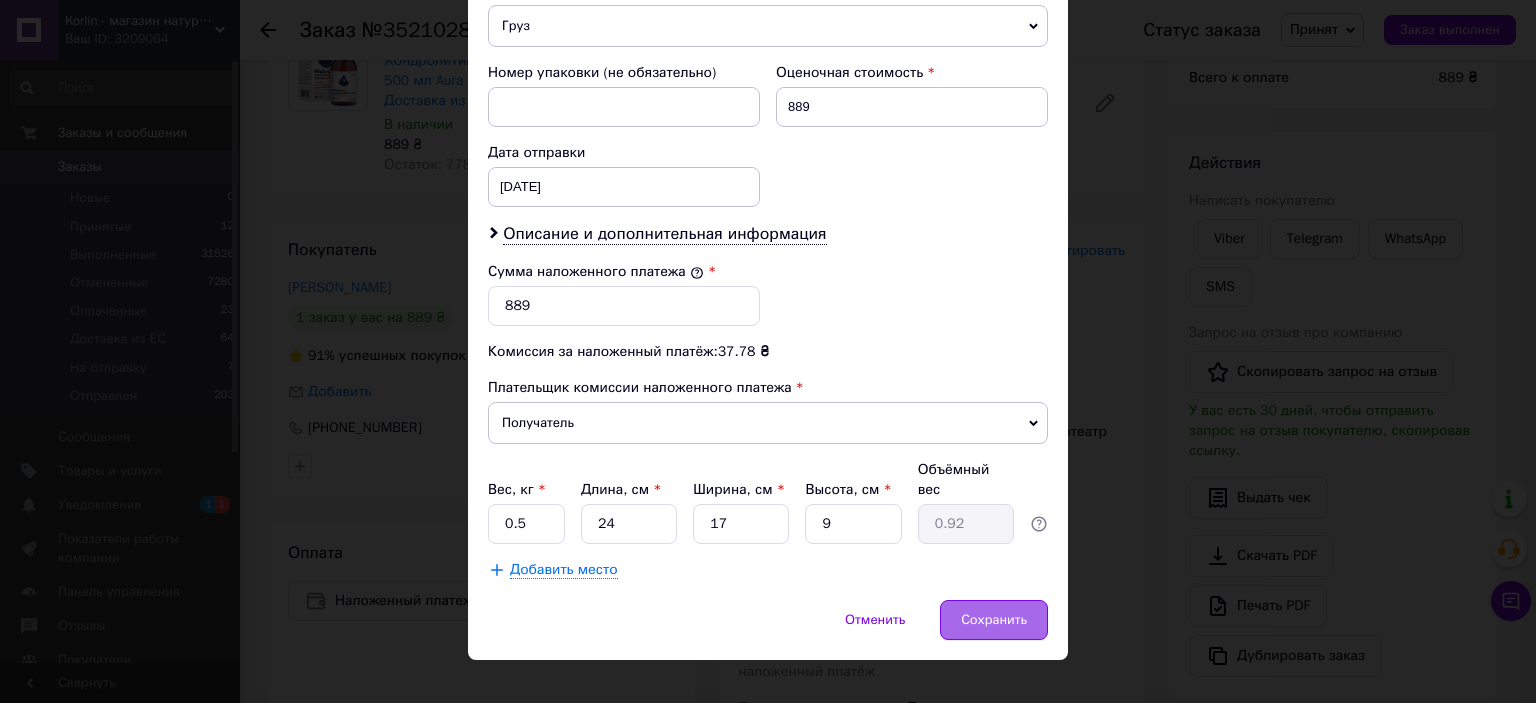 click on "Сохранить" at bounding box center (994, 620) 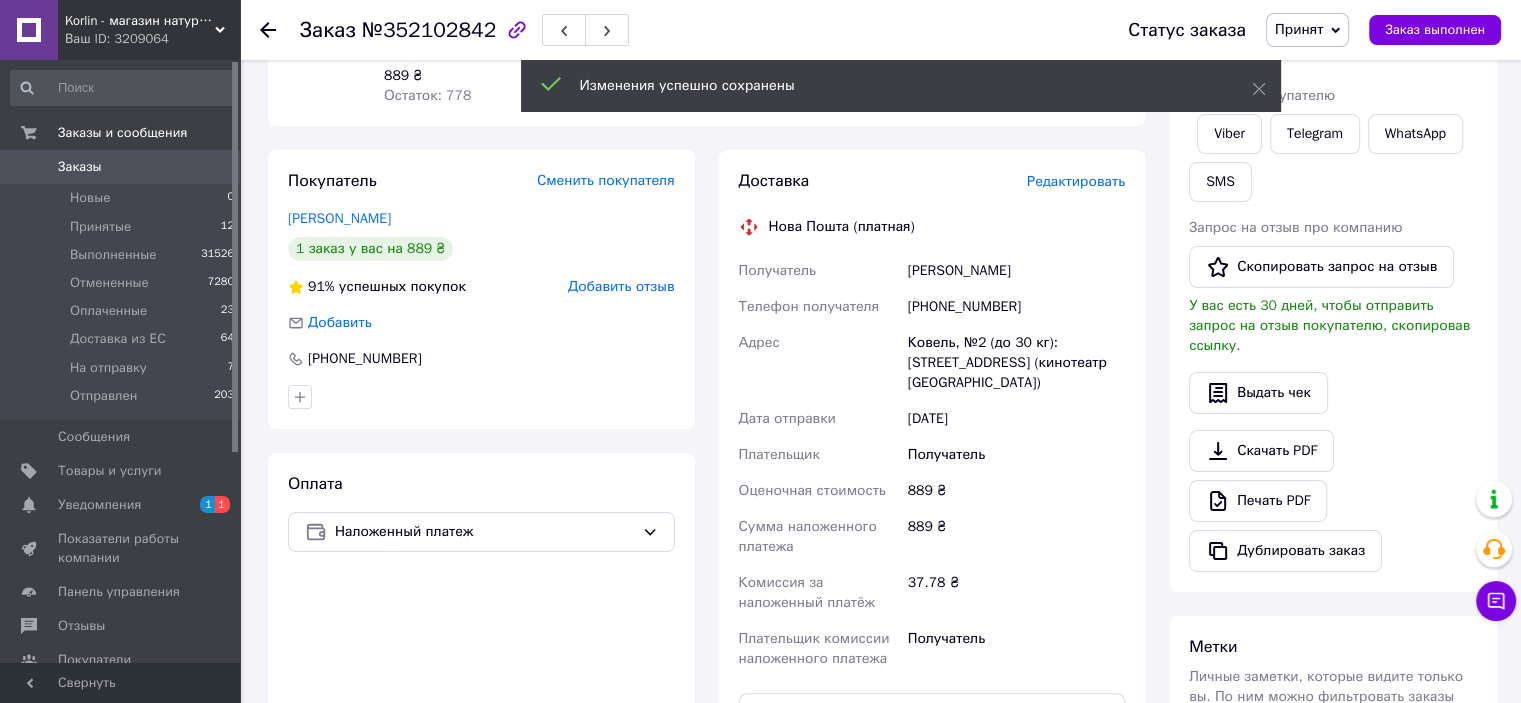 scroll, scrollTop: 500, scrollLeft: 0, axis: vertical 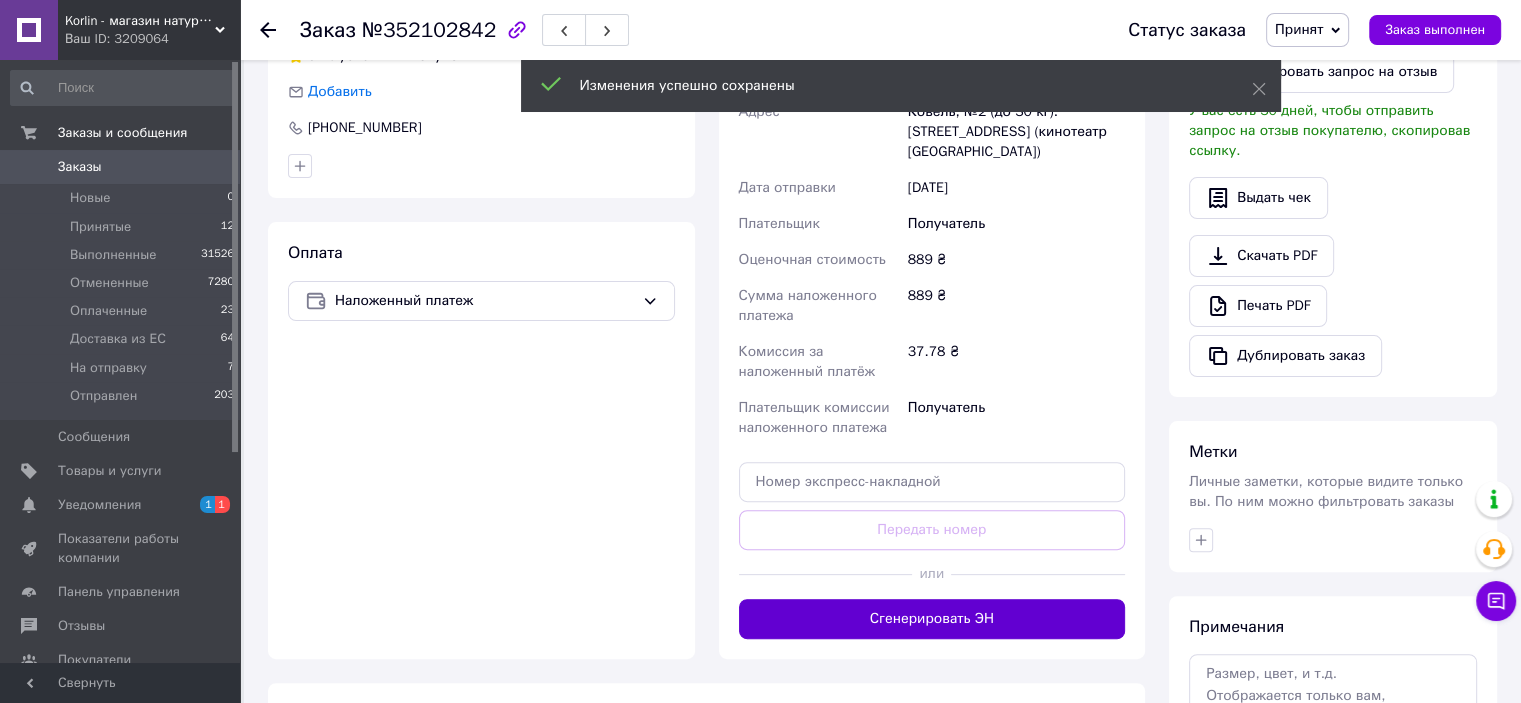 click on "Сгенерировать ЭН" at bounding box center (932, 619) 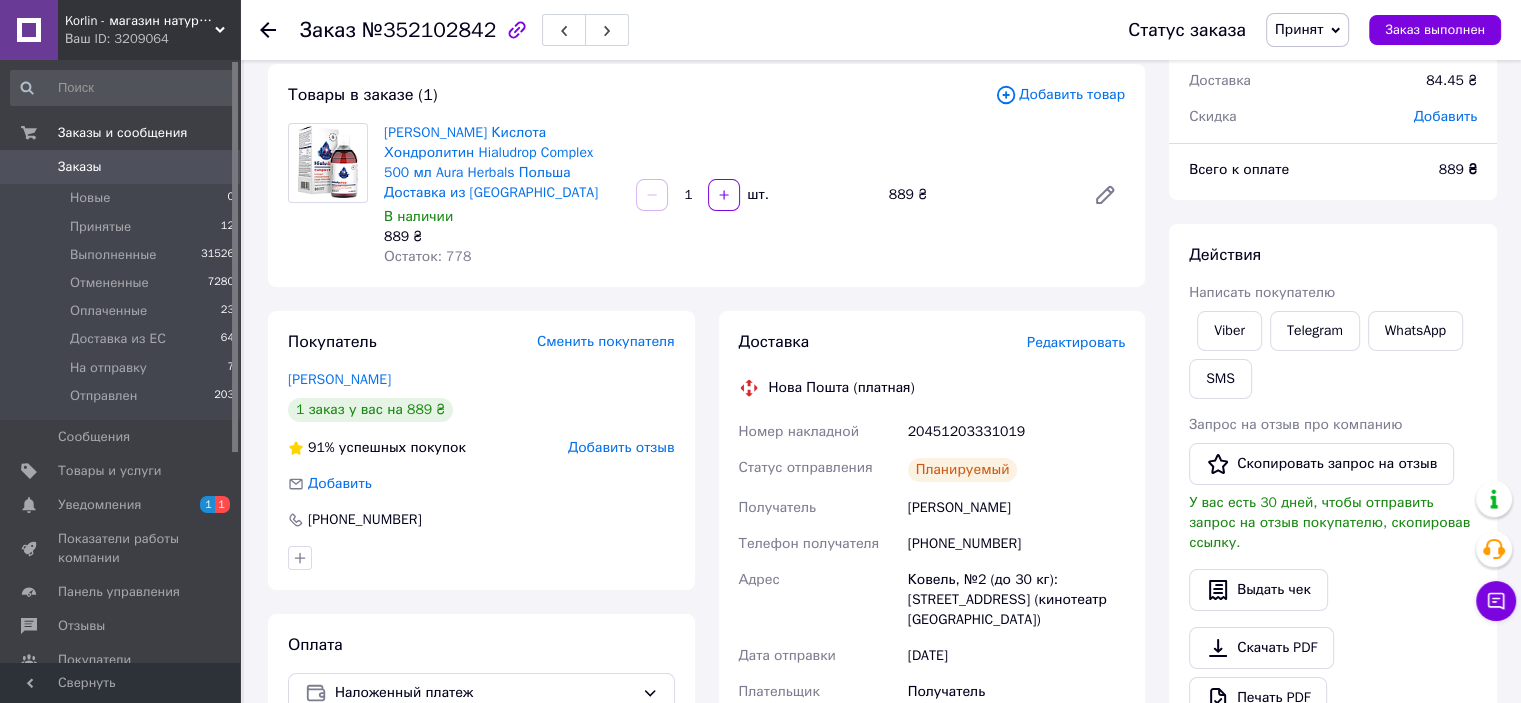 scroll, scrollTop: 100, scrollLeft: 0, axis: vertical 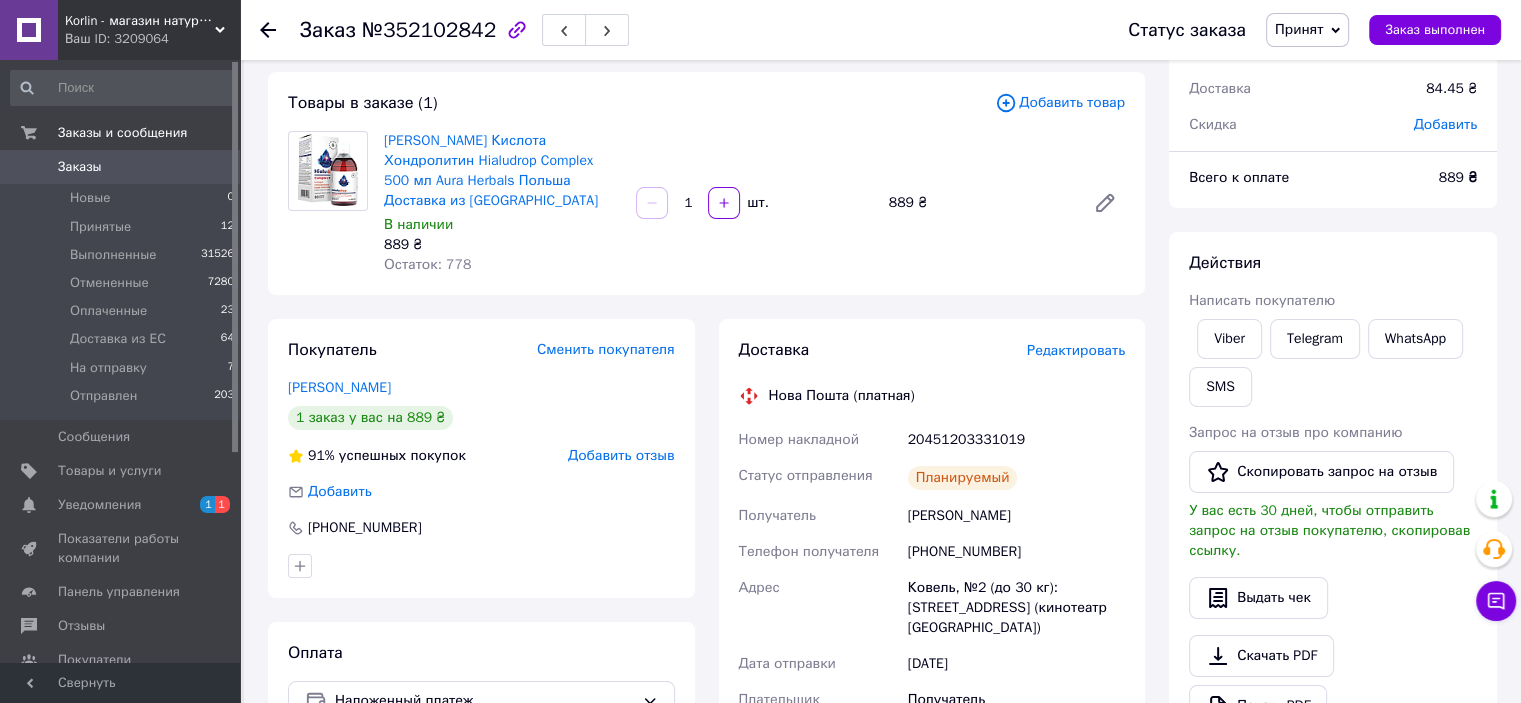 click on "Принят" at bounding box center (1299, 29) 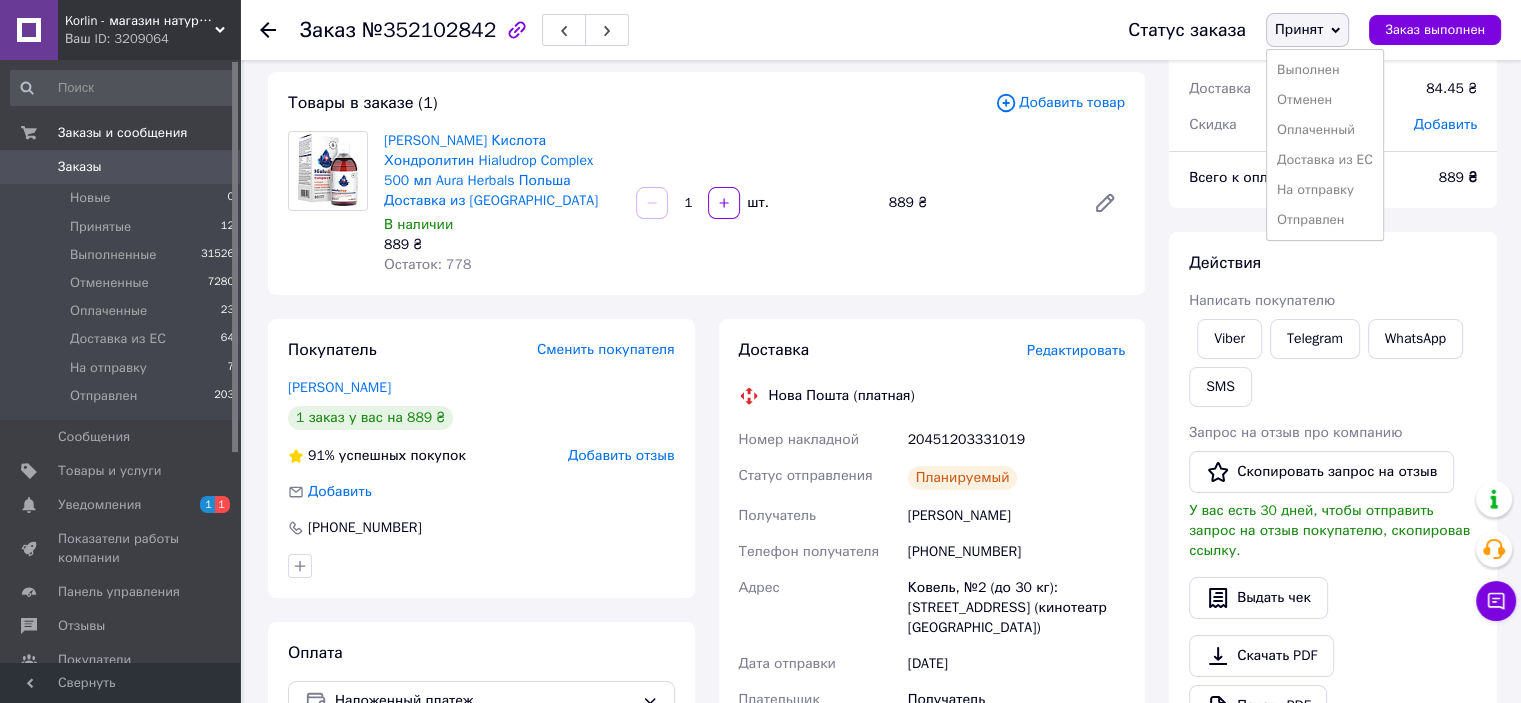 click on "На отправку" at bounding box center (1325, 190) 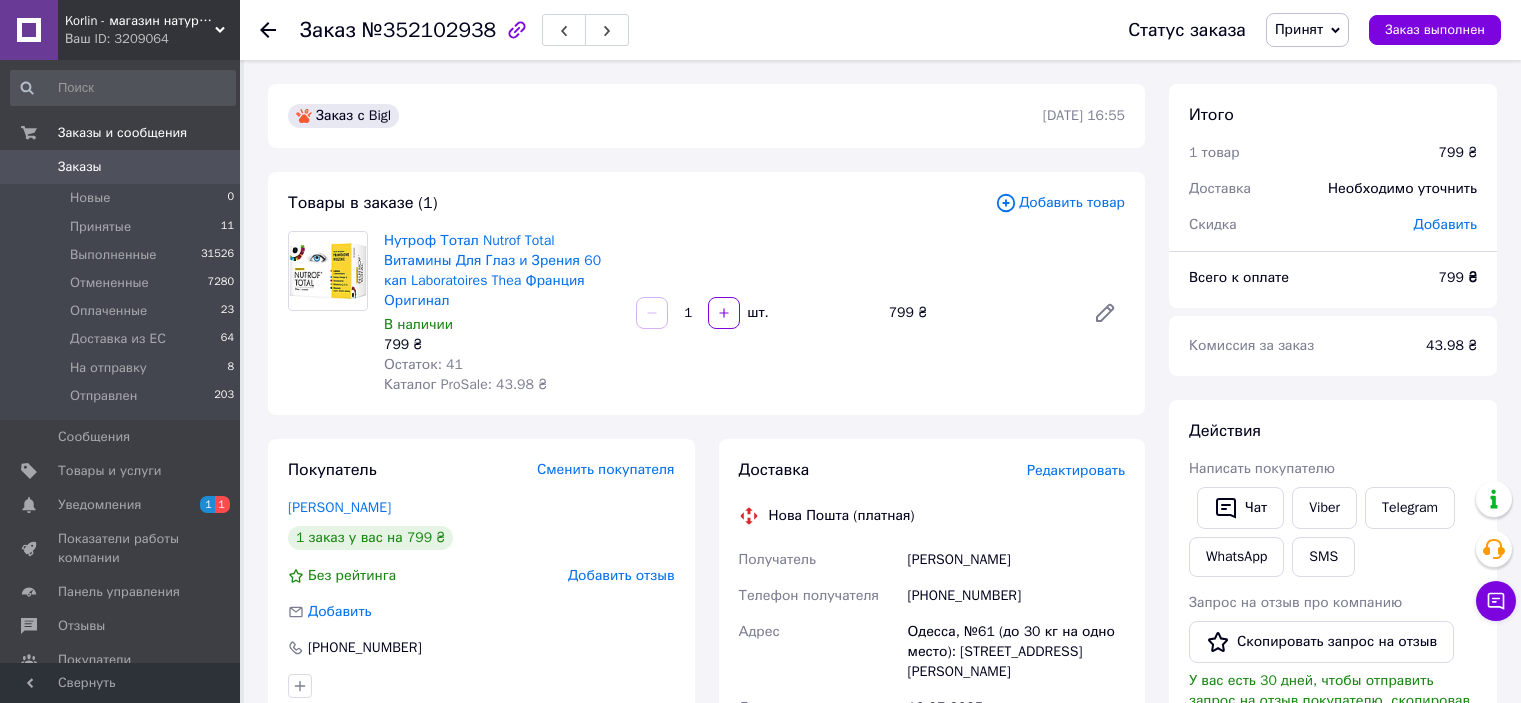 scroll, scrollTop: 0, scrollLeft: 0, axis: both 